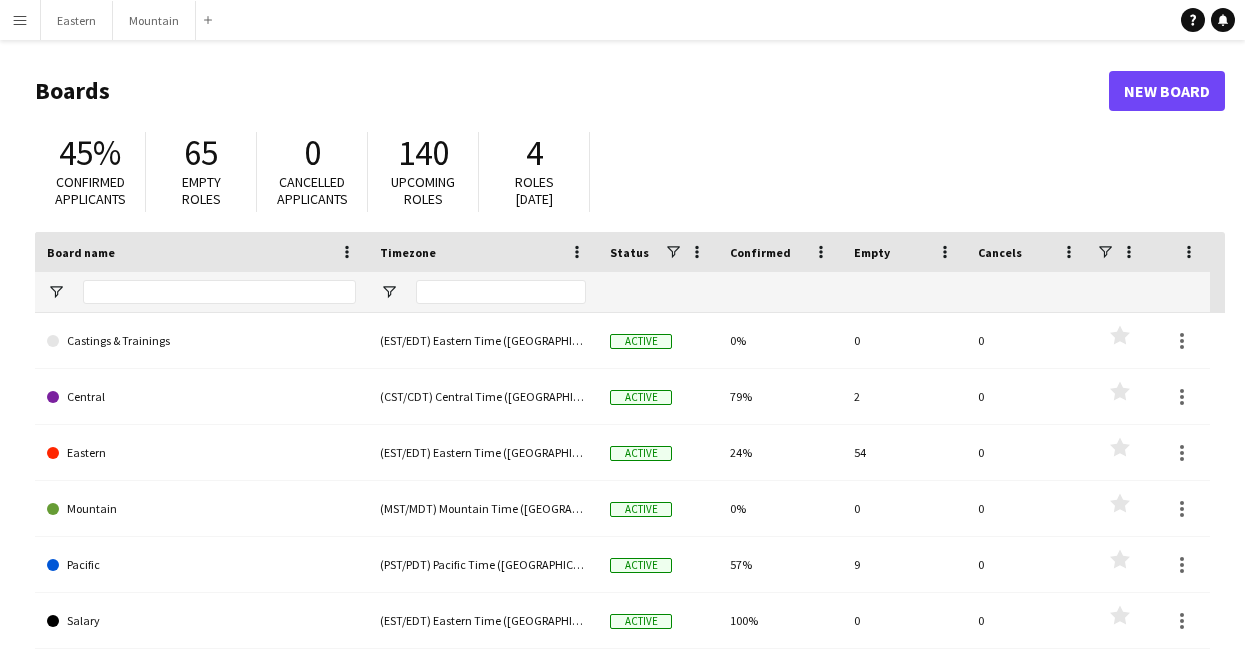 scroll, scrollTop: 0, scrollLeft: 0, axis: both 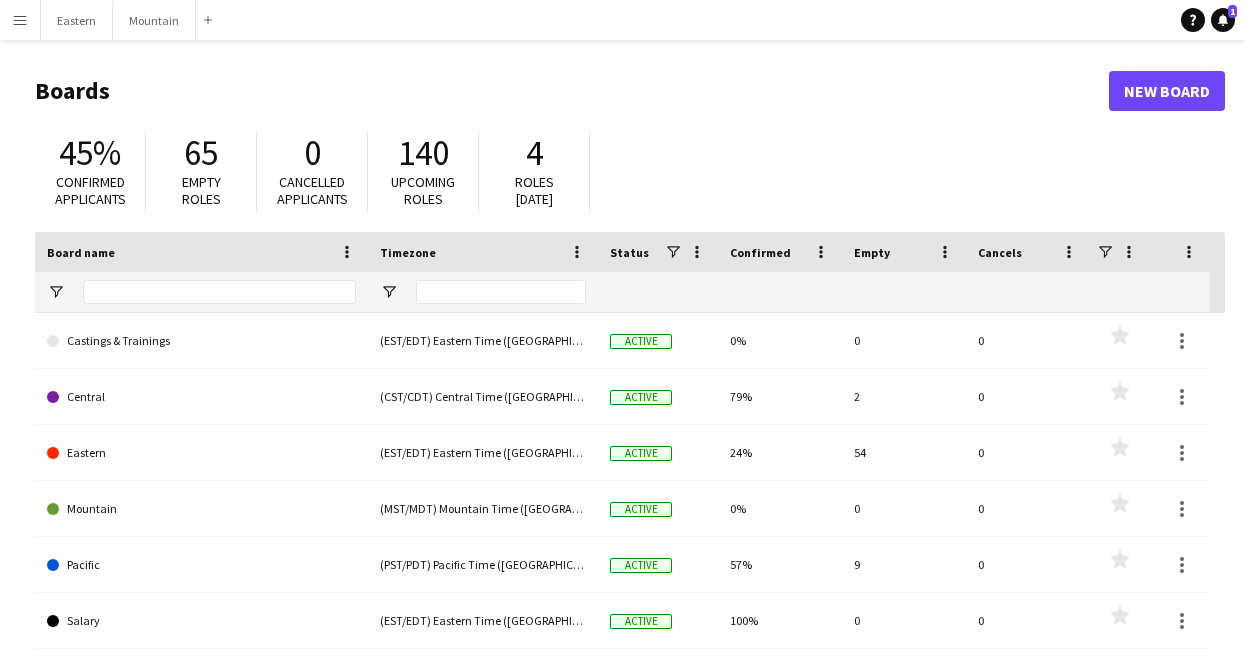 click on "Menu" at bounding box center (20, 20) 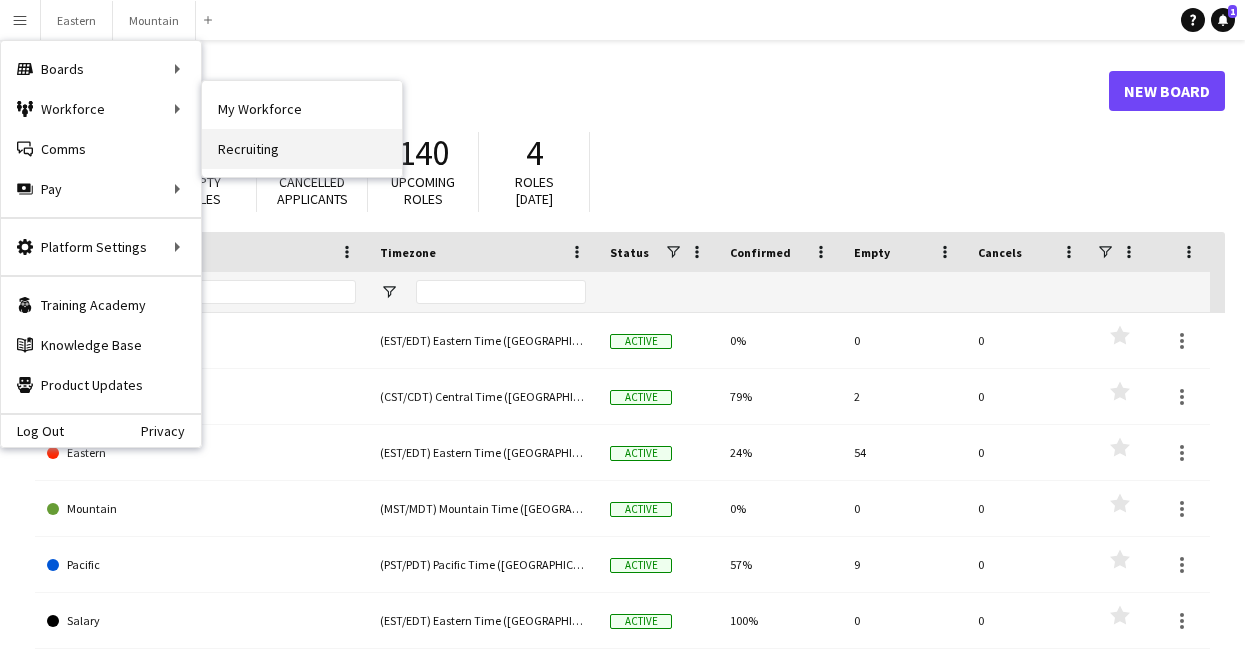 click on "Recruiting" at bounding box center (302, 149) 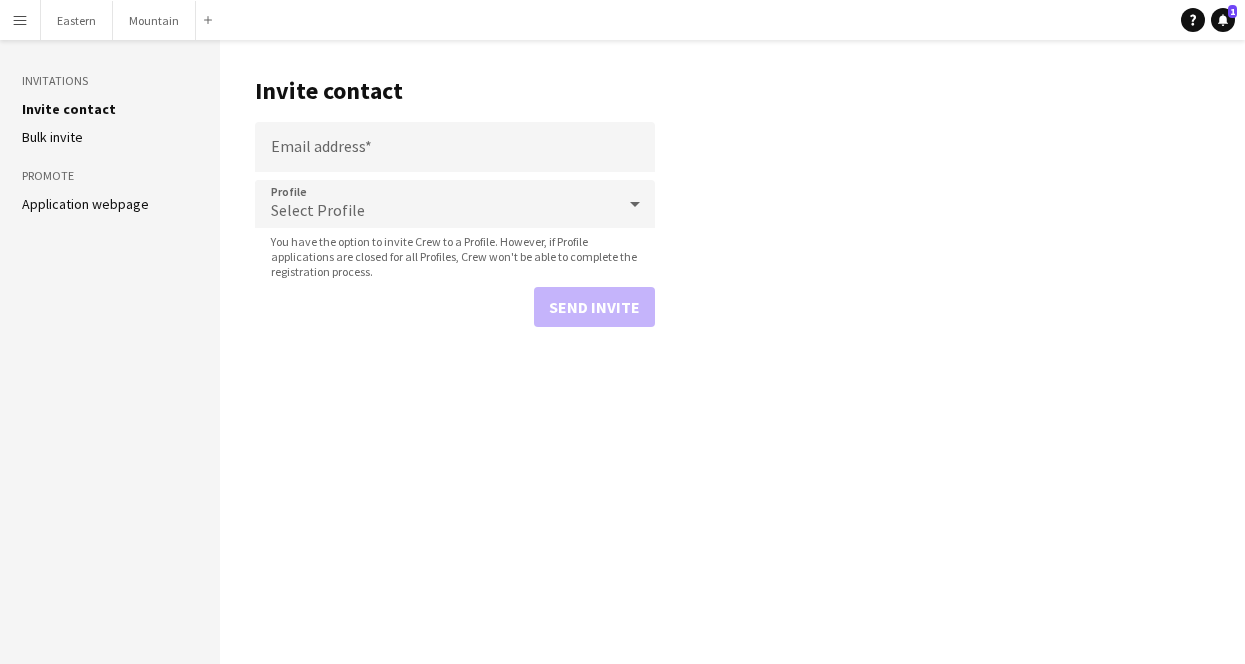 click on "Application webpage" 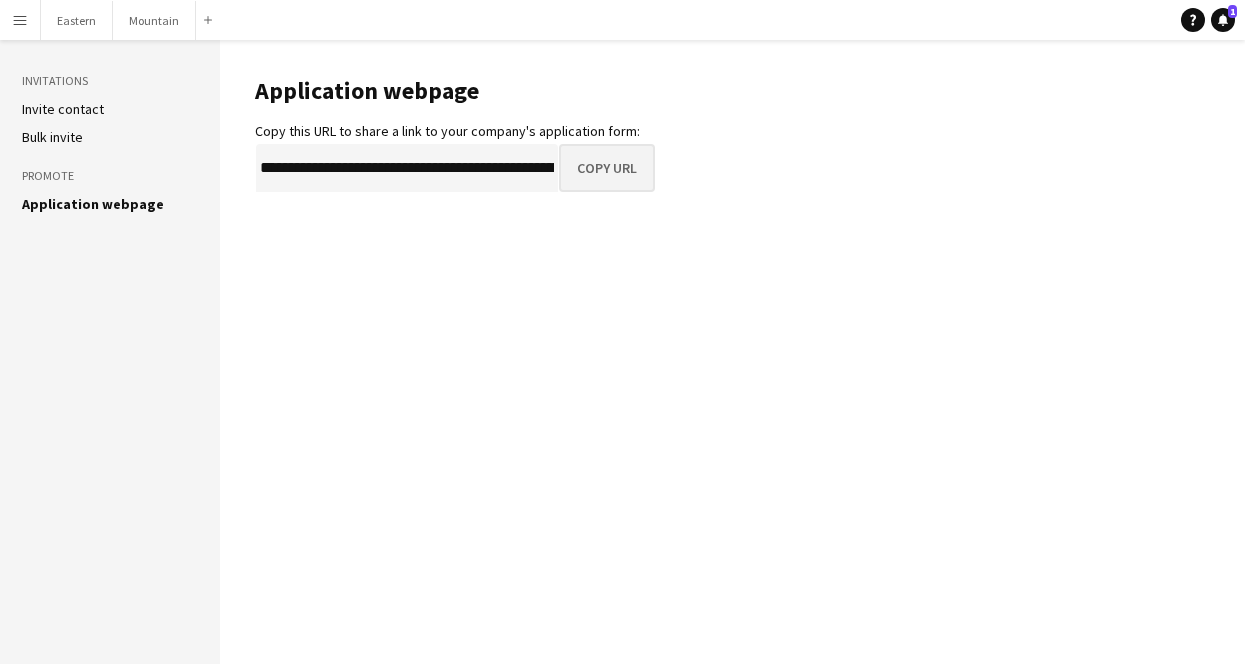 click on "Copy URL" 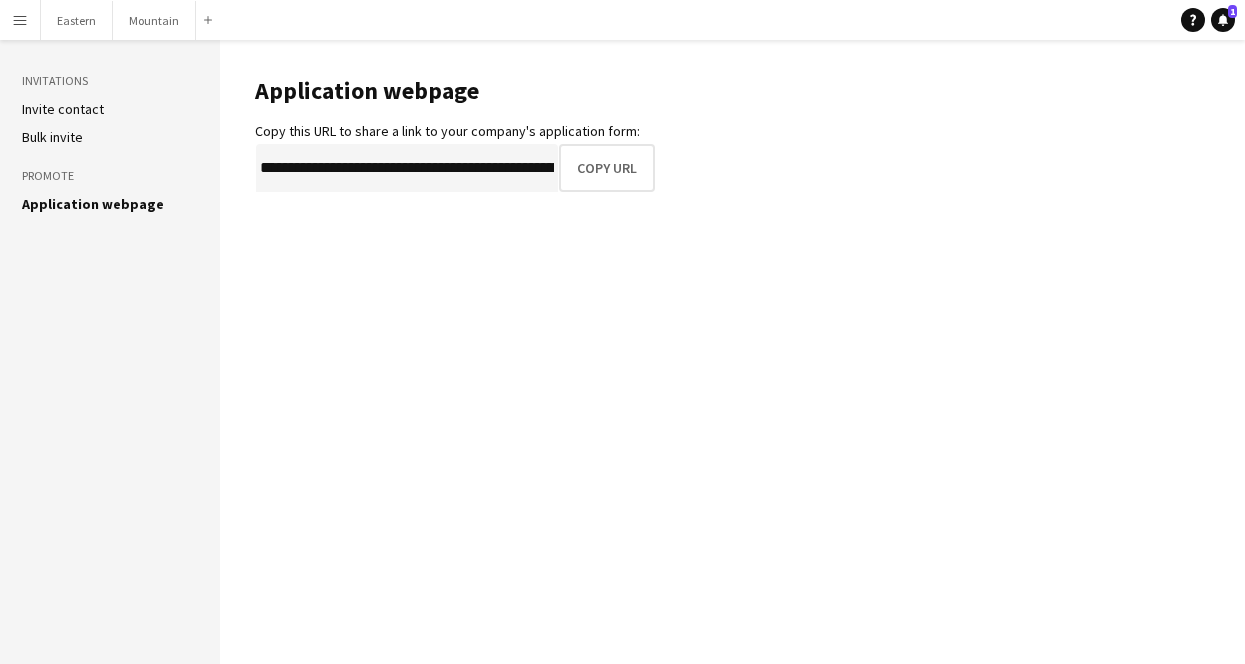 click on "Menu" at bounding box center [20, 20] 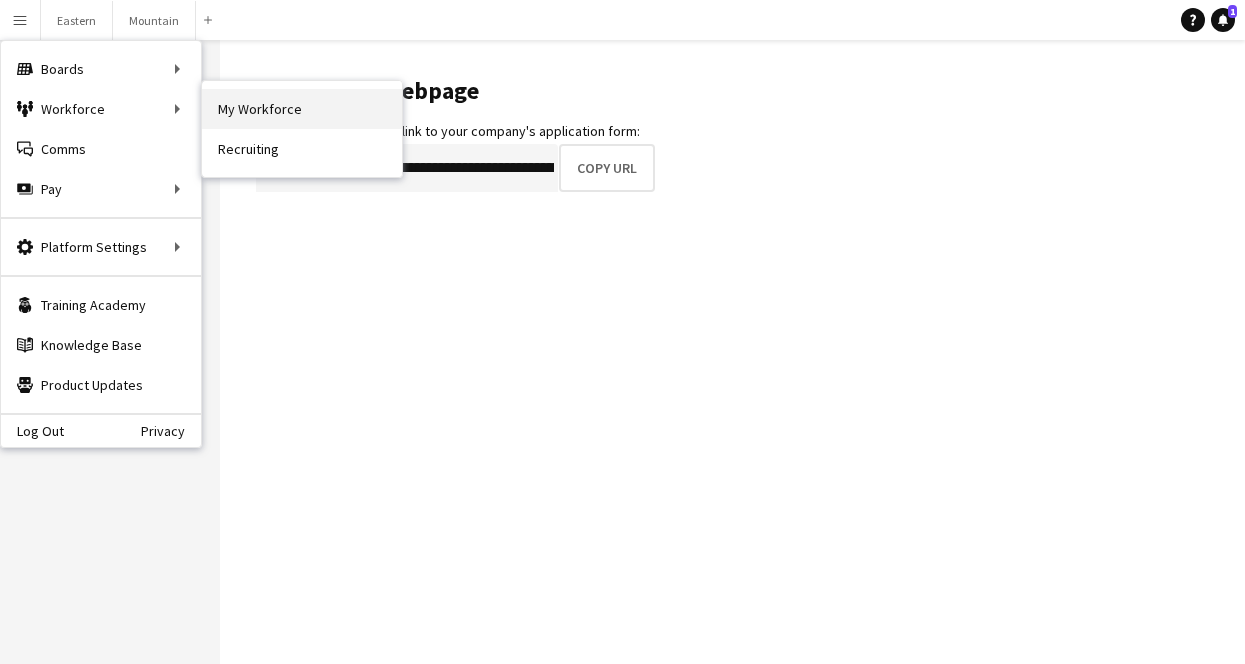 click on "My Workforce" at bounding box center (302, 109) 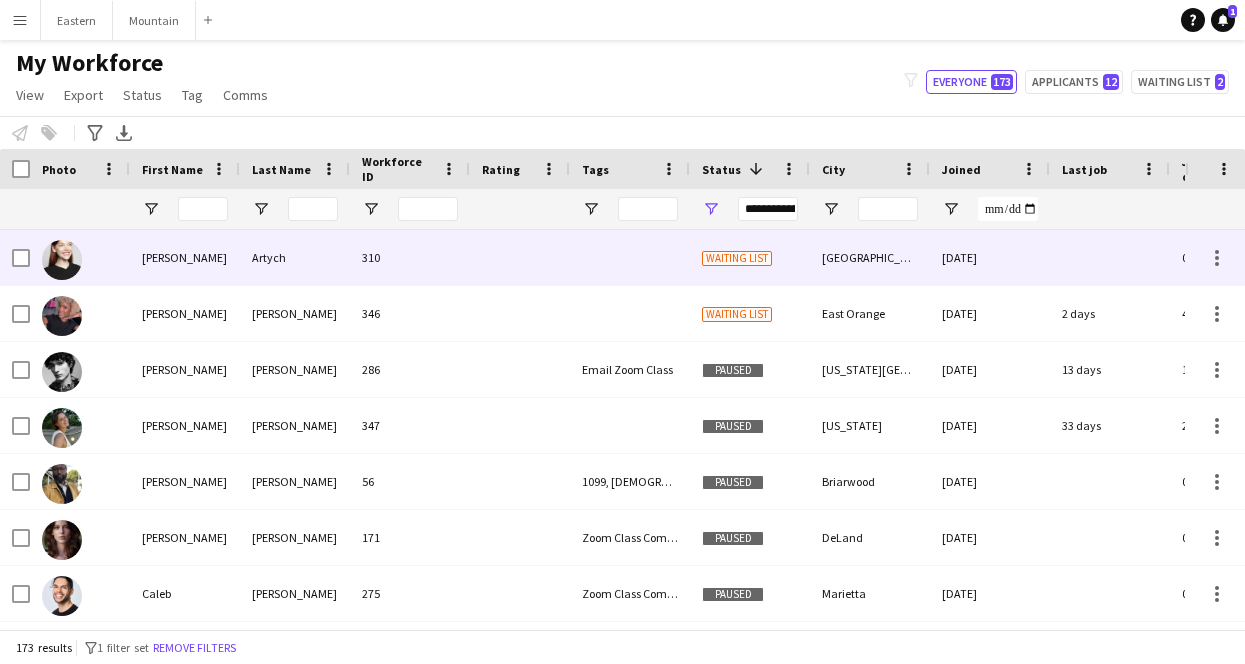 scroll, scrollTop: 272, scrollLeft: 0, axis: vertical 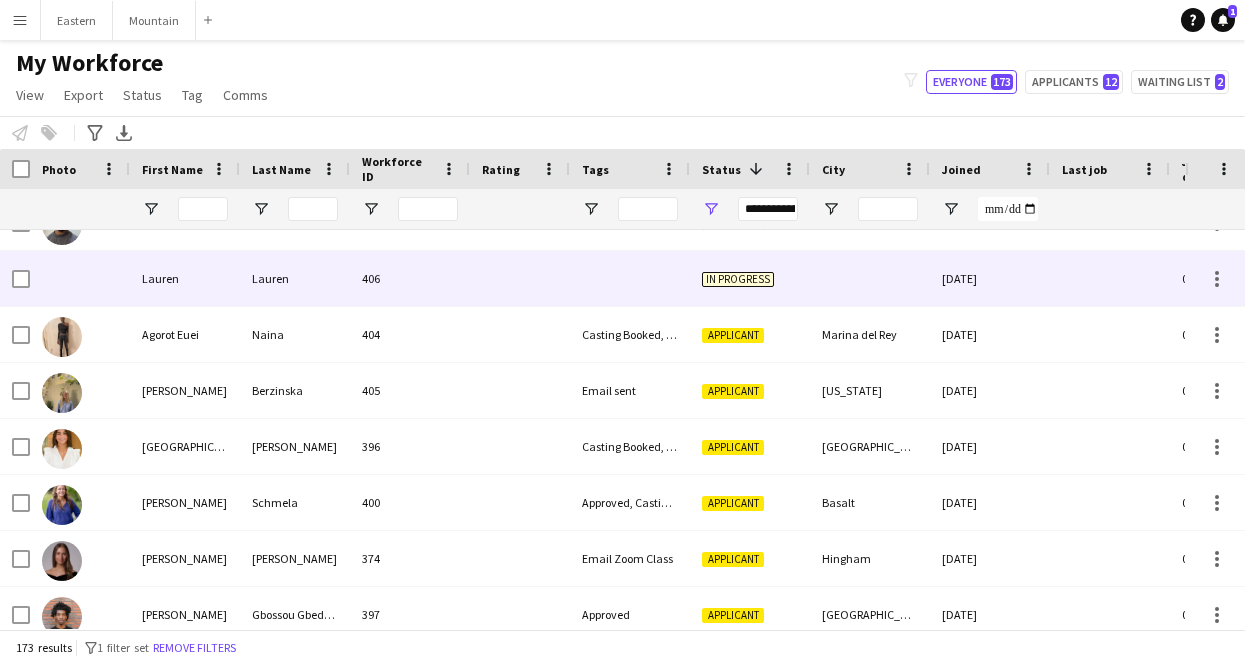 click at bounding box center (630, 278) 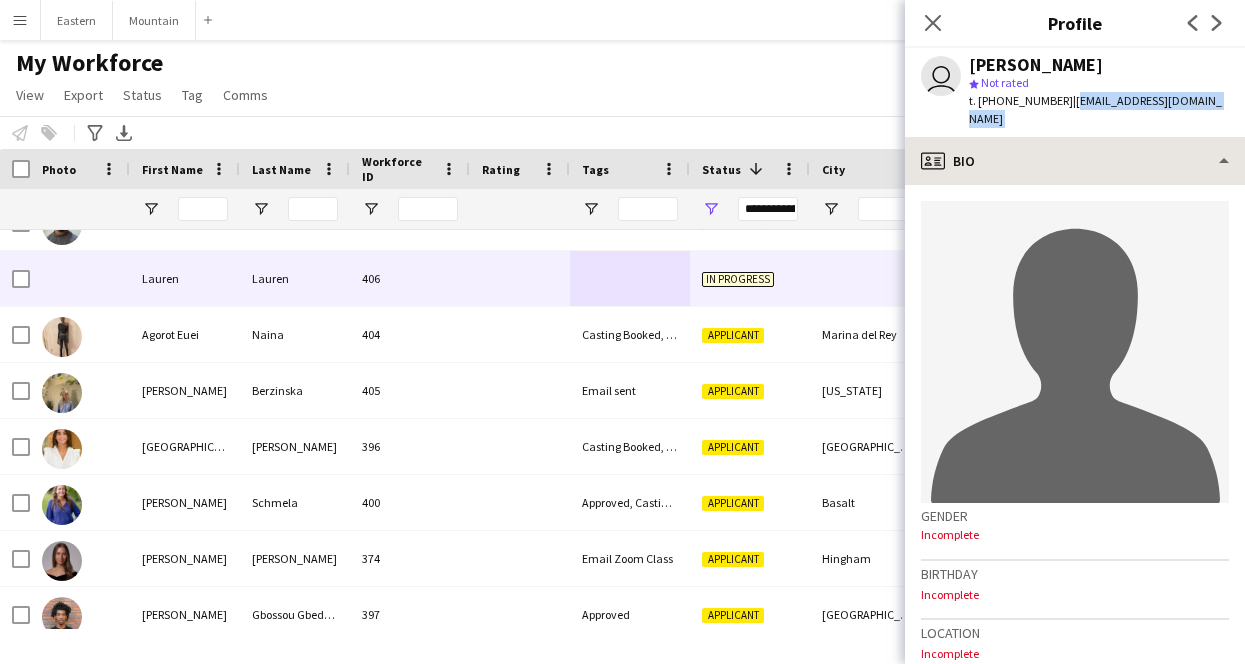drag, startPoint x: 1057, startPoint y: 100, endPoint x: 1221, endPoint y: 121, distance: 165.33905 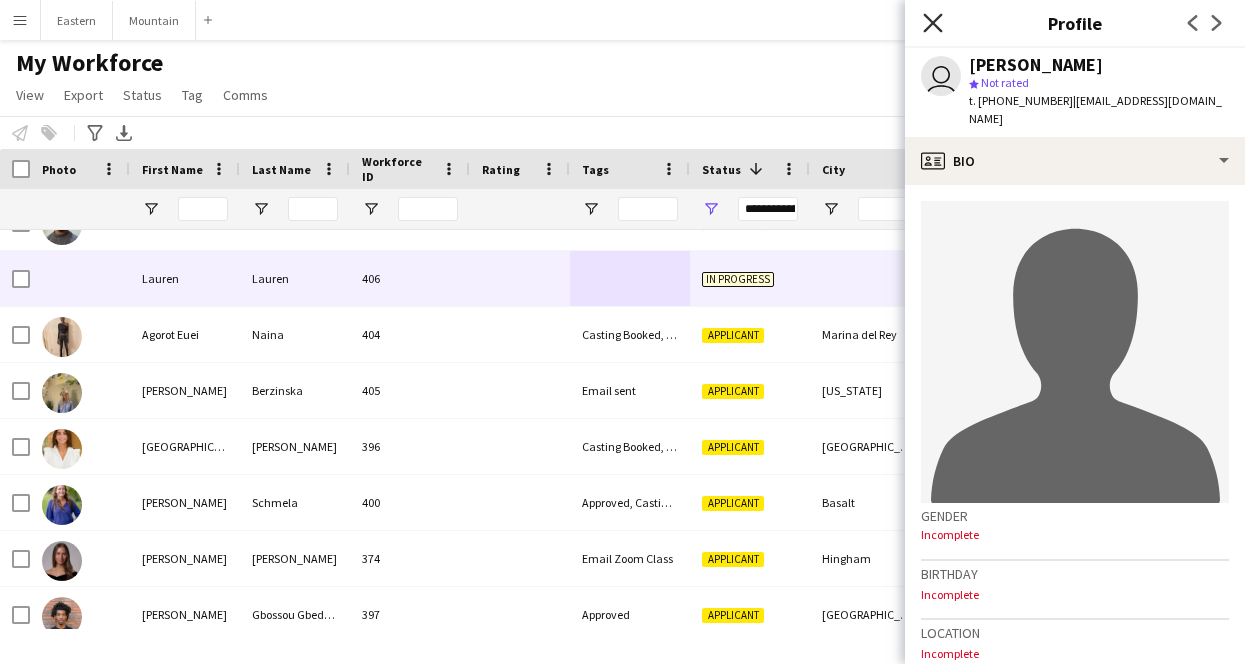 click 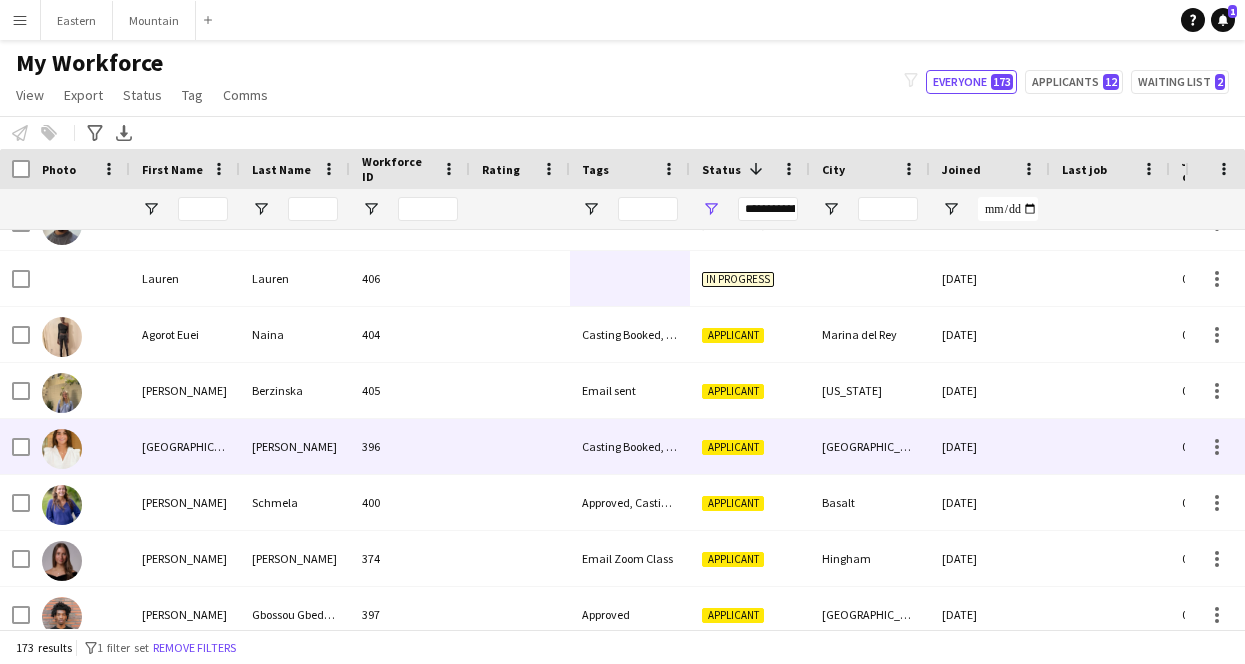 click on "[PERSON_NAME]" at bounding box center [295, 446] 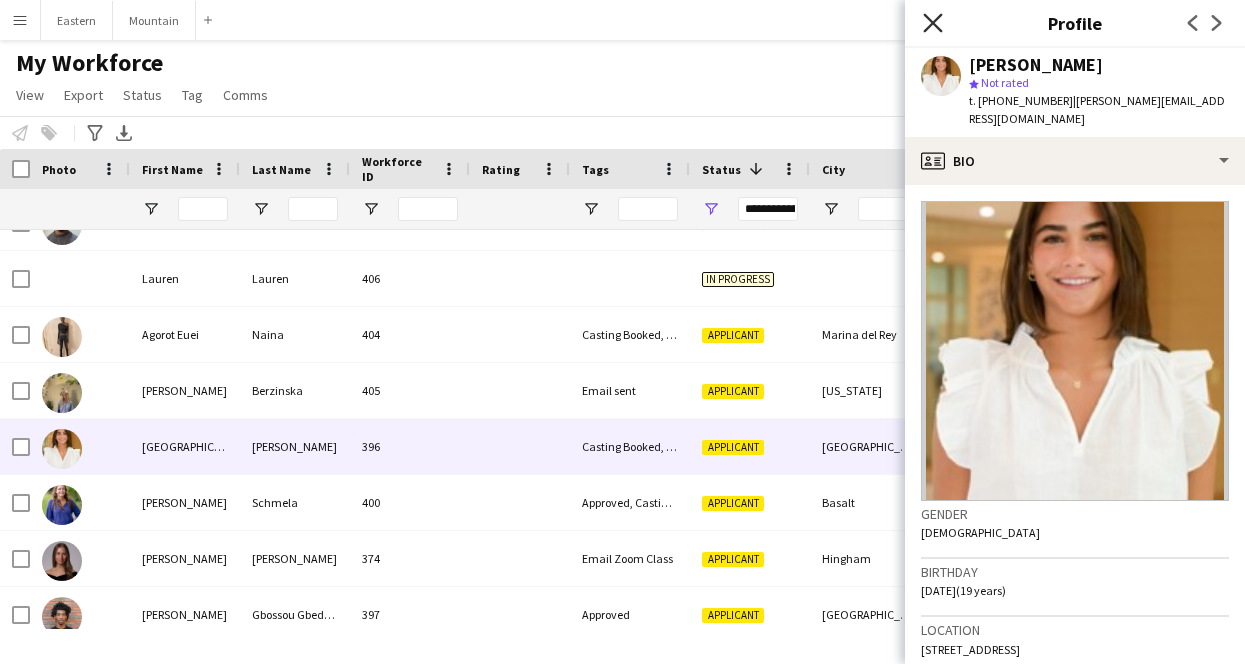 click on "Close pop-in" 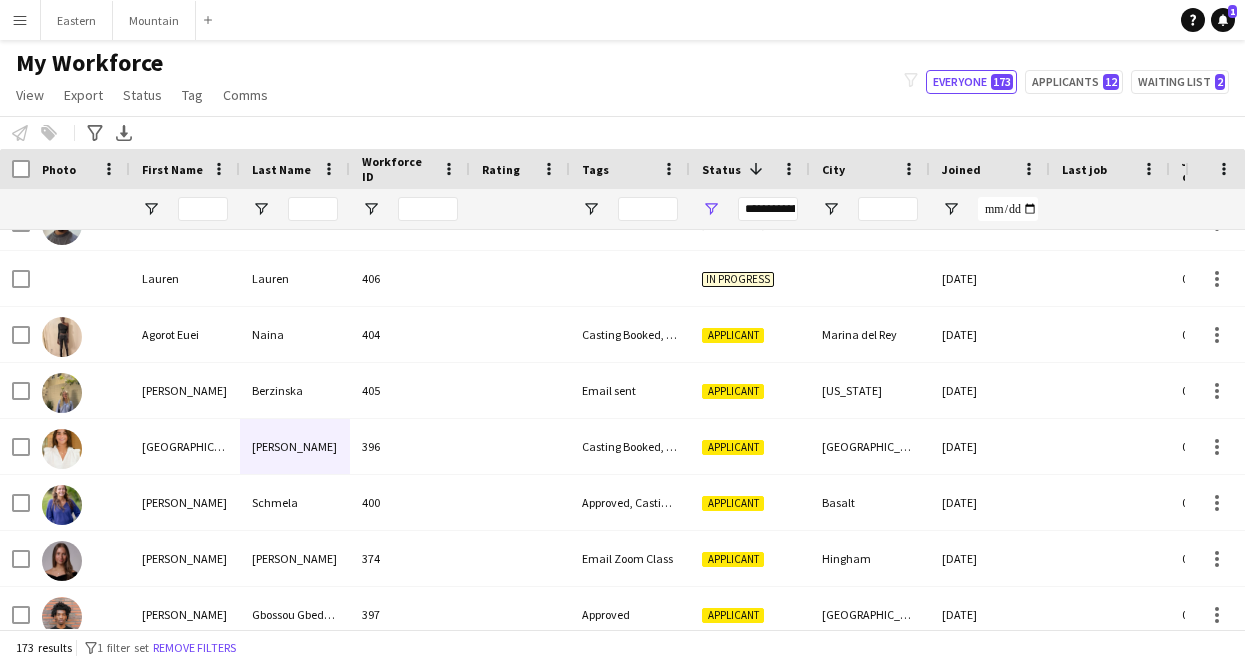 click on "Menu" at bounding box center (20, 20) 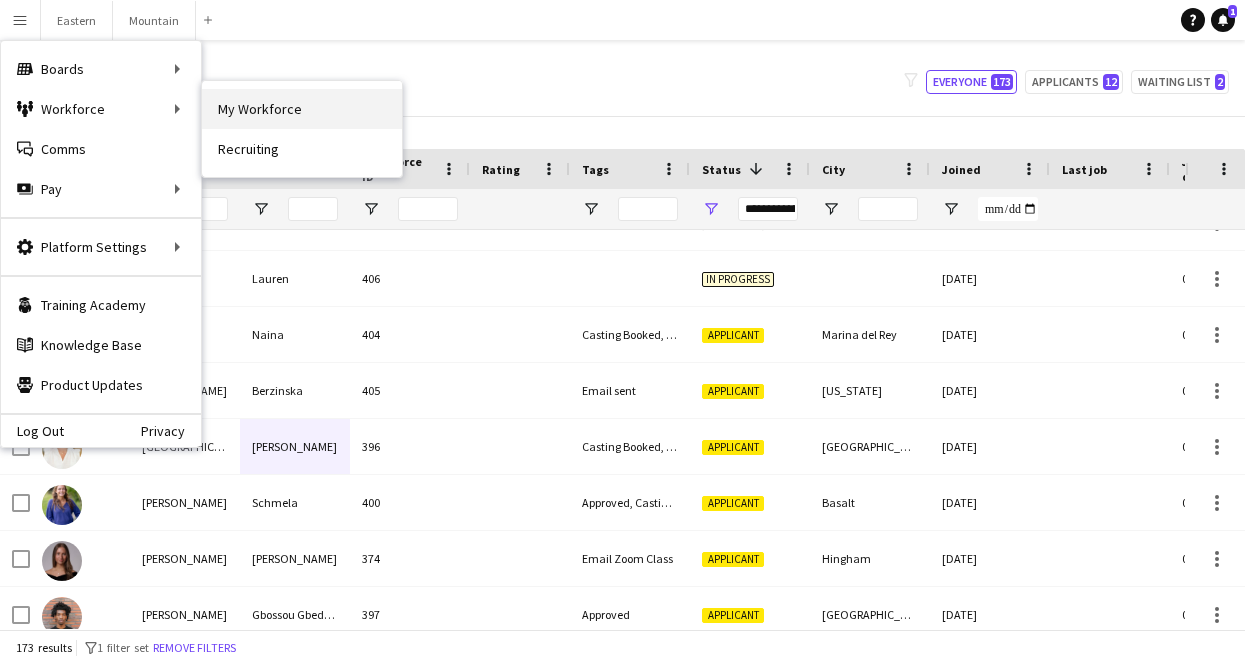 click on "My Workforce" at bounding box center (302, 109) 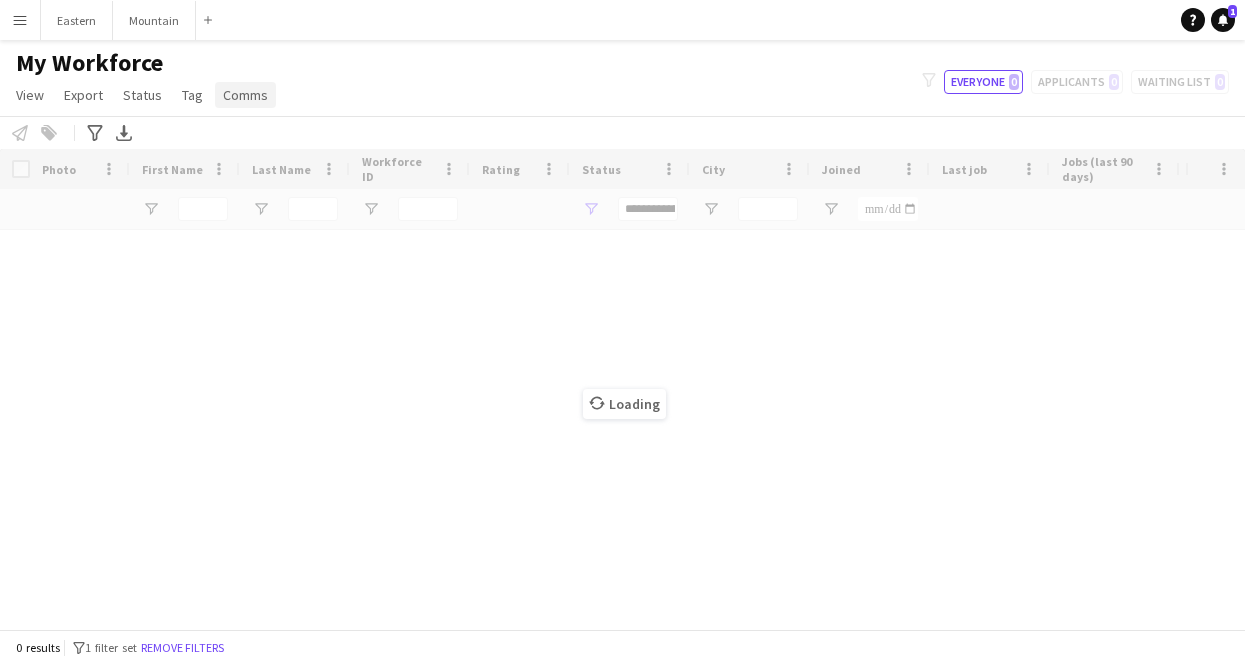 type on "**********" 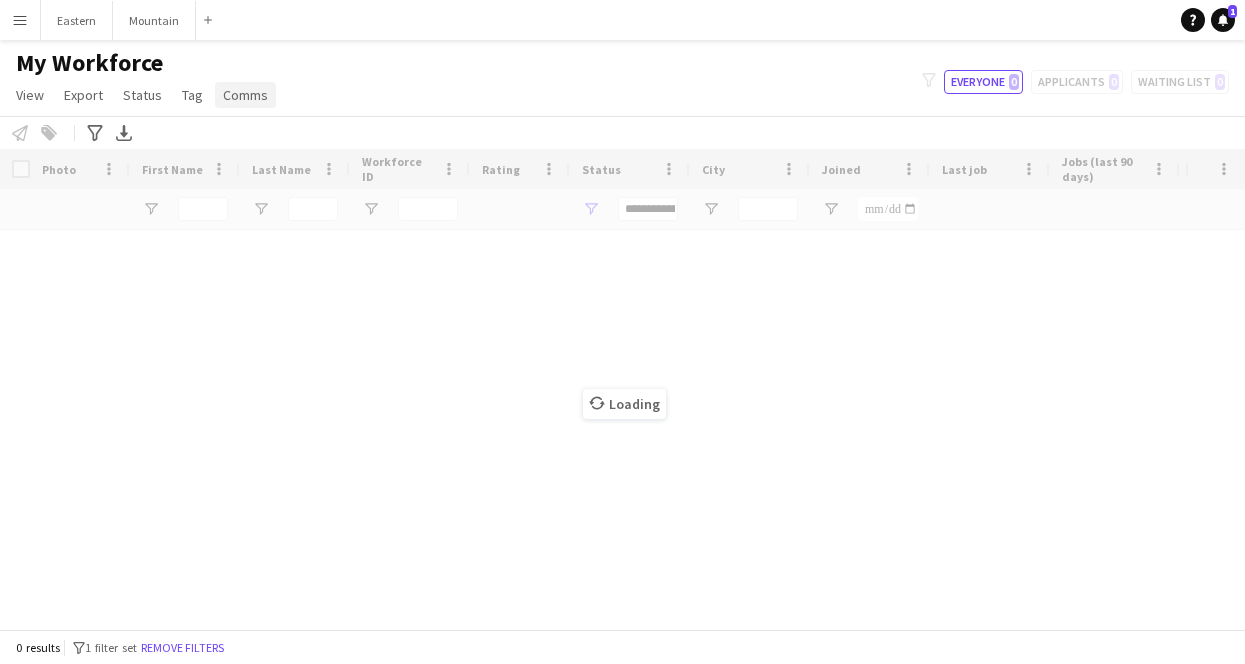 scroll, scrollTop: 0, scrollLeft: 0, axis: both 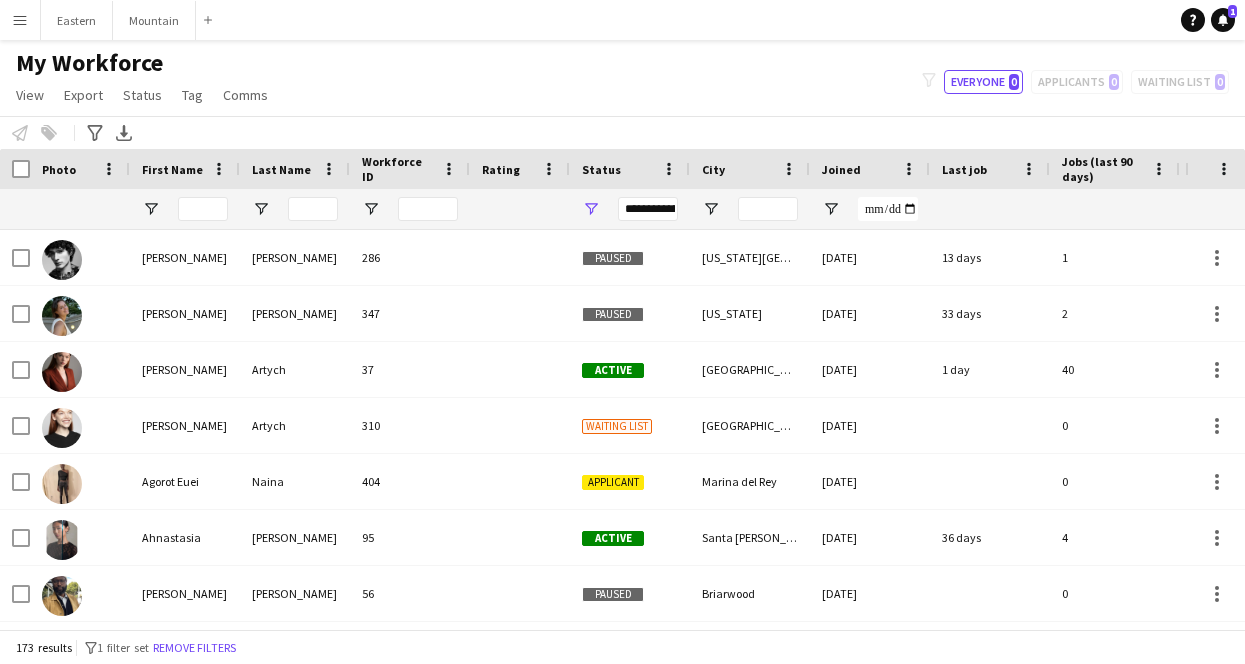 click on "Menu" at bounding box center (20, 20) 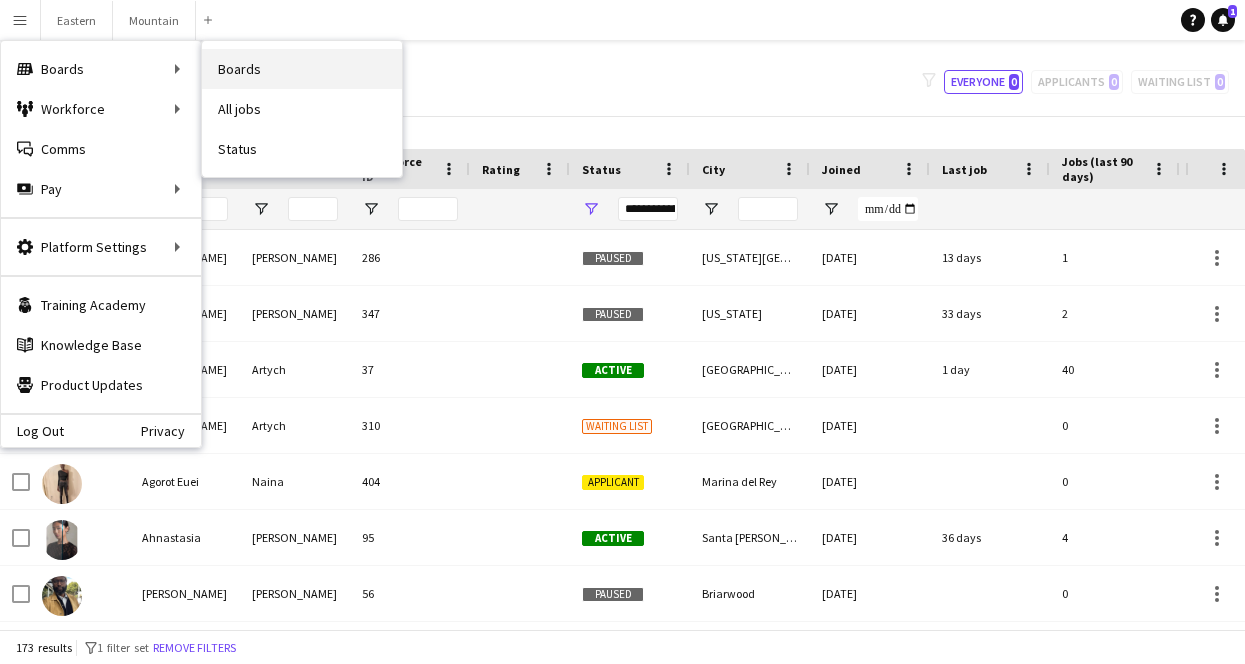 click on "Boards" at bounding box center [302, 69] 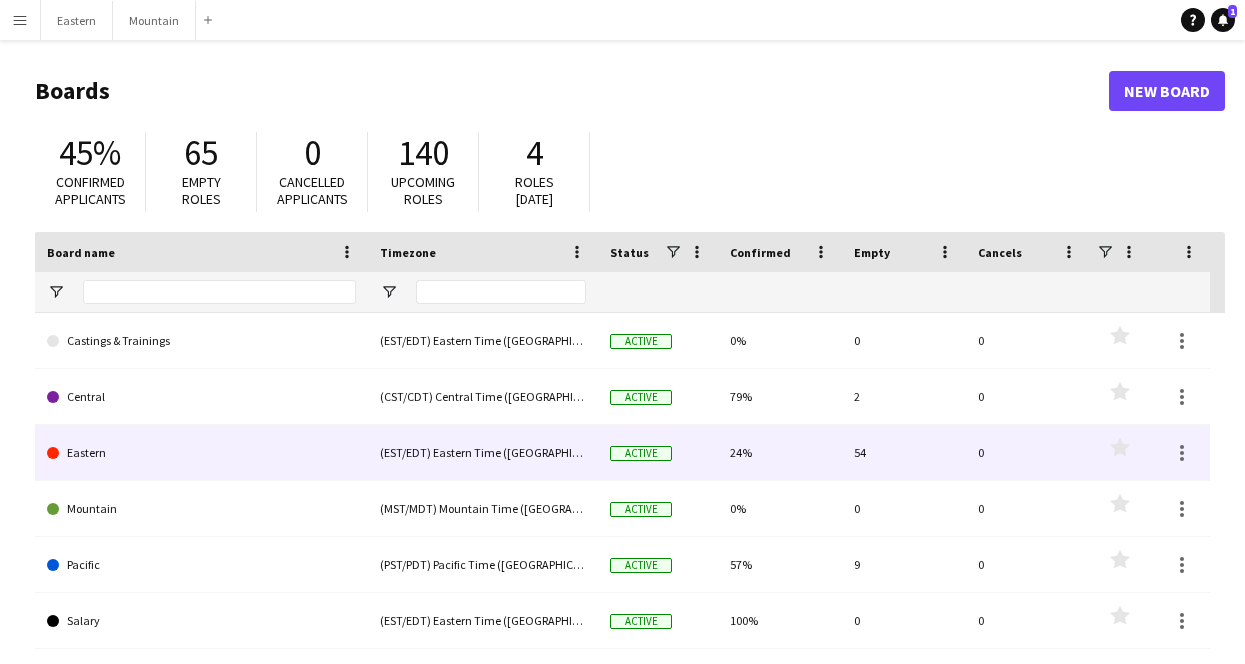 click on "Eastern" 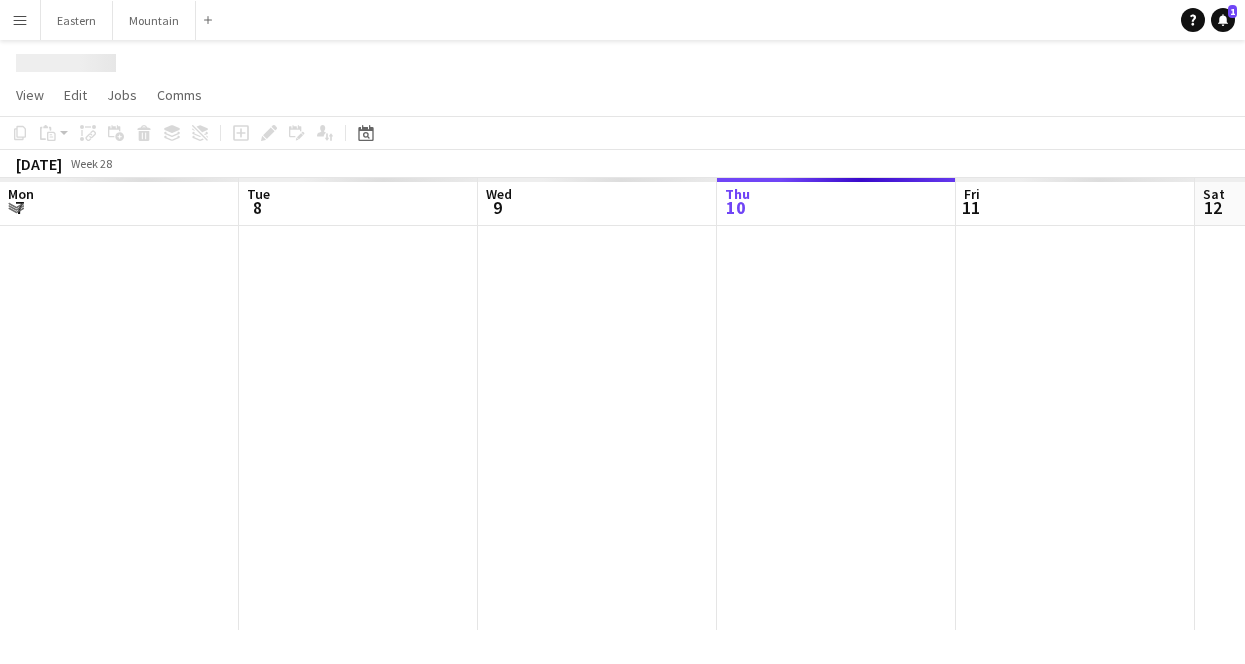 scroll, scrollTop: 0, scrollLeft: 478, axis: horizontal 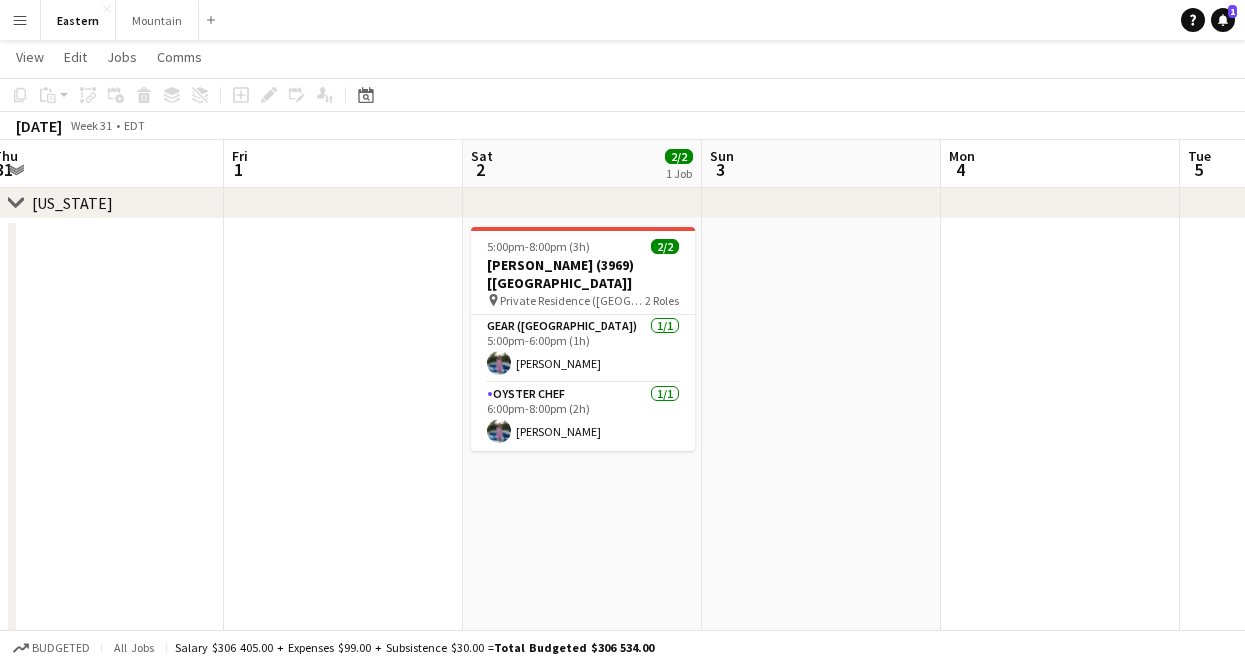 click on "Menu" at bounding box center (20, 20) 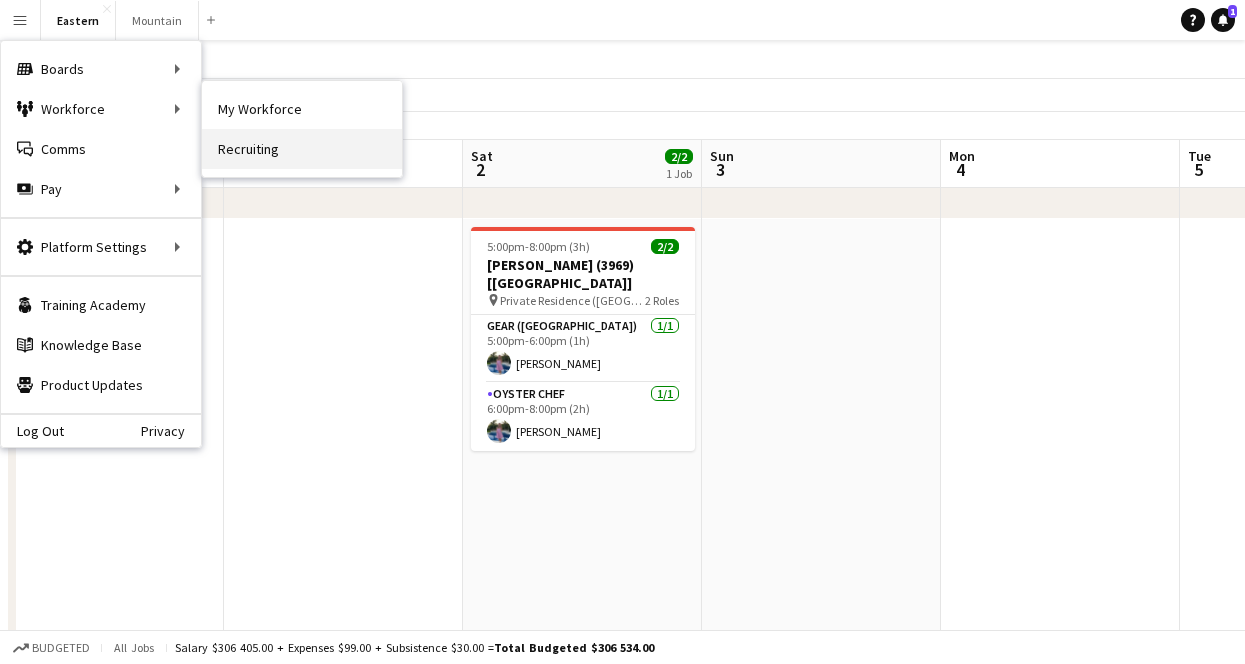 click on "Recruiting" at bounding box center (302, 149) 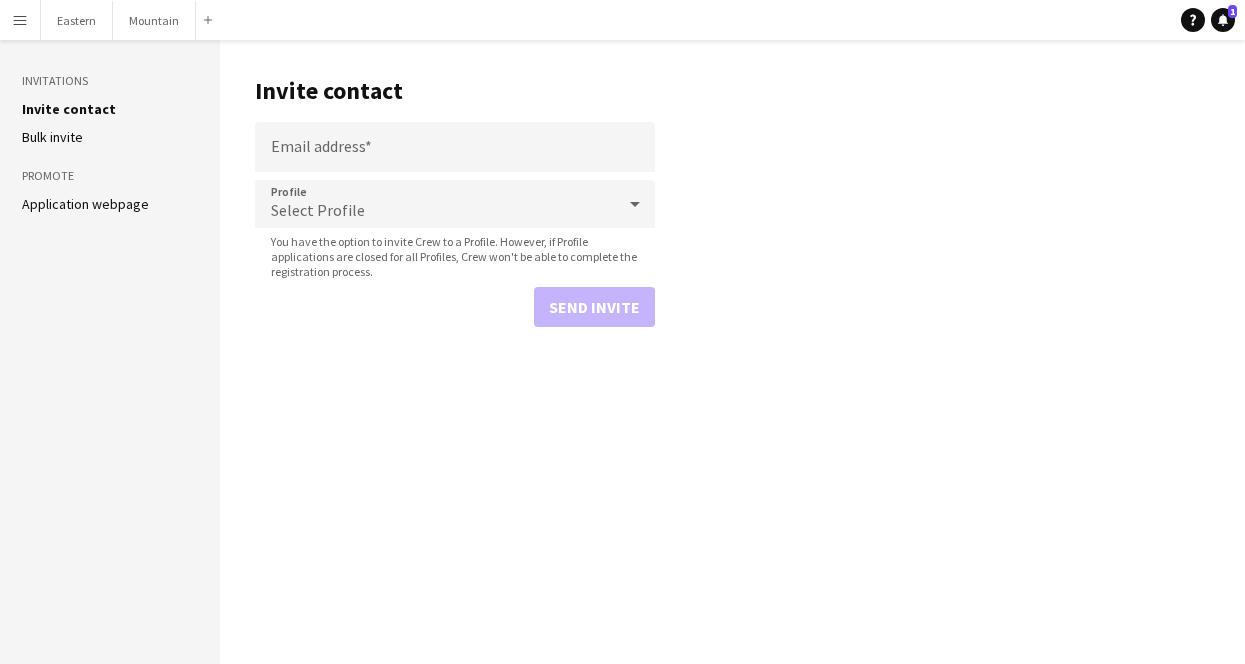 scroll, scrollTop: 0, scrollLeft: 0, axis: both 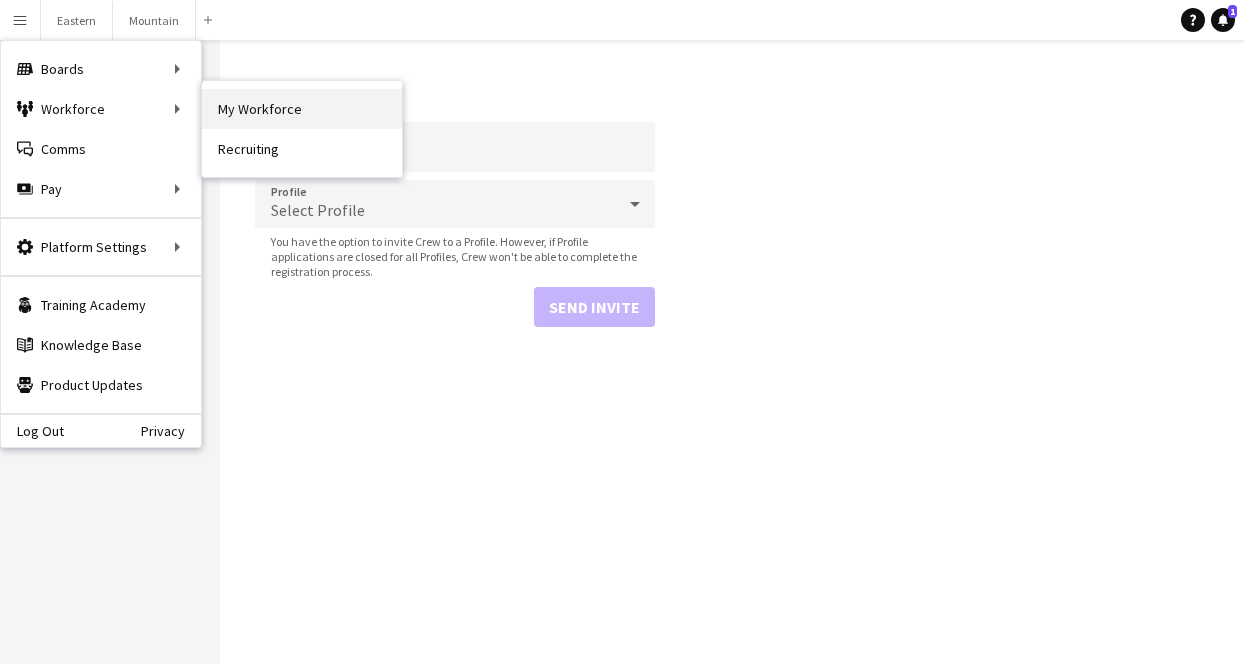 click on "My Workforce" at bounding box center [302, 109] 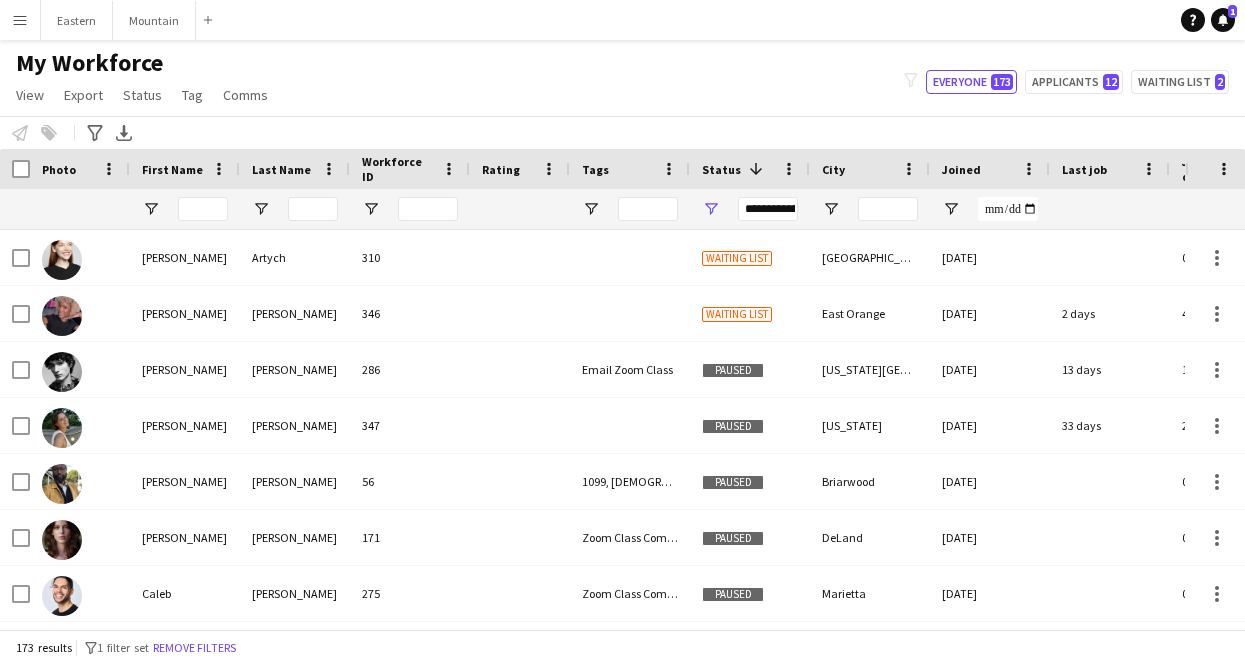 scroll, scrollTop: 83, scrollLeft: 0, axis: vertical 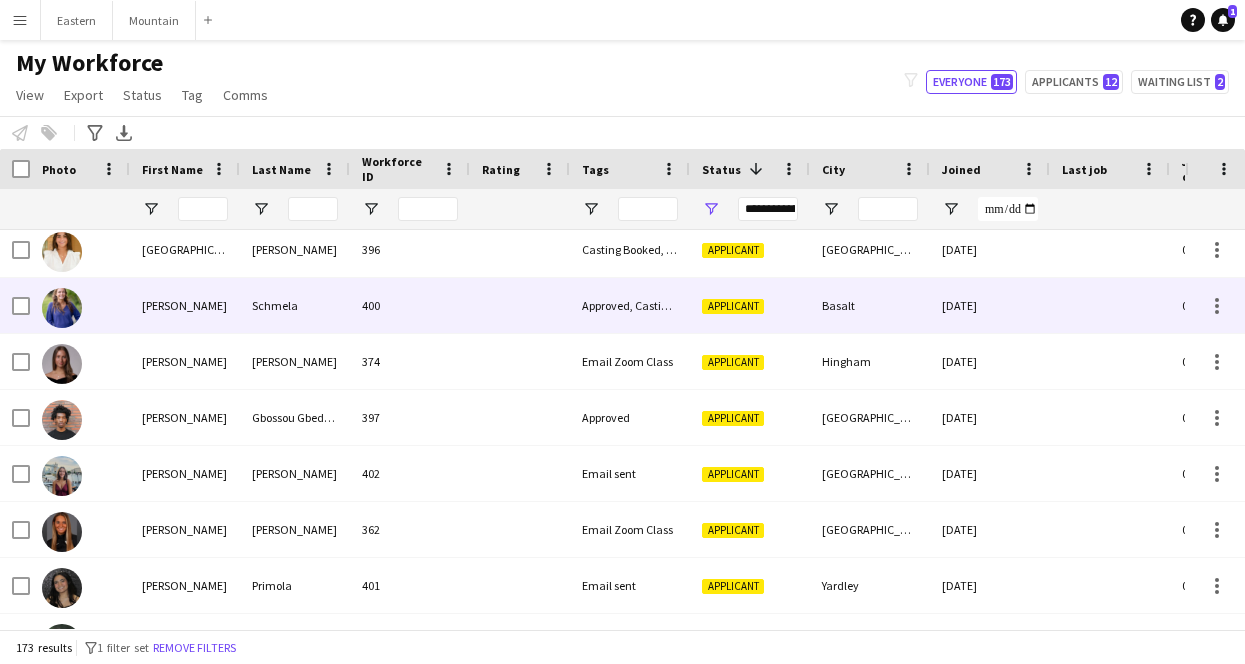 click on "Schmela" at bounding box center [295, 305] 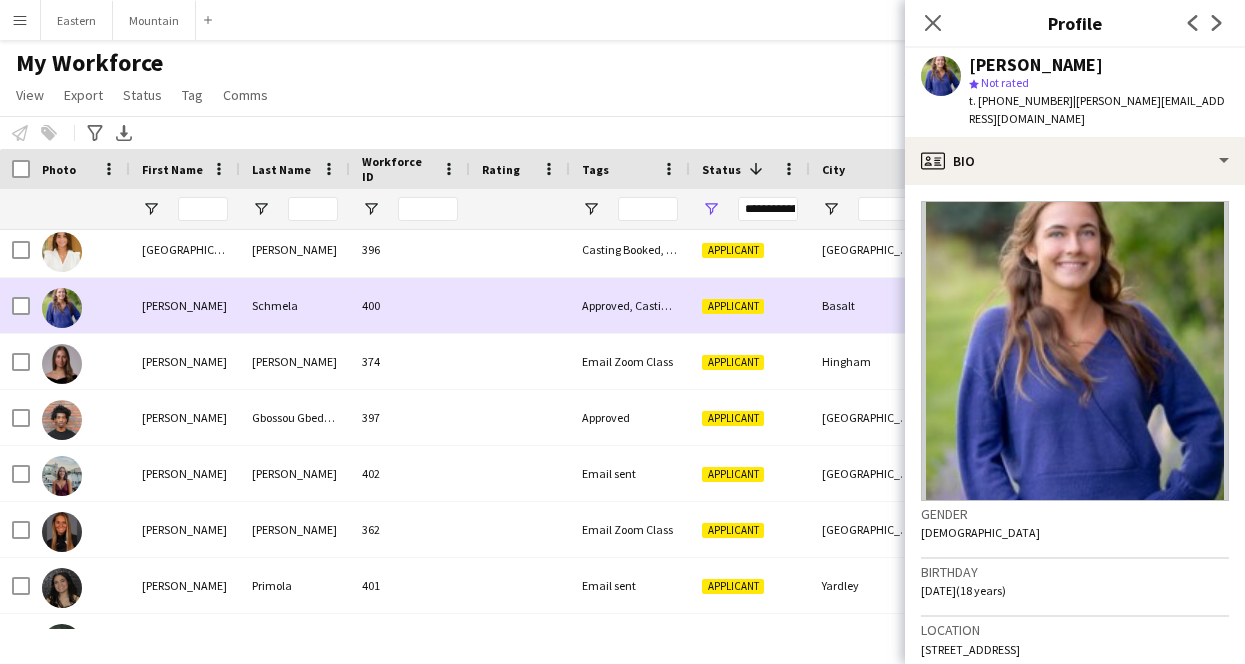 click on "Schmela" at bounding box center [295, 305] 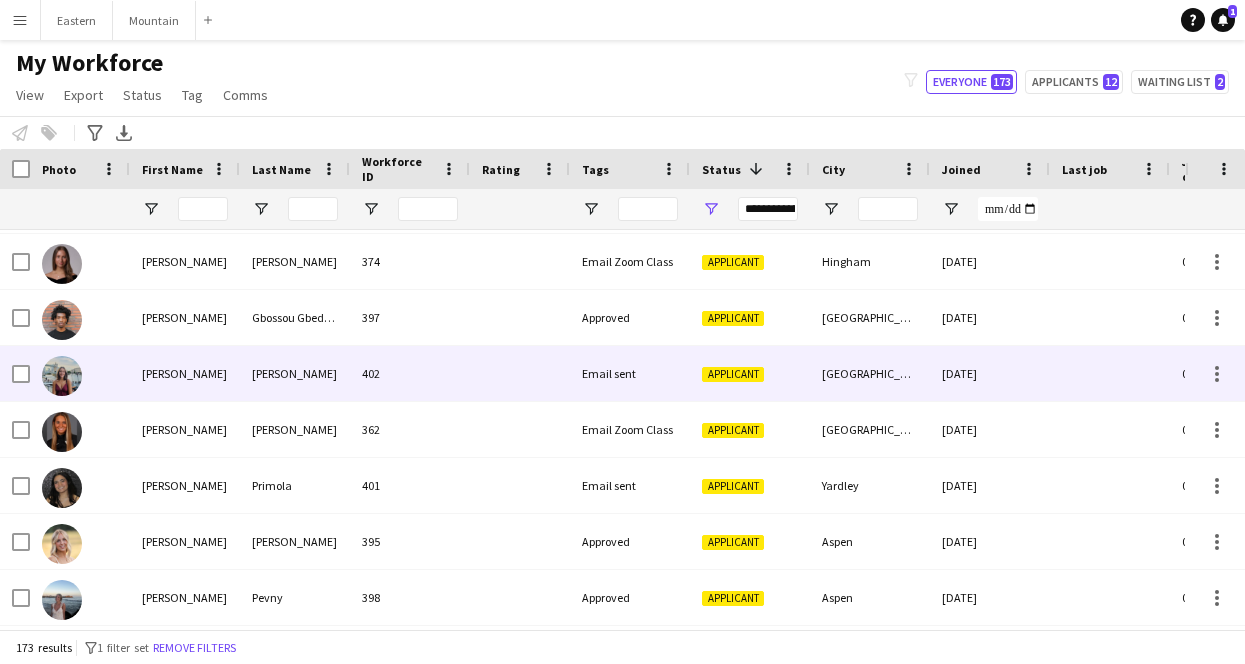 click on "[PERSON_NAME]" at bounding box center (295, 373) 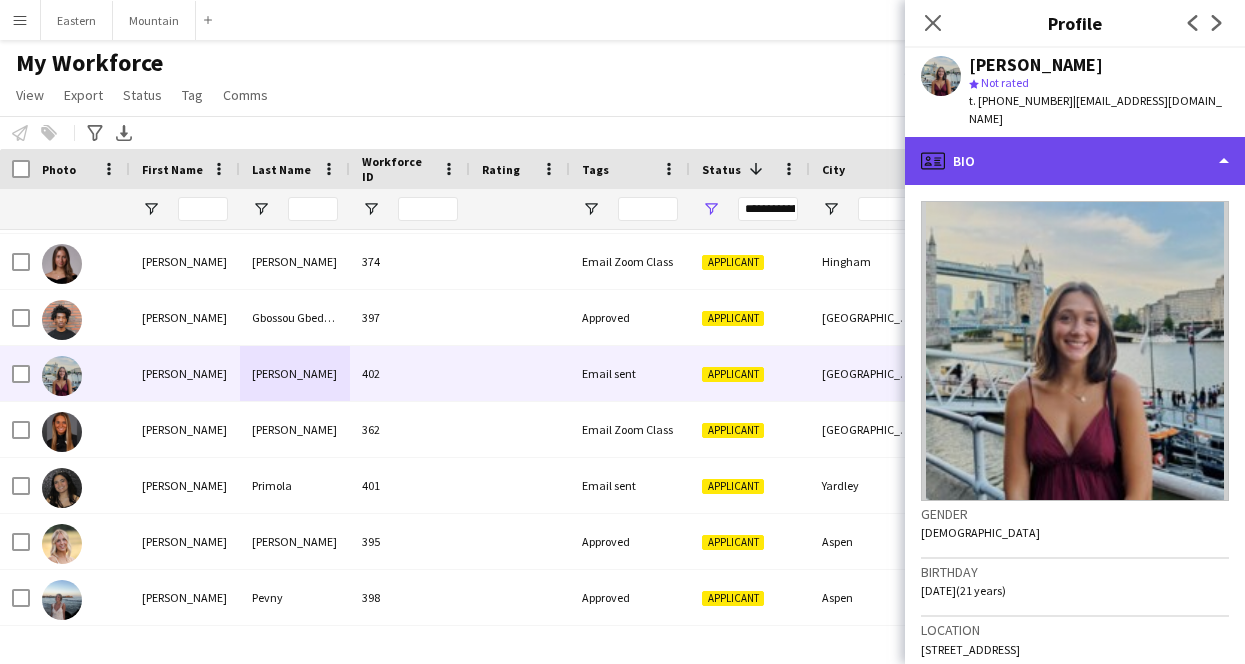 click on "profile
Bio" 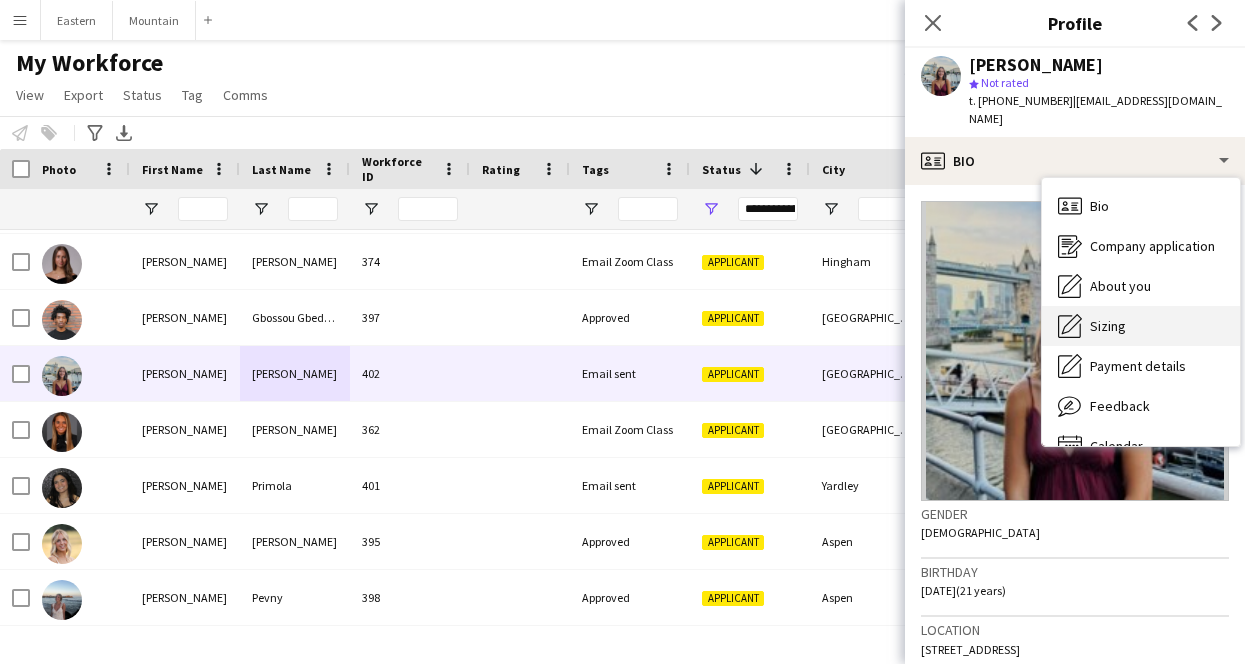 click on "Sizing" at bounding box center (1108, 326) 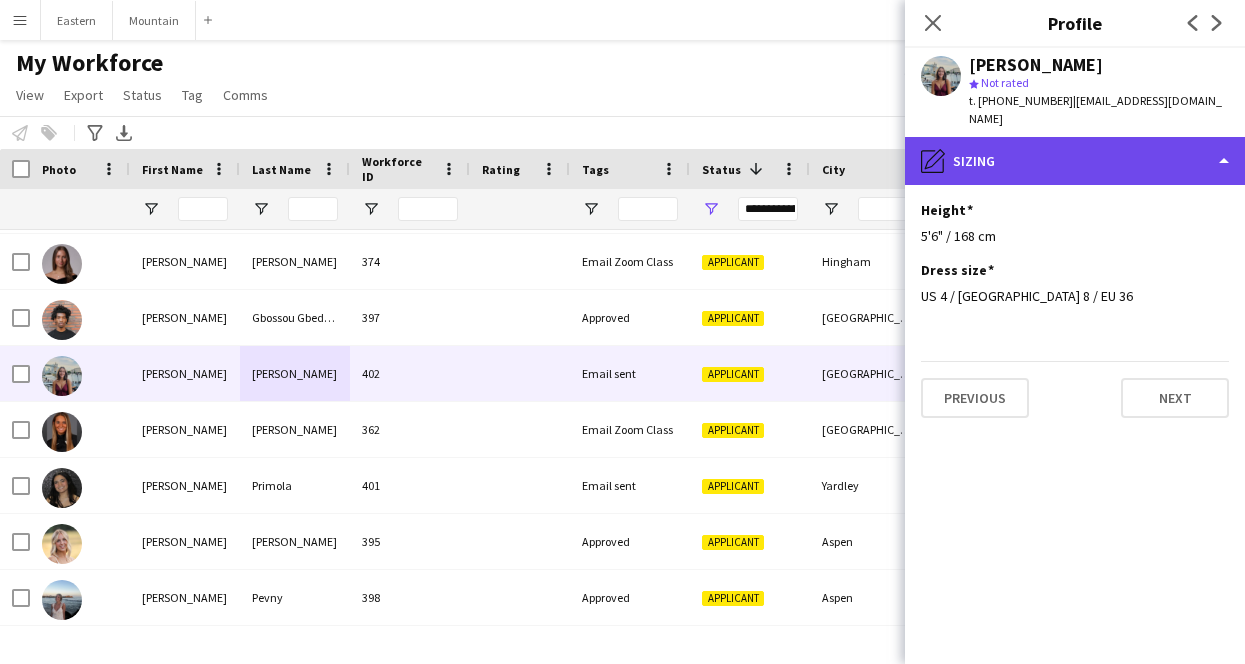 click on "pencil4
[GEOGRAPHIC_DATA]" 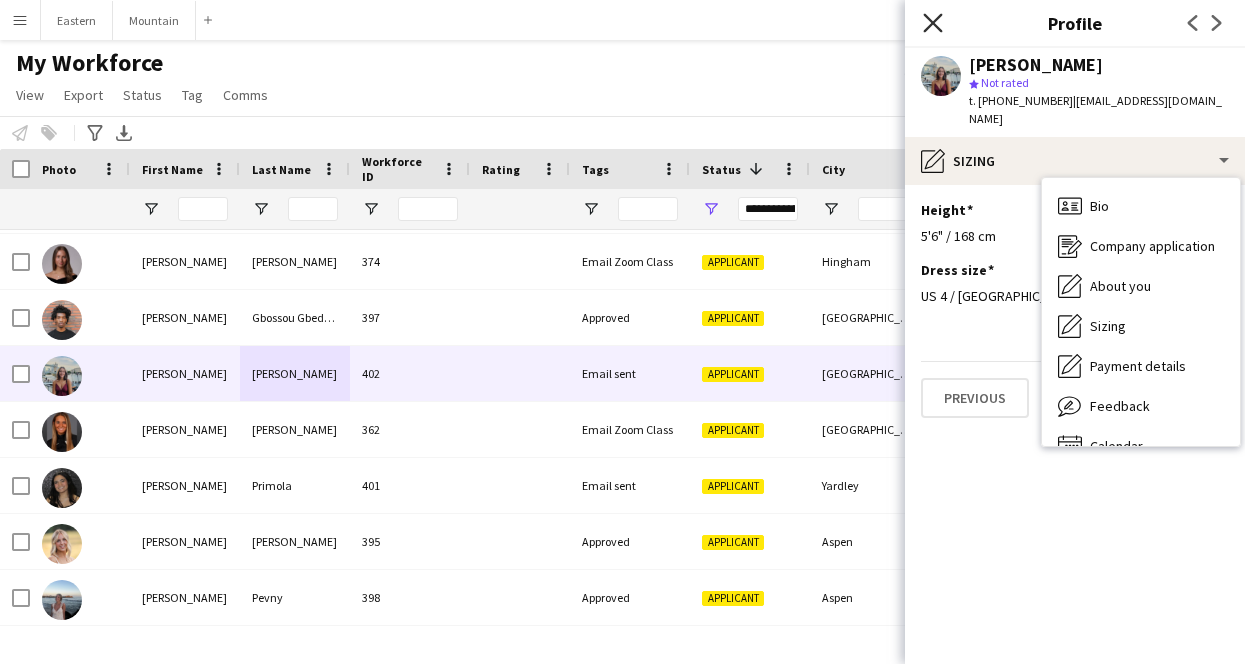 click on "Close pop-in" 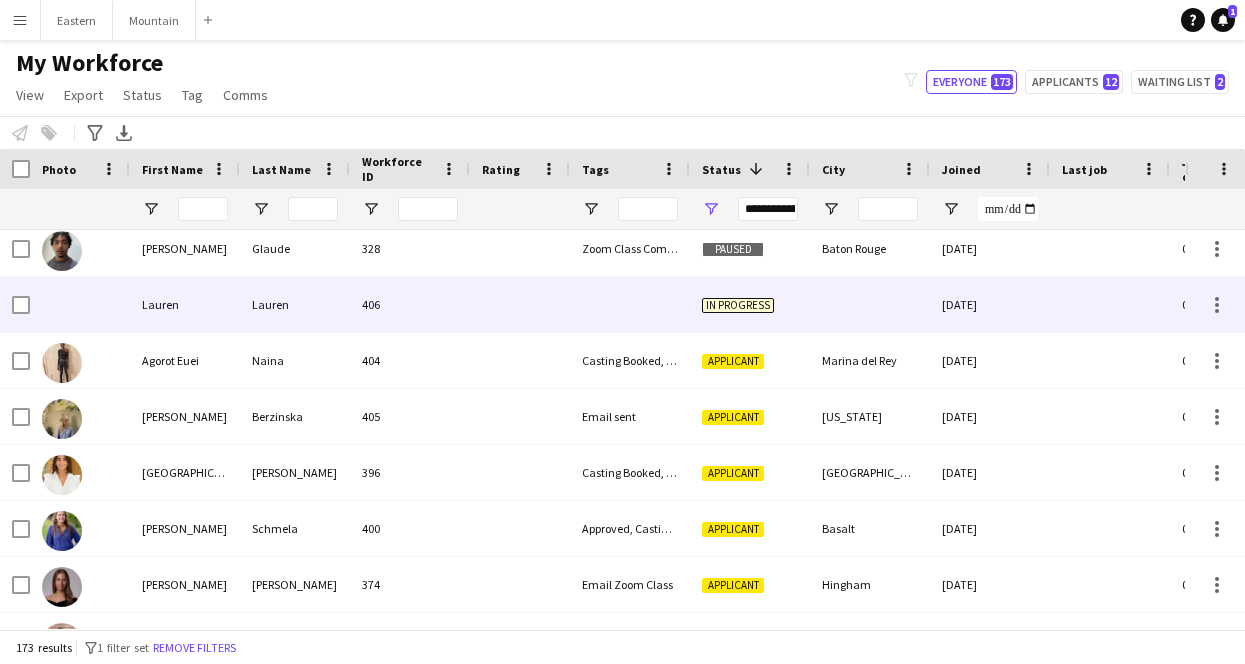 click on "Lauren" at bounding box center [185, 304] 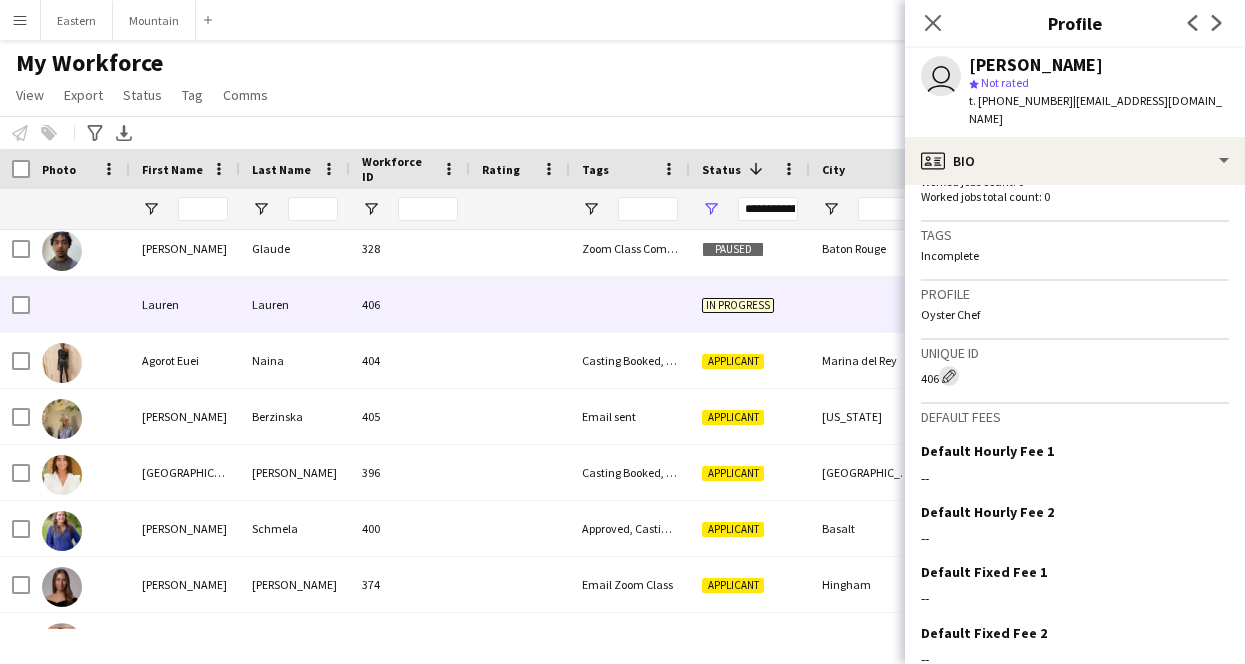 scroll, scrollTop: 551, scrollLeft: 0, axis: vertical 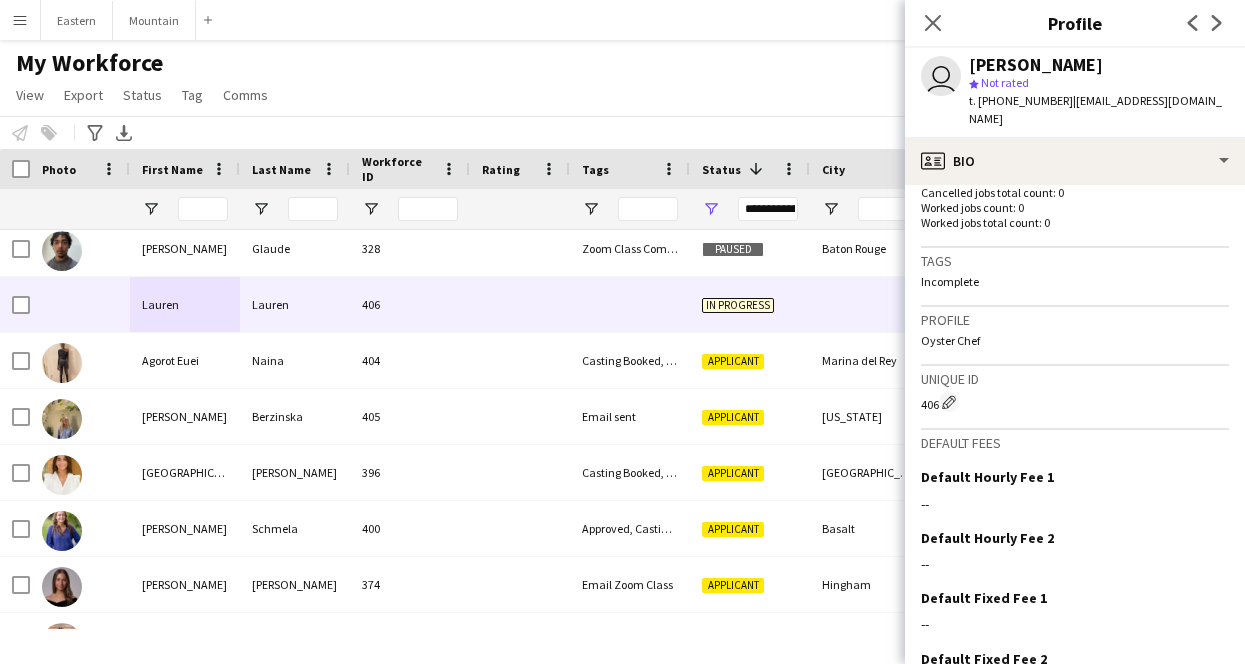 click on "Incomplete" 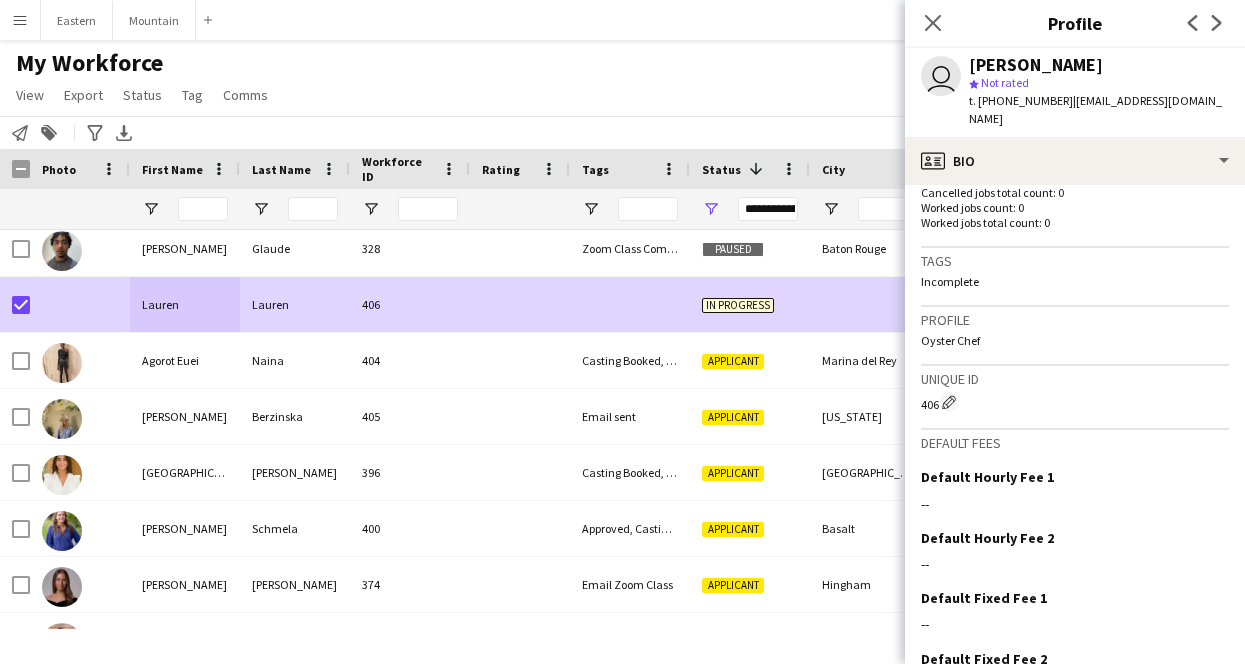 click on "Incomplete" 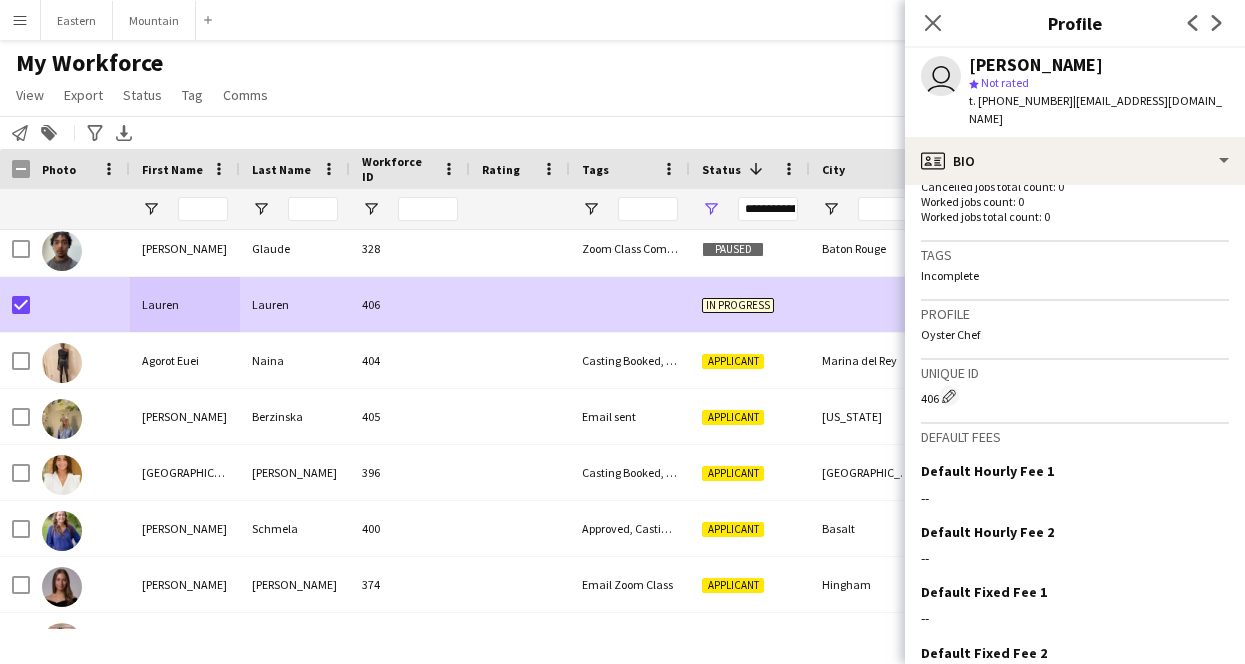 scroll, scrollTop: 517, scrollLeft: 0, axis: vertical 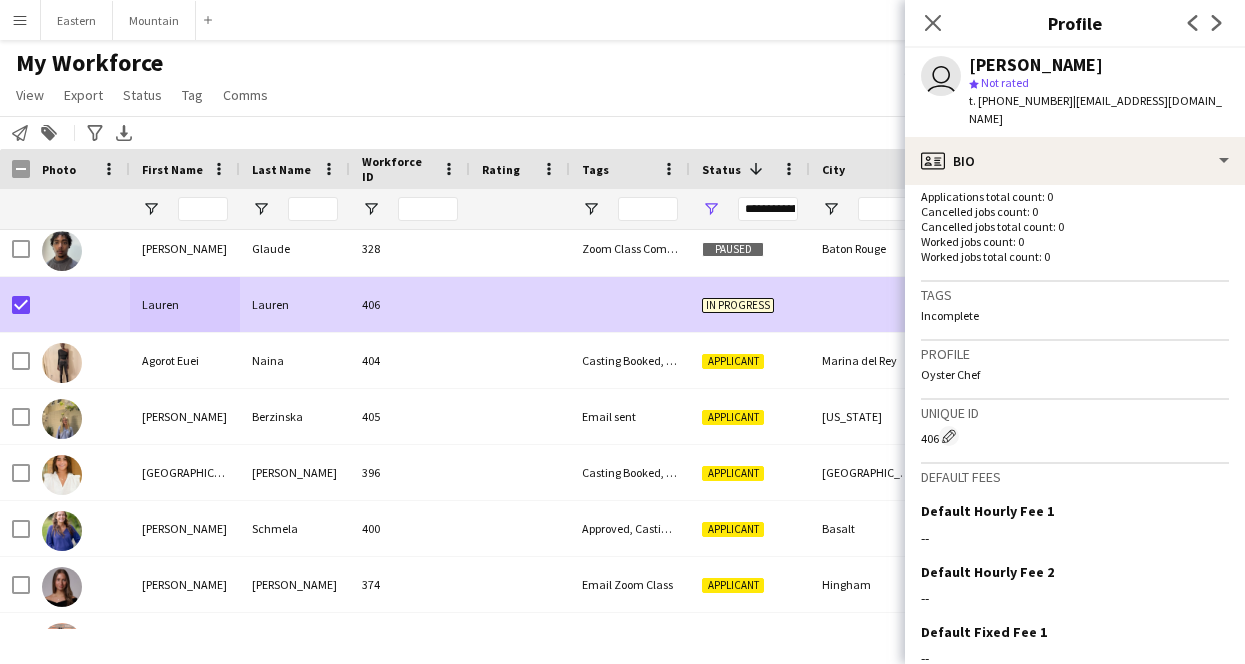 click on "Incomplete" 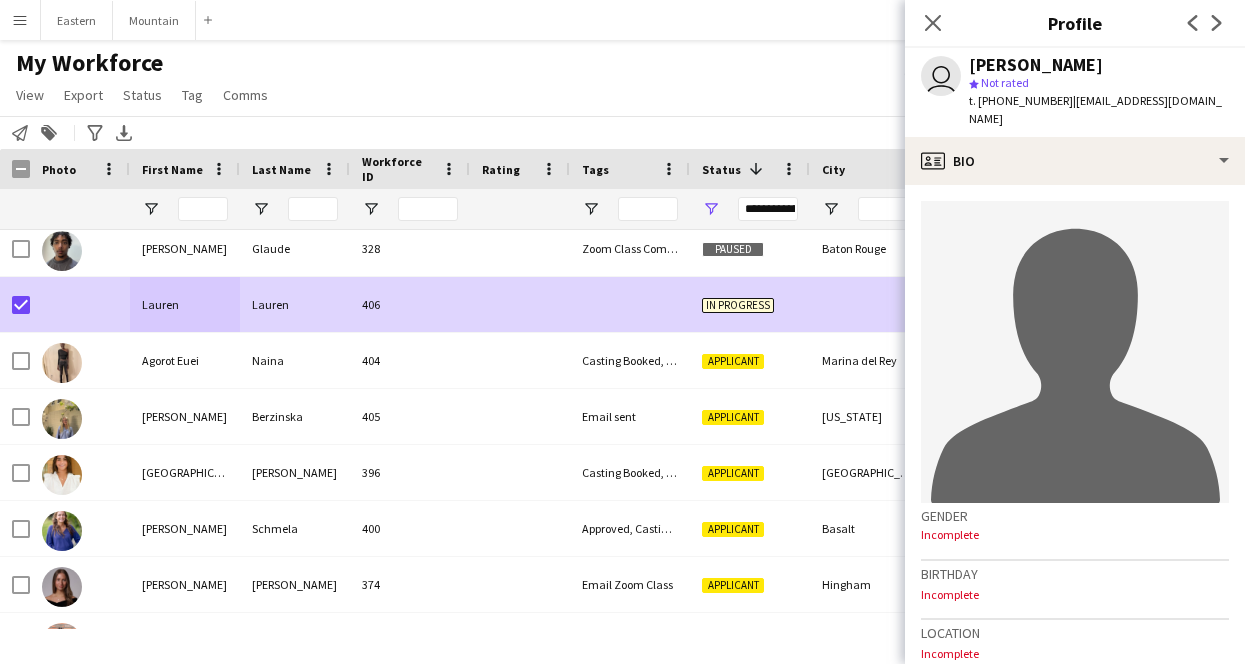 scroll, scrollTop: 0, scrollLeft: 0, axis: both 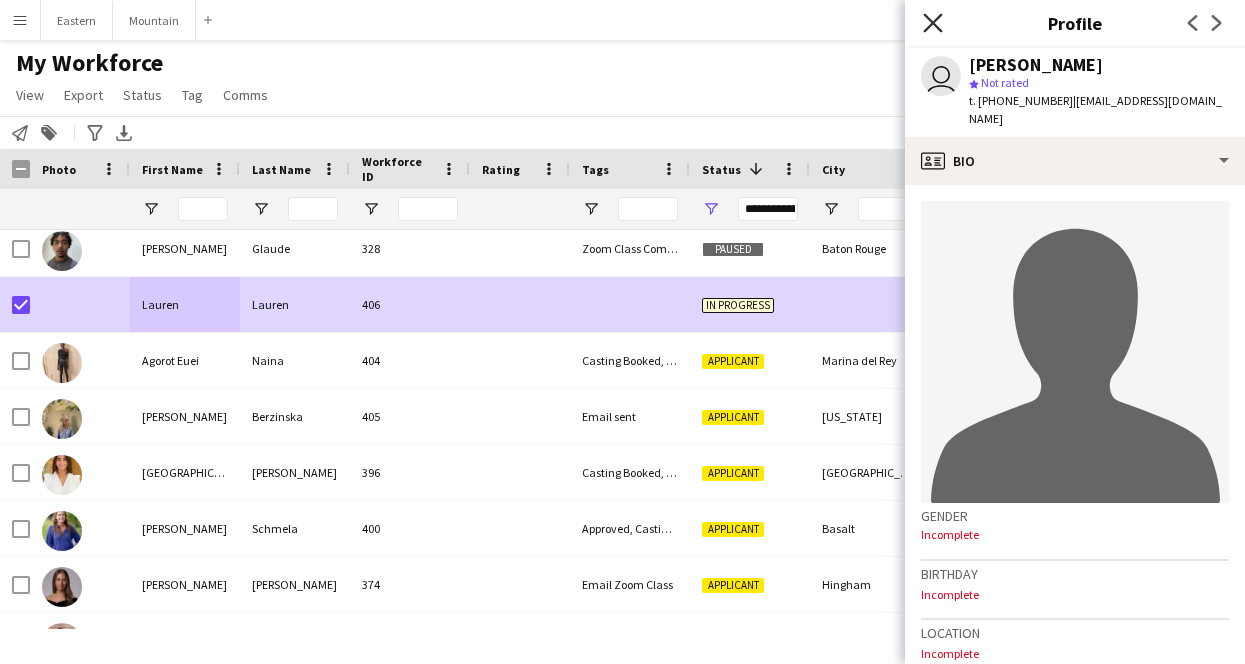 click 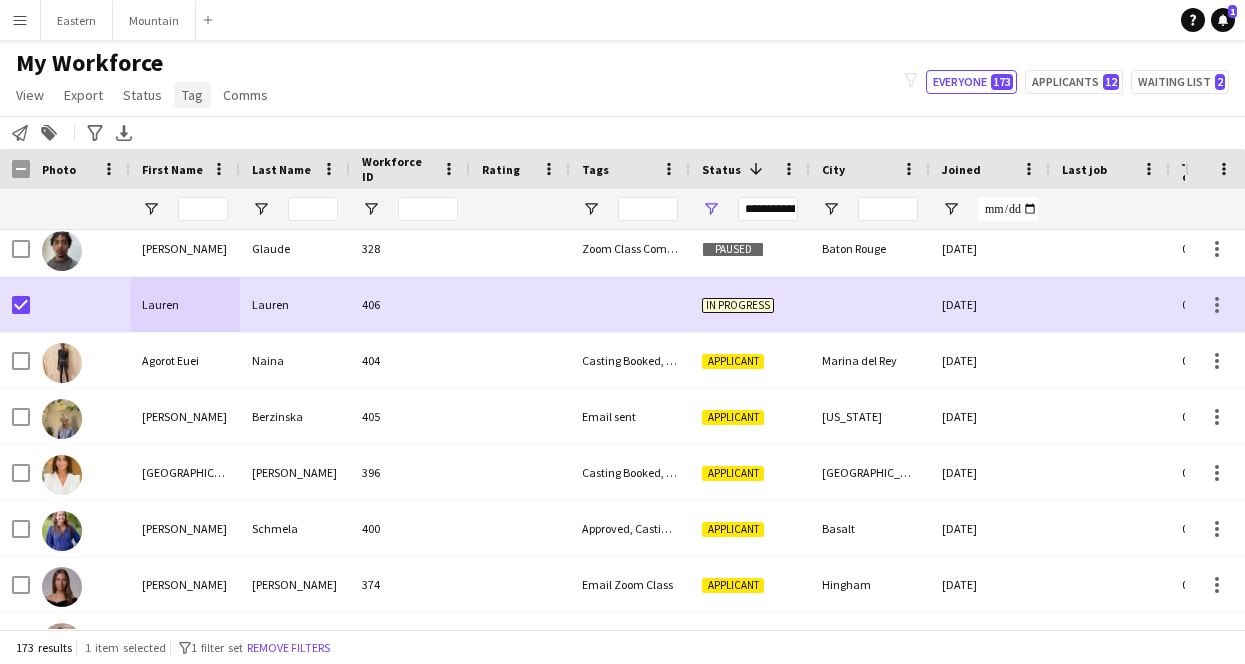click on "Tag" 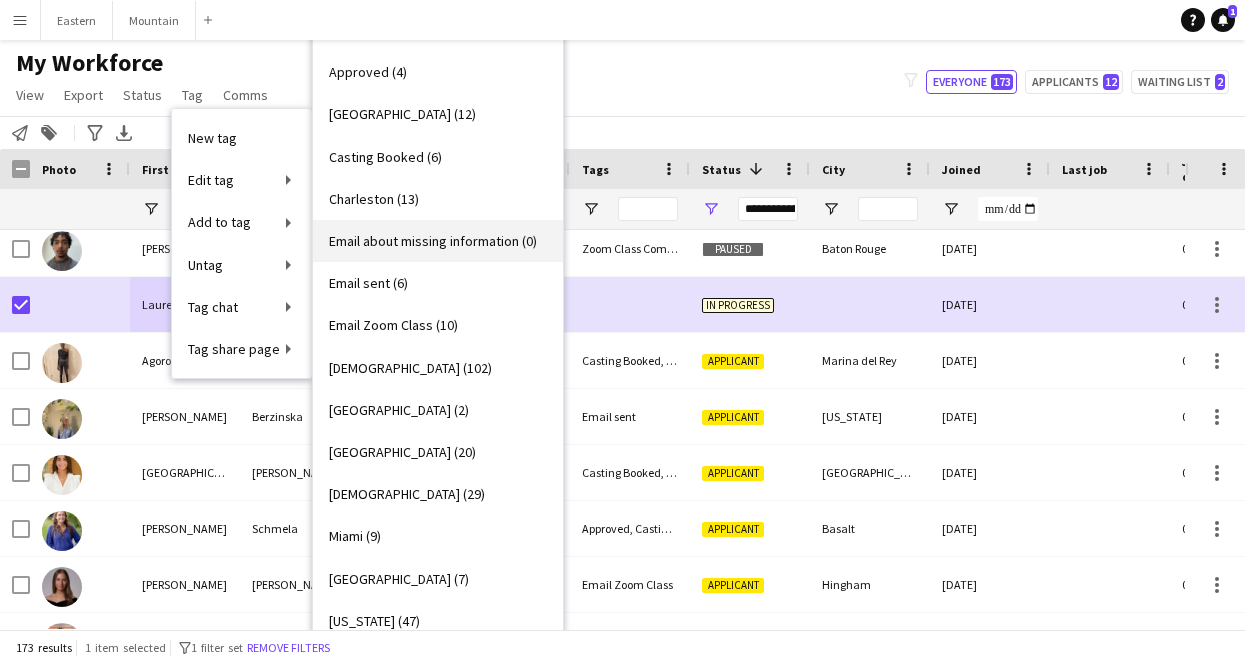click on "Email about missing information (0)" at bounding box center [433, 241] 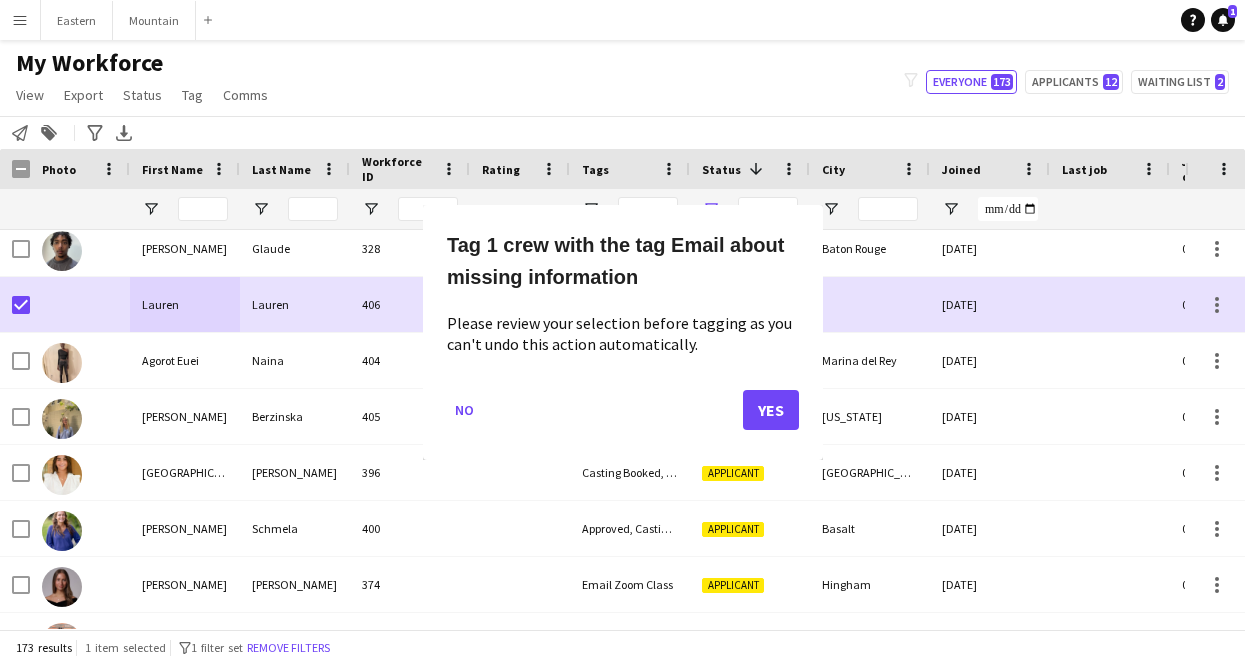 click on "Yes" 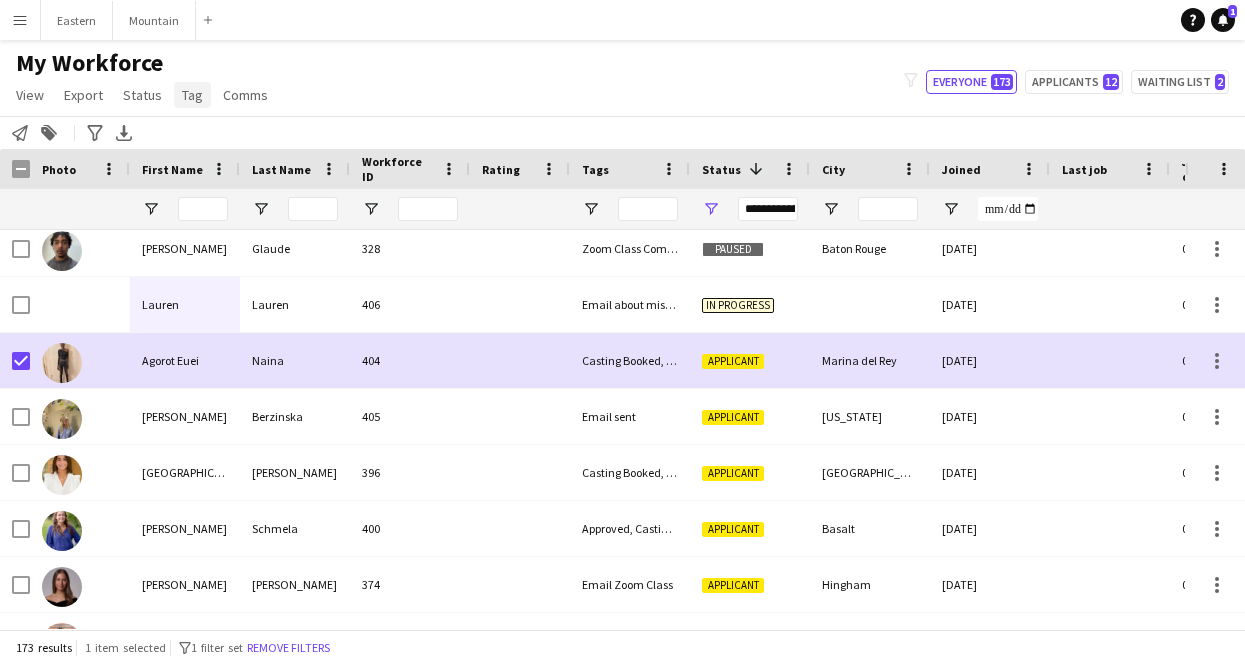 click on "Tag" 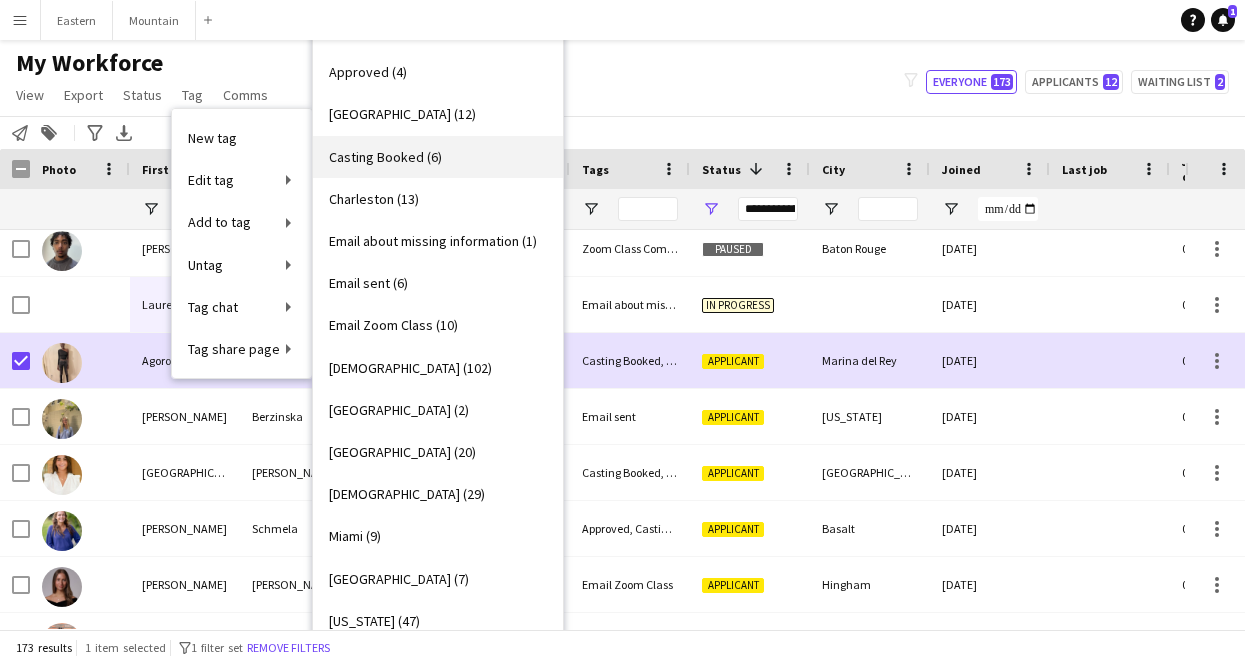 click on "Casting Booked (6)" at bounding box center (385, 157) 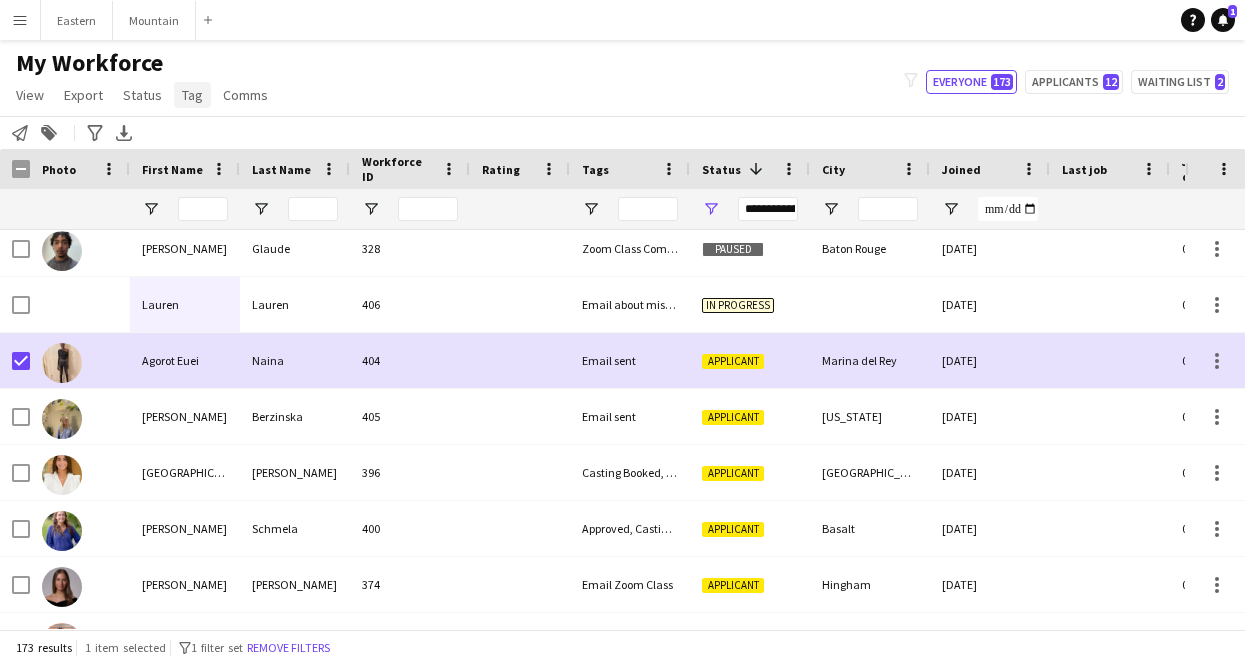 click on "Tag" 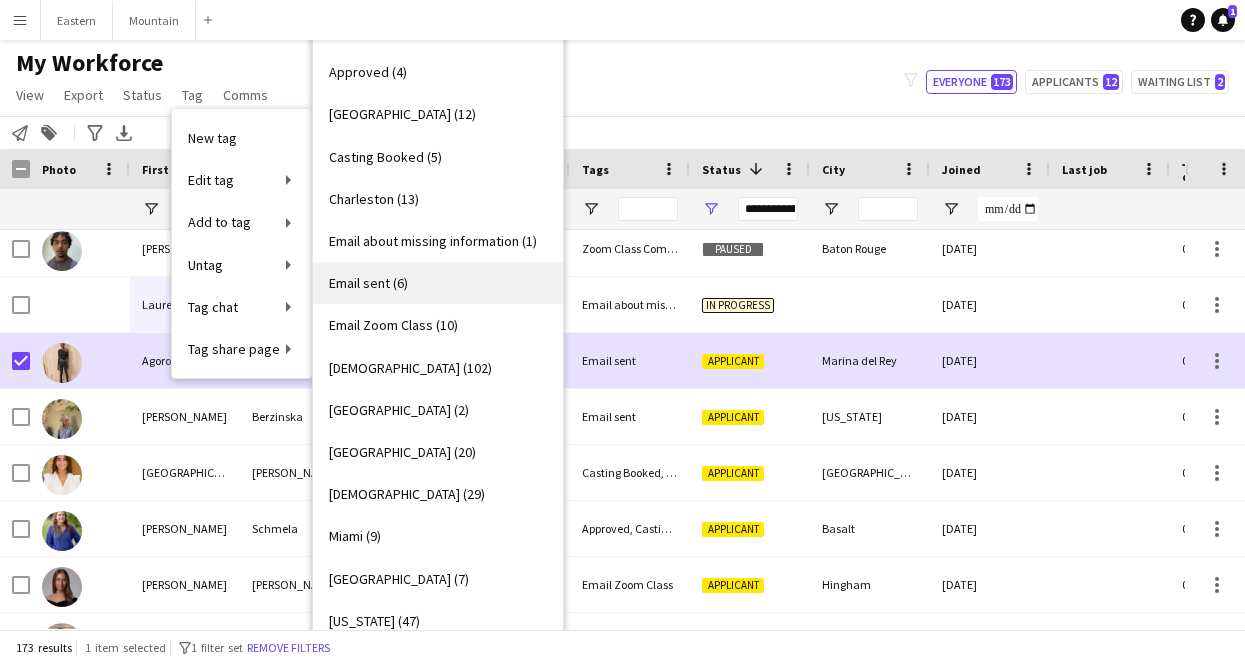 click on "Email sent (6)" at bounding box center [368, 283] 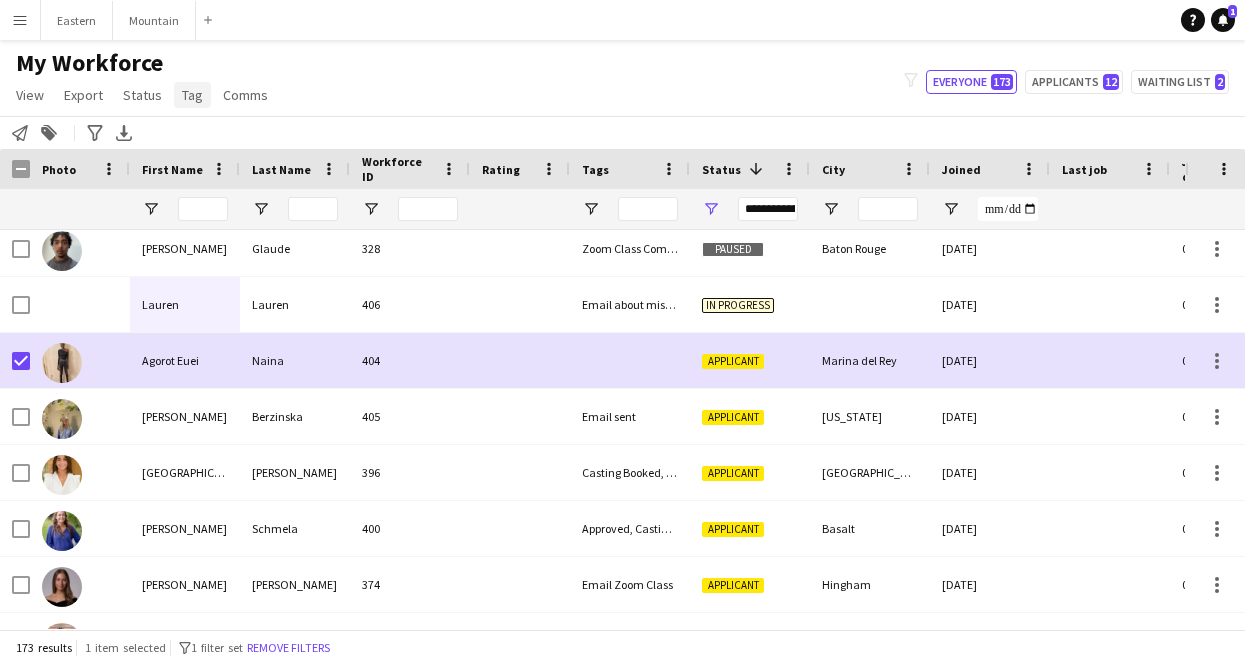 click on "Tag" 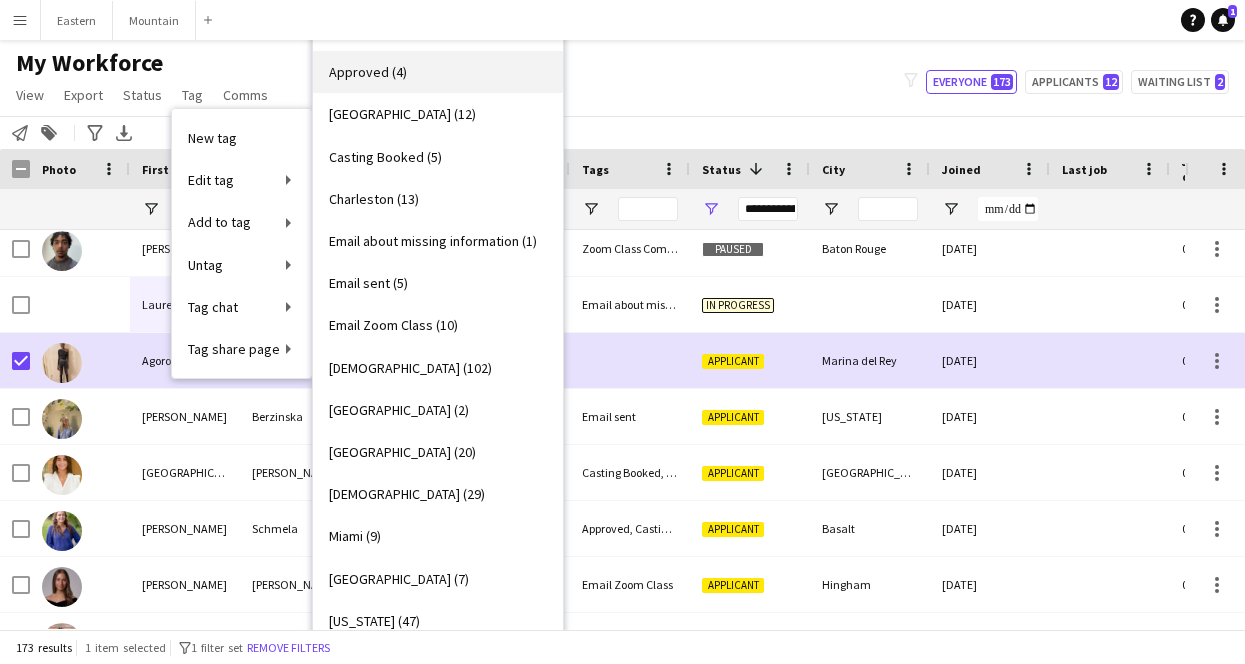 click on "Approved (4)" at bounding box center (368, 72) 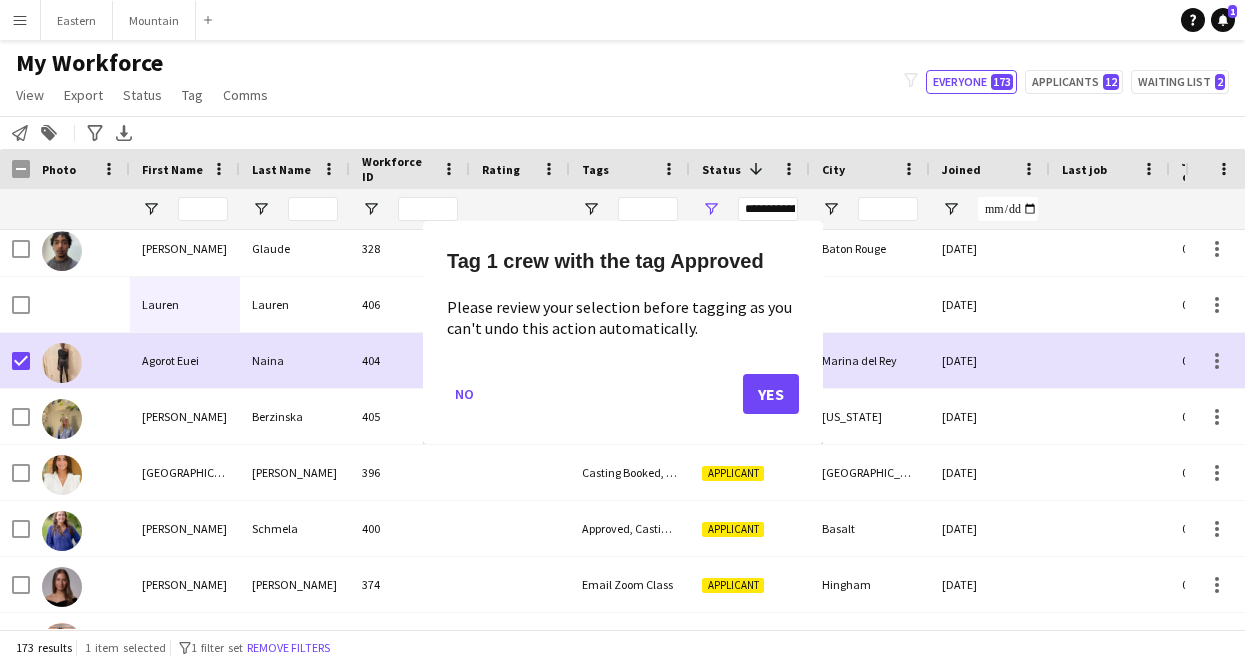 click on "Yes" 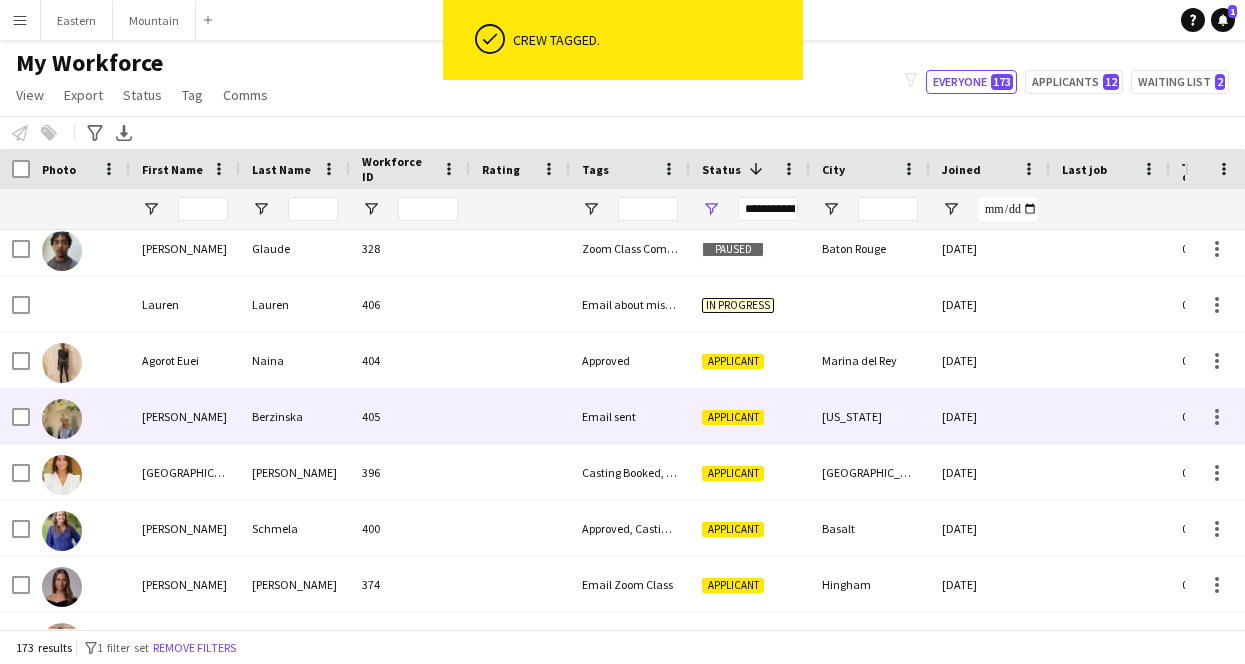 click on "Berzinska" at bounding box center (295, 416) 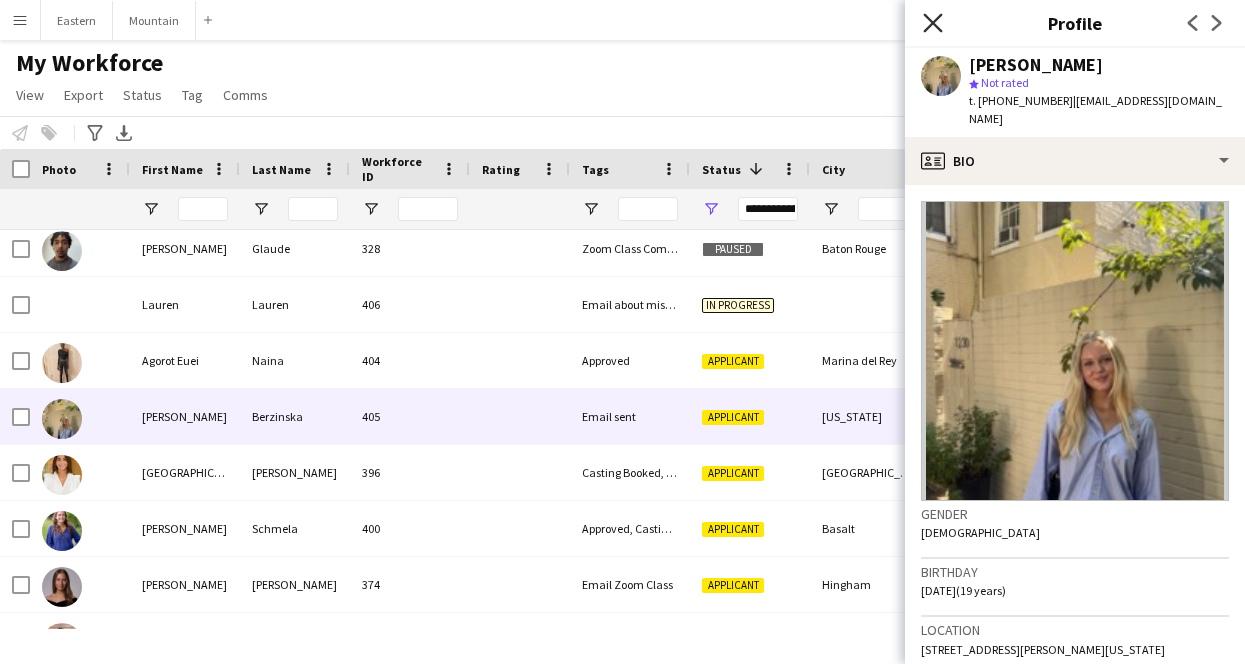 click 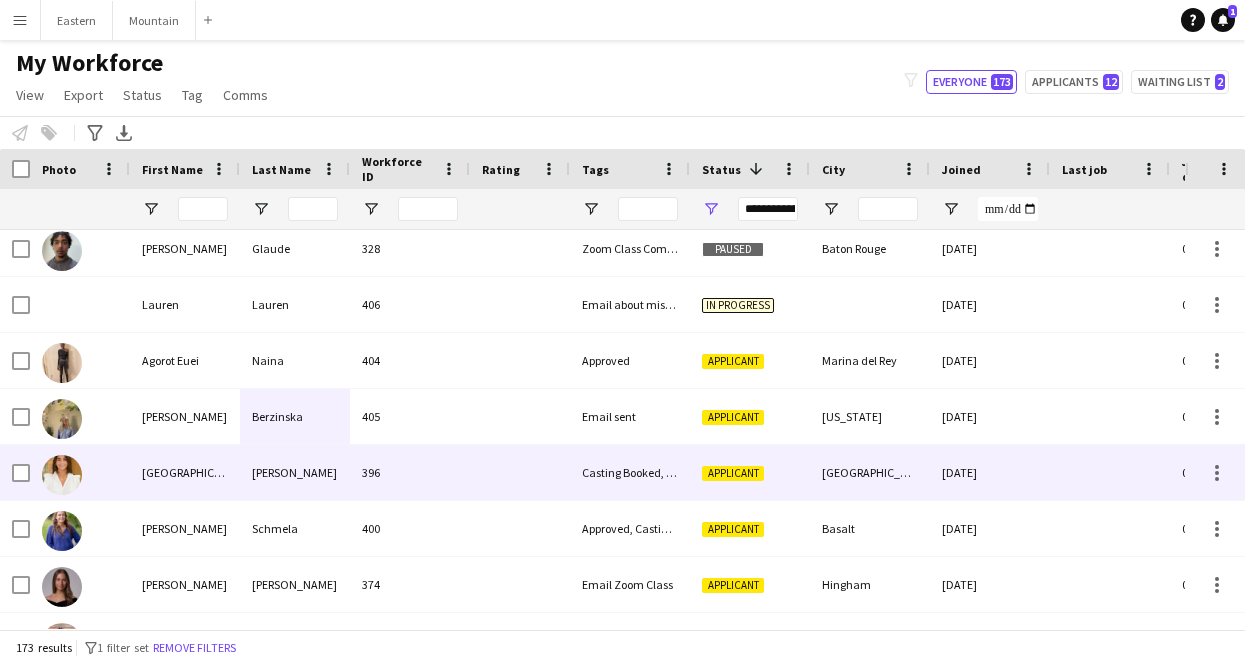 scroll, scrollTop: 2320, scrollLeft: 0, axis: vertical 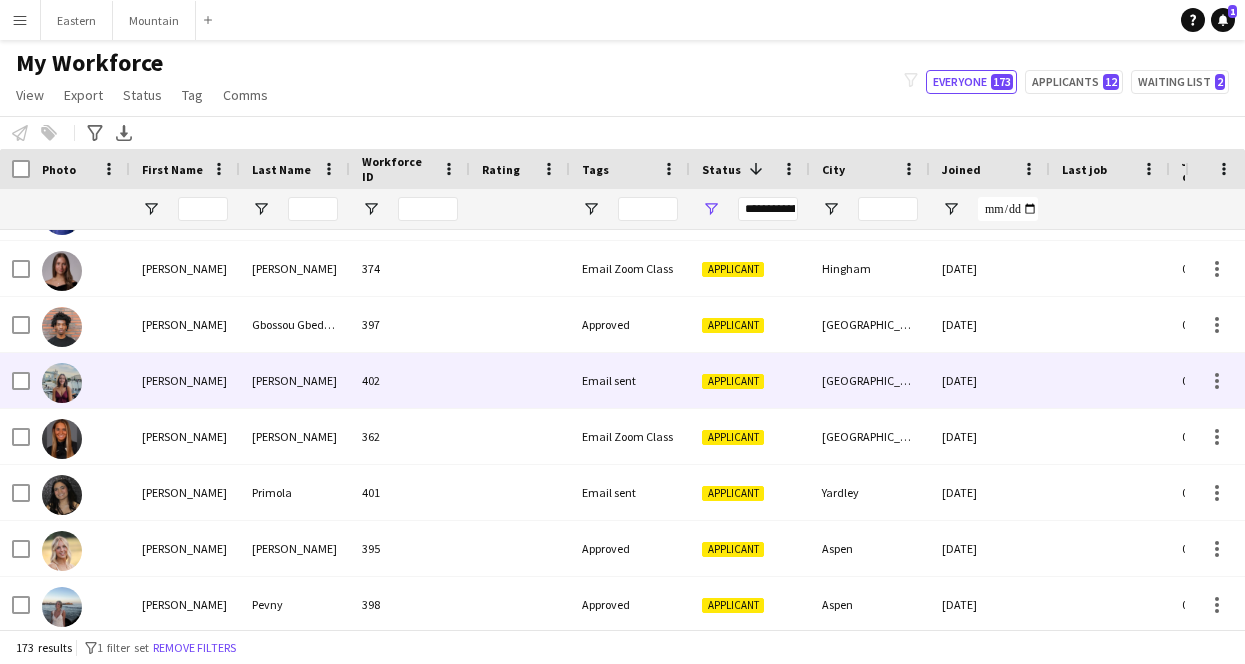 click on "402" at bounding box center [410, 380] 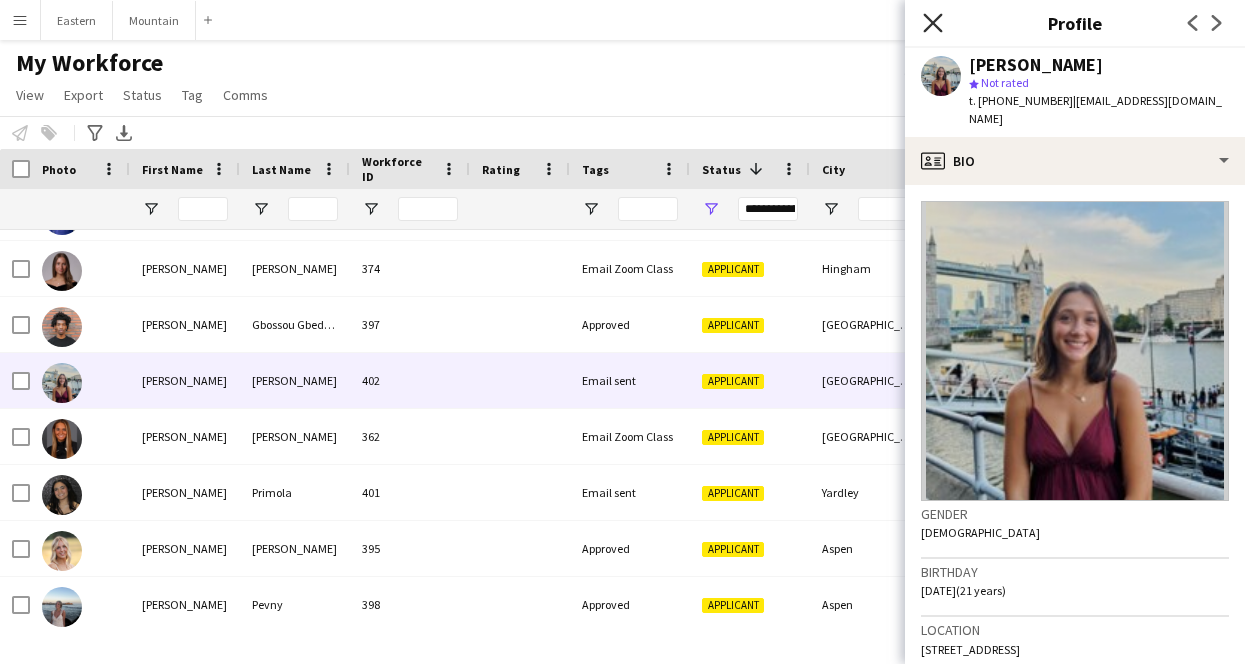 click on "Close pop-in" 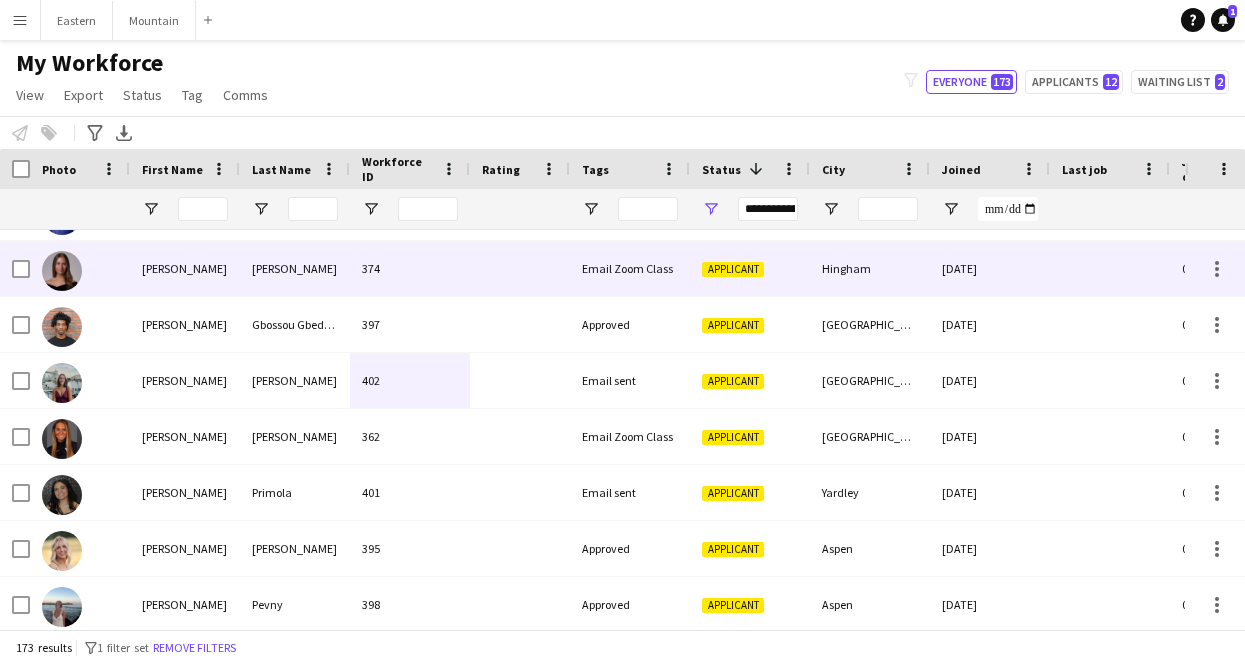 click at bounding box center [520, 268] 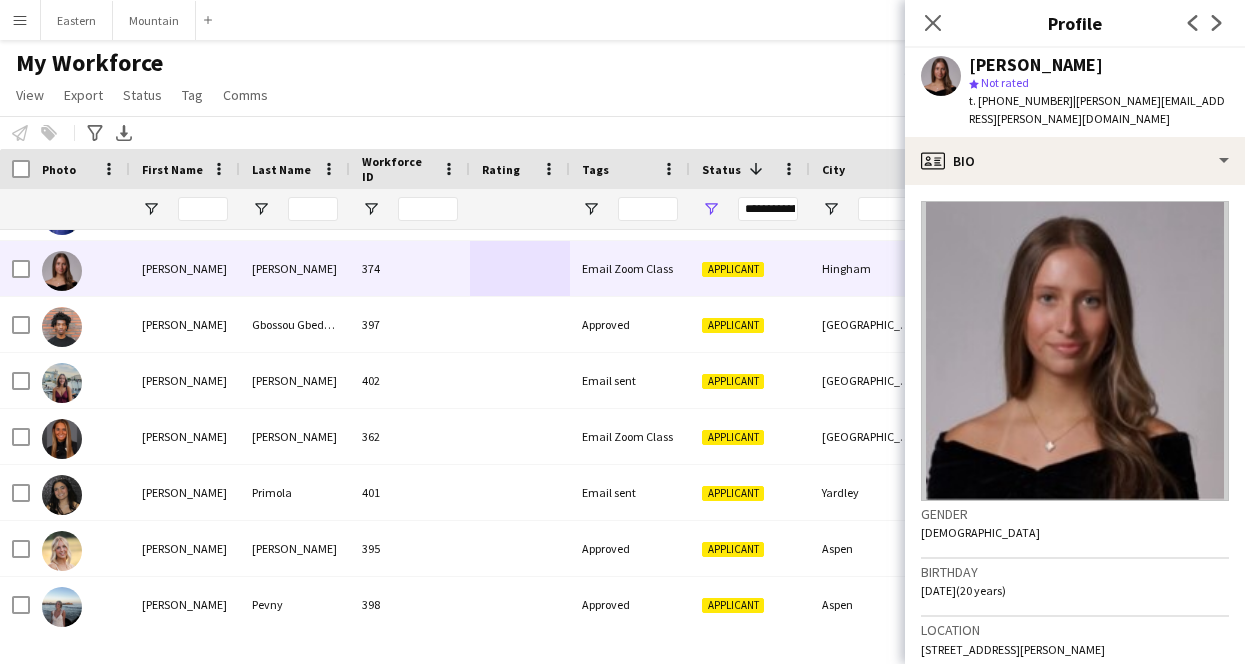 drag, startPoint x: 1016, startPoint y: 629, endPoint x: 1124, endPoint y: 623, distance: 108.16654 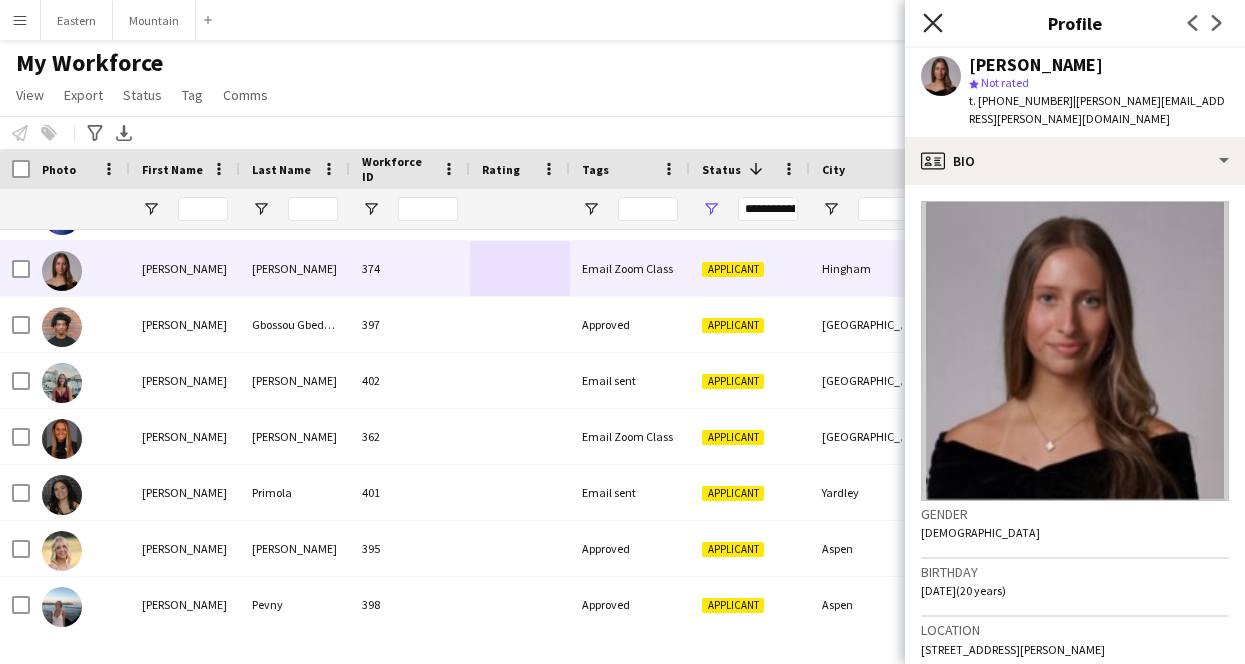 click 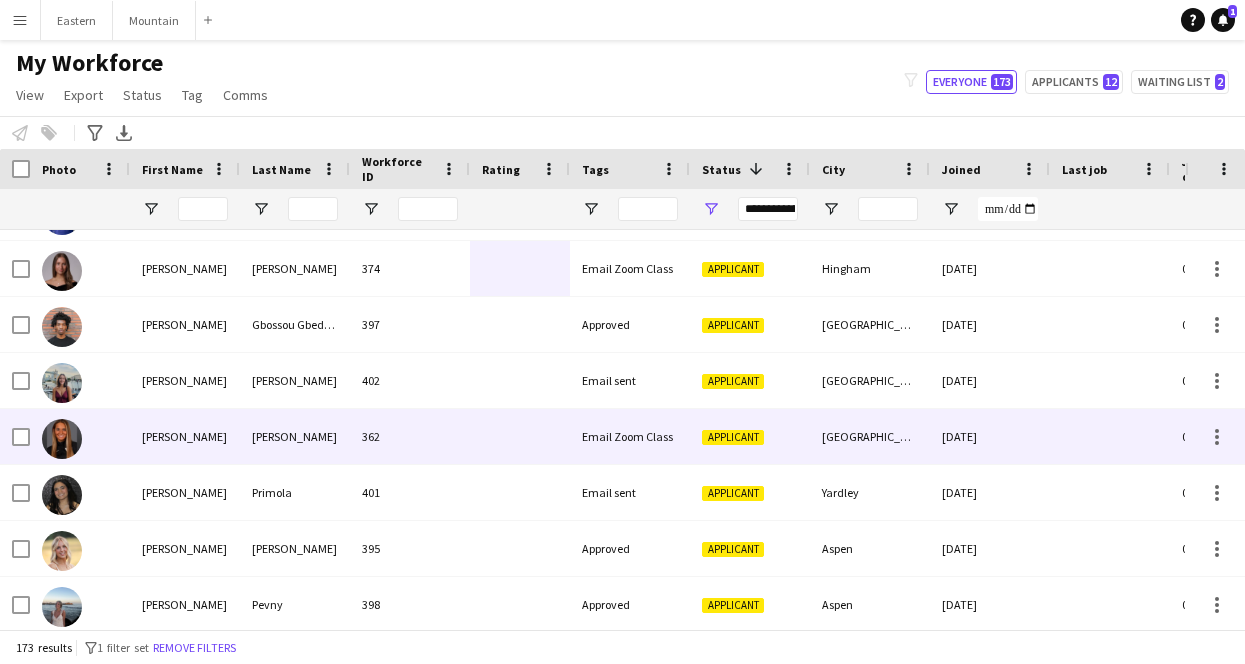 scroll, scrollTop: 2696, scrollLeft: 0, axis: vertical 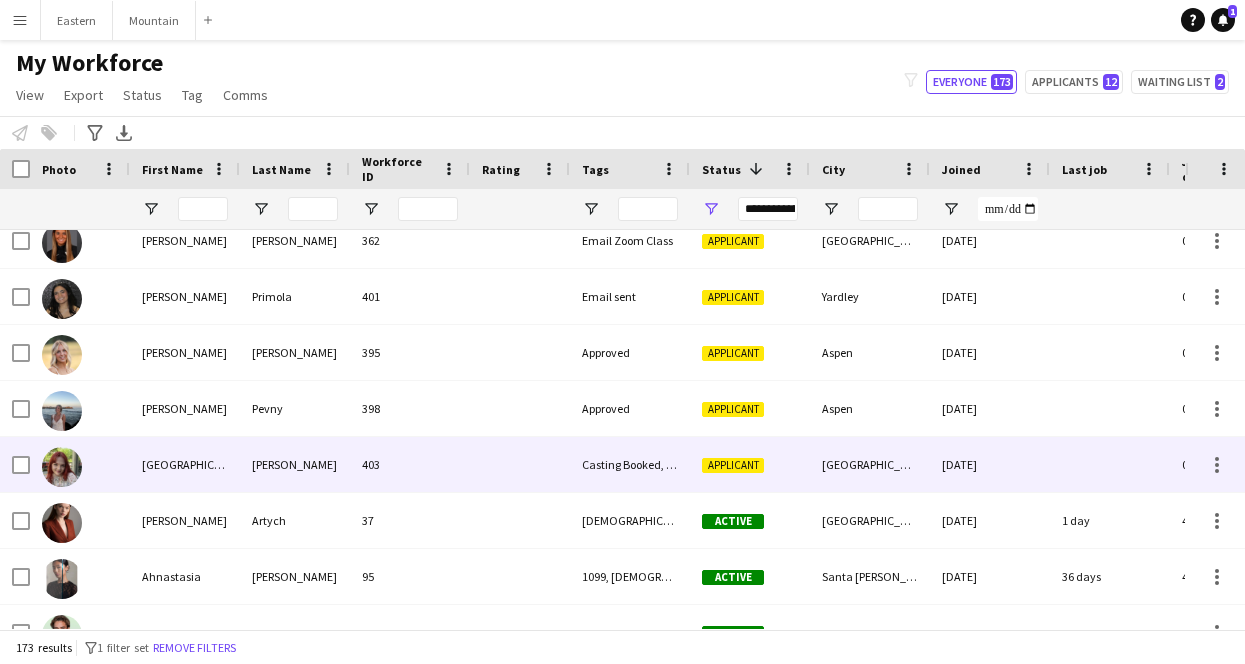 click on "403" at bounding box center (410, 464) 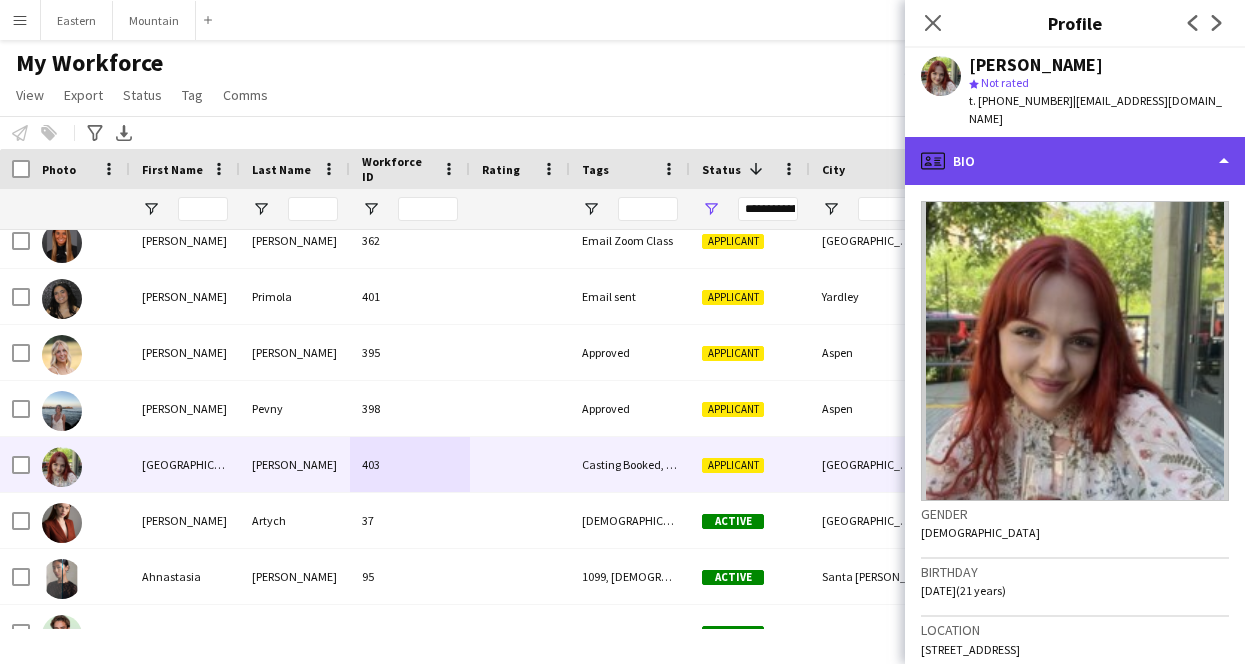 click on "profile
Bio" 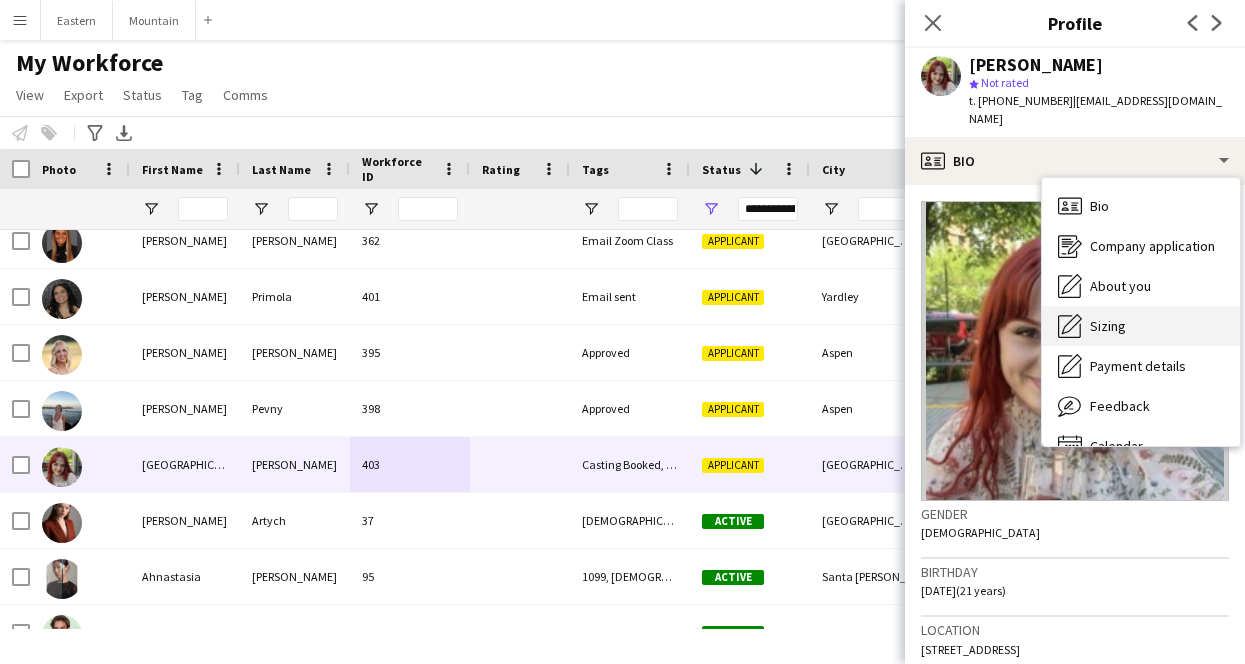 click on "Sizing" at bounding box center [1108, 326] 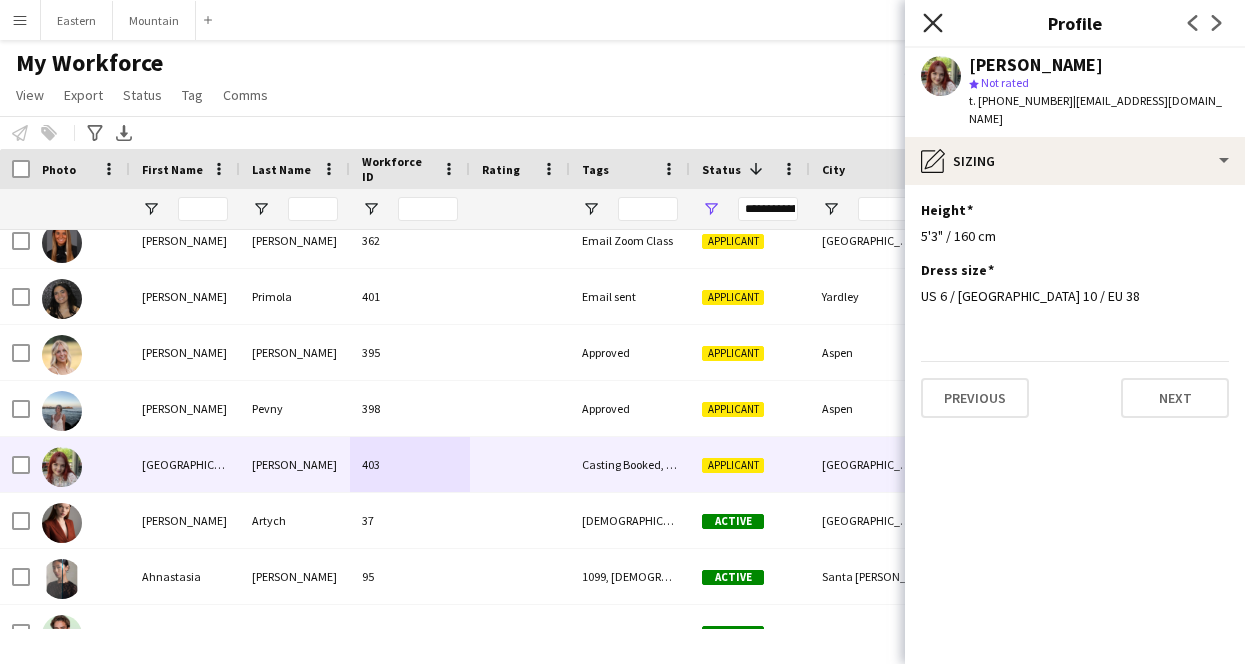 click 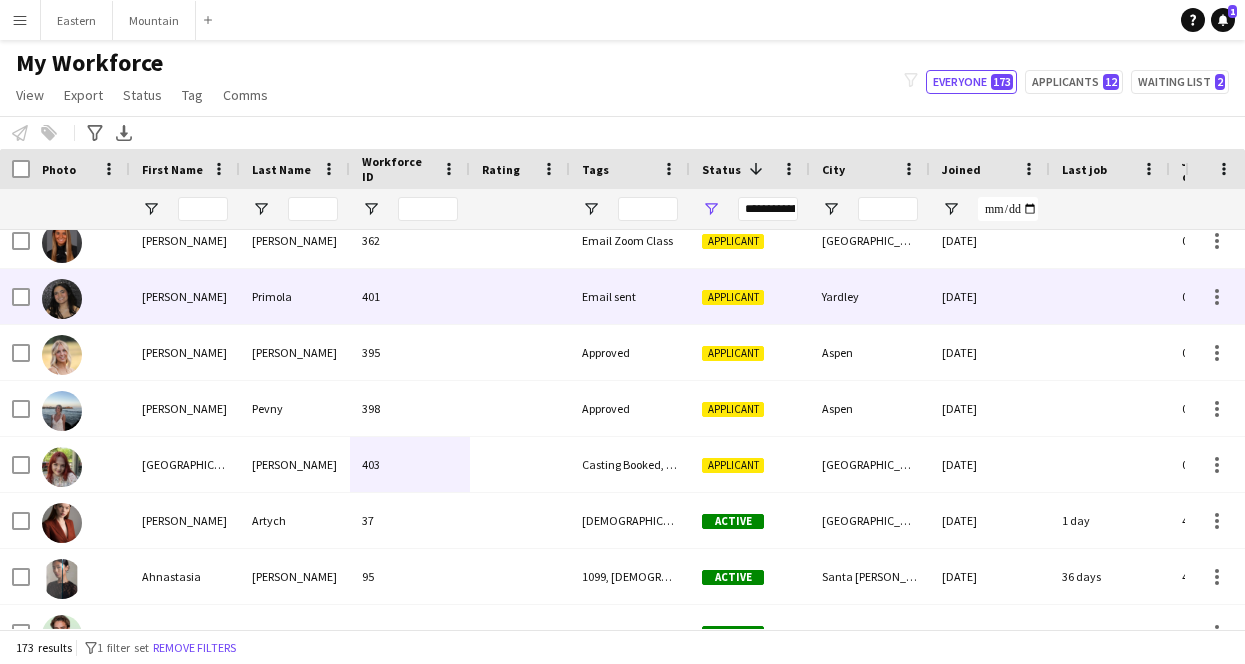 scroll, scrollTop: 2748, scrollLeft: 0, axis: vertical 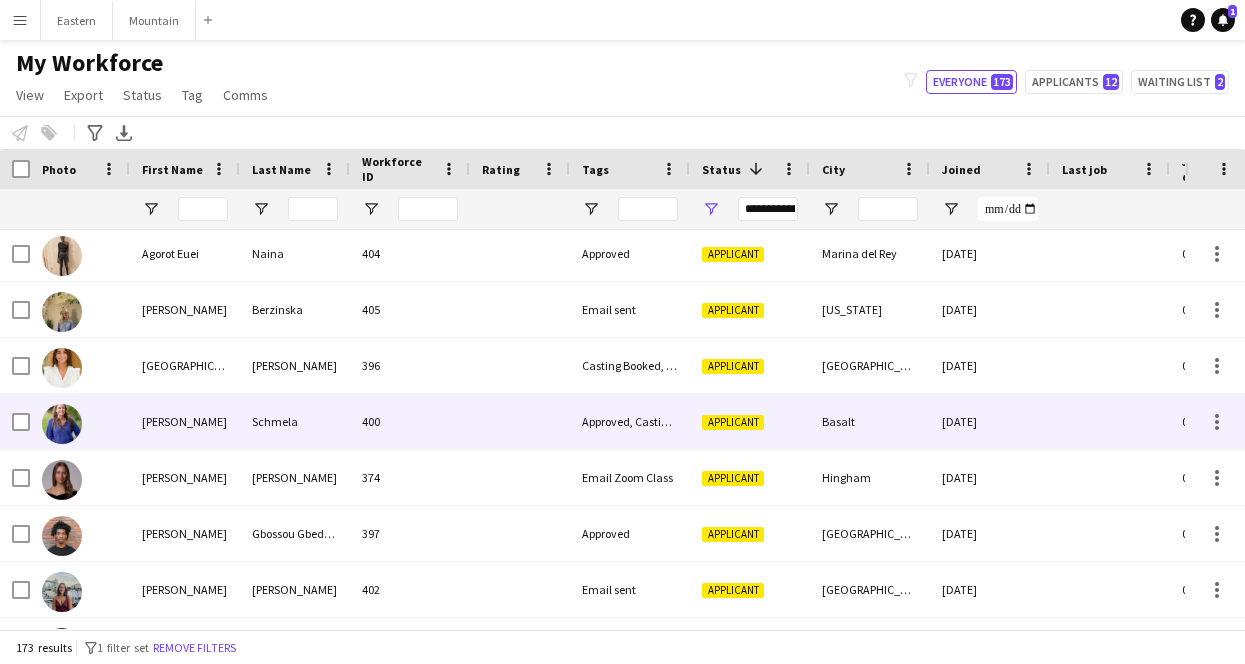 click on "Approved, Casting Booked" at bounding box center (630, 421) 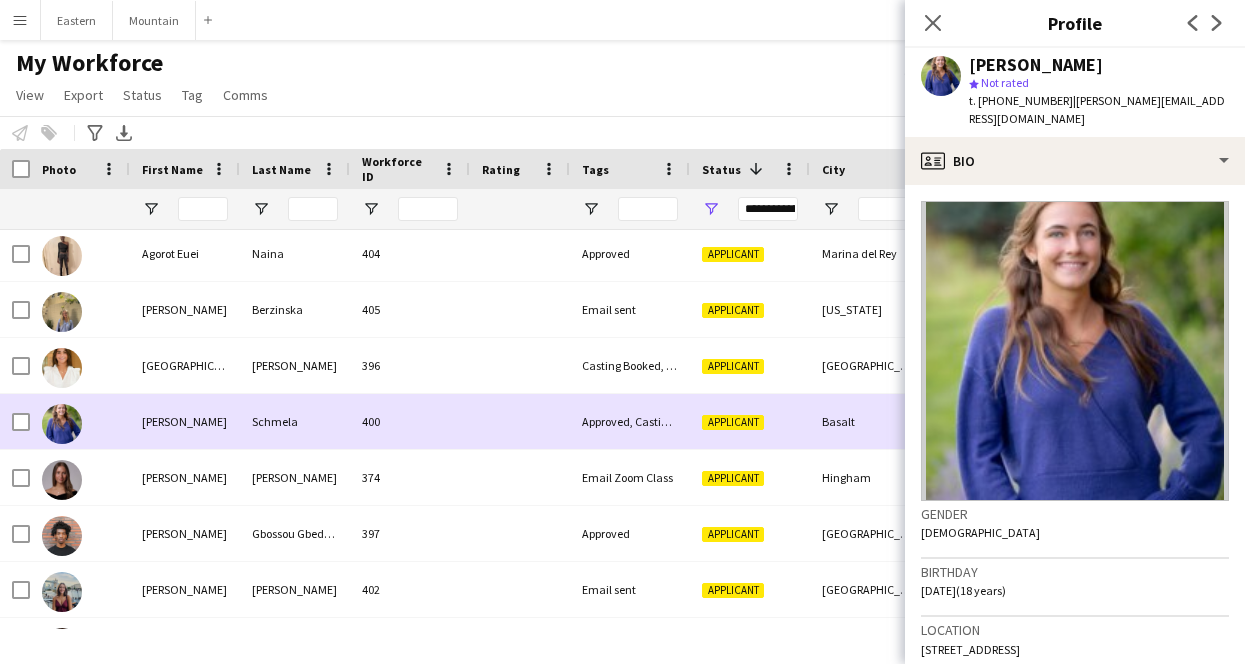 scroll, scrollTop: 2429, scrollLeft: 0, axis: vertical 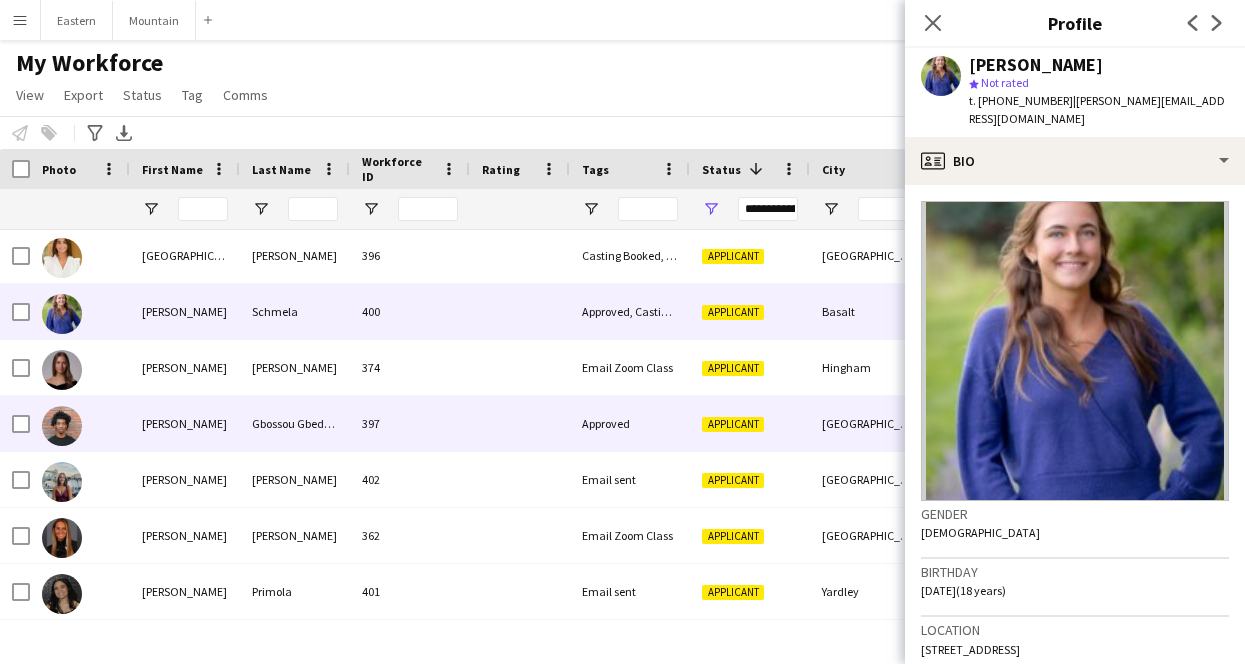 click at bounding box center (520, 479) 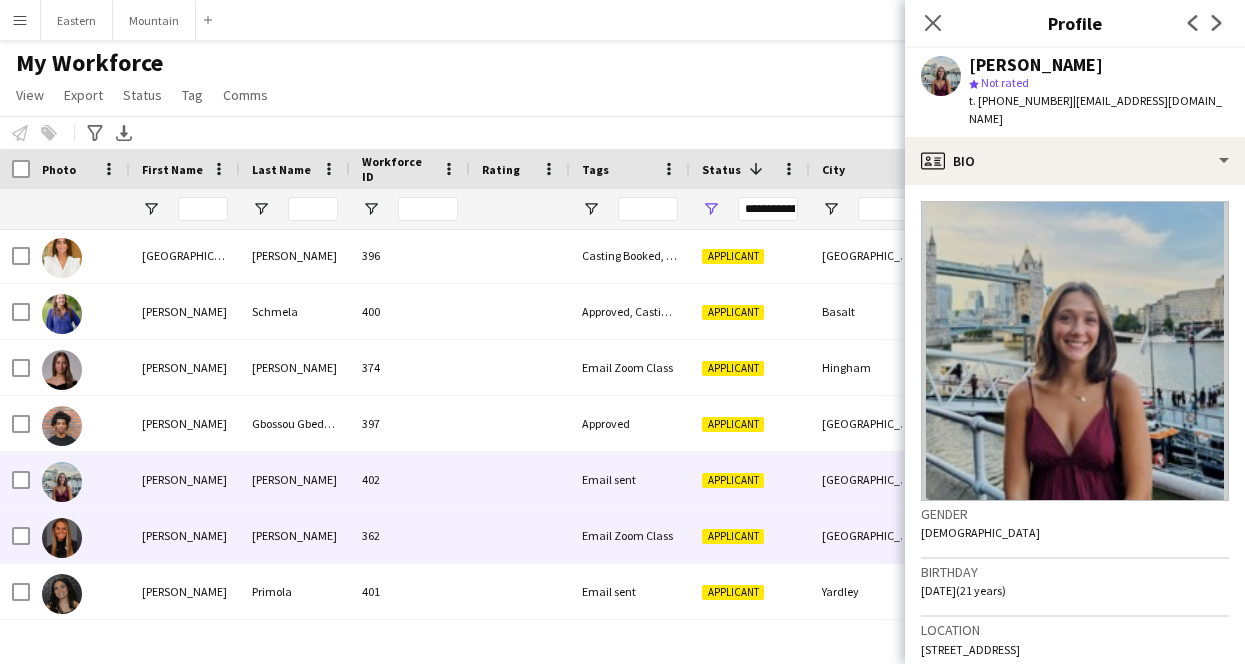 scroll, scrollTop: 2664, scrollLeft: 0, axis: vertical 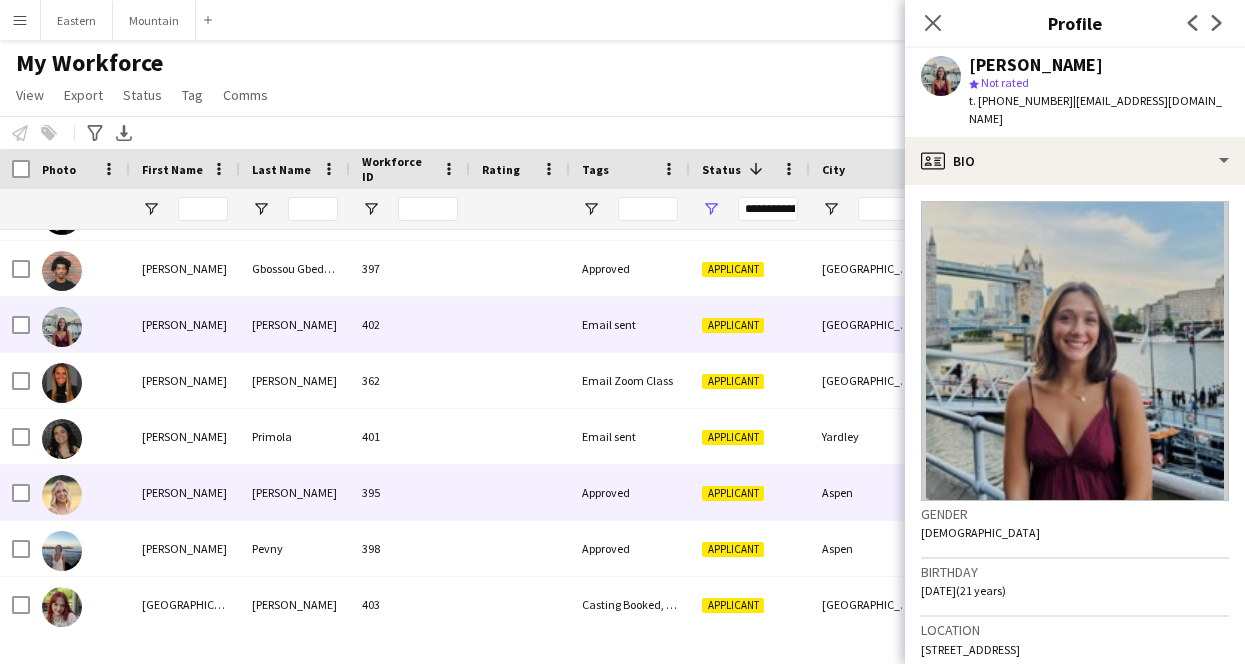 click on "395" at bounding box center (410, 492) 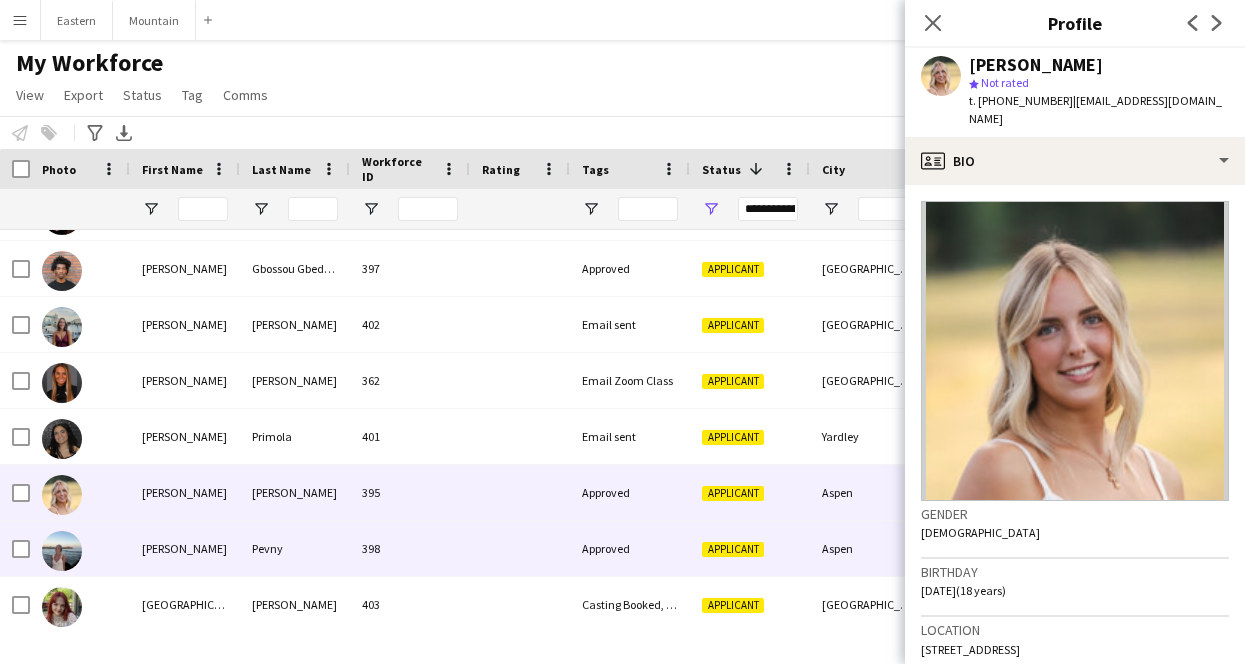 click on "398" at bounding box center [410, 548] 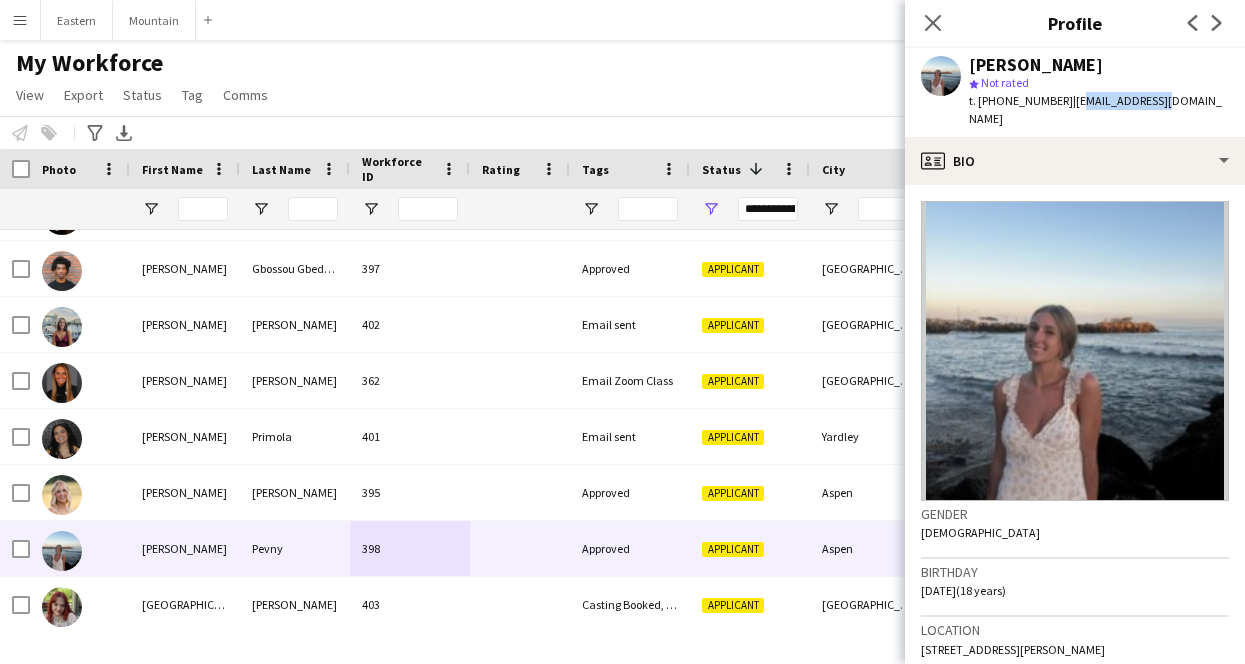 drag, startPoint x: 1061, startPoint y: 102, endPoint x: 1152, endPoint y: 103, distance: 91.00549 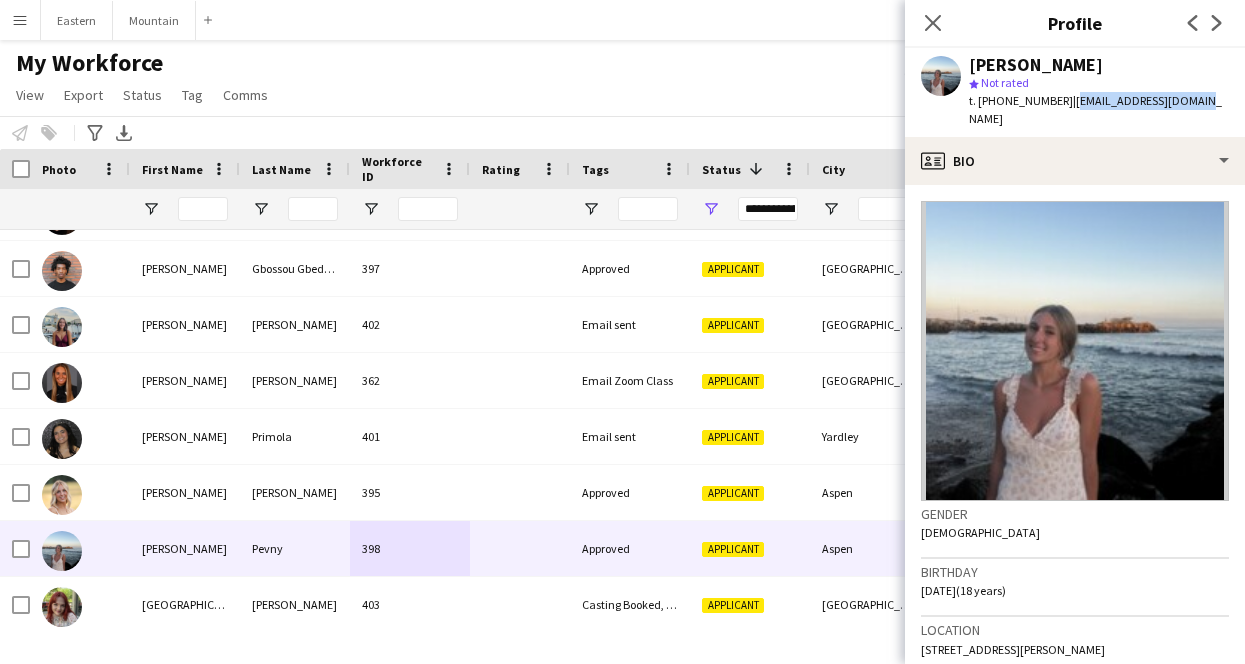 drag, startPoint x: 1059, startPoint y: 100, endPoint x: 1189, endPoint y: 101, distance: 130.00385 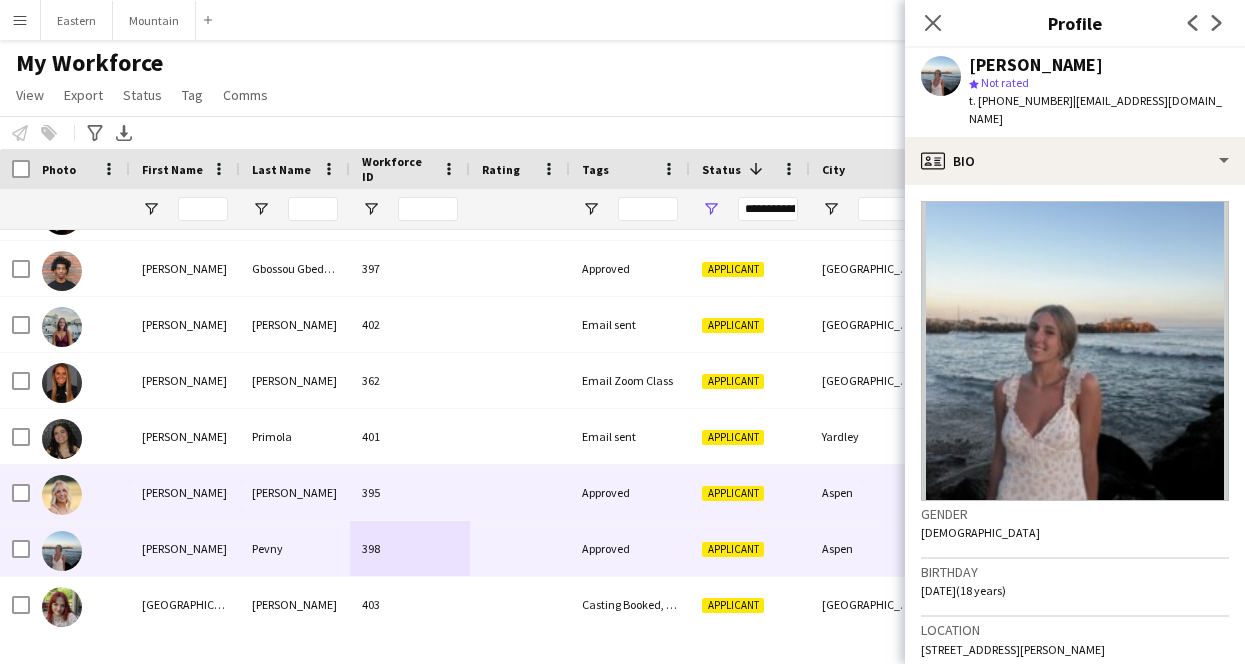 click on "395" at bounding box center [410, 492] 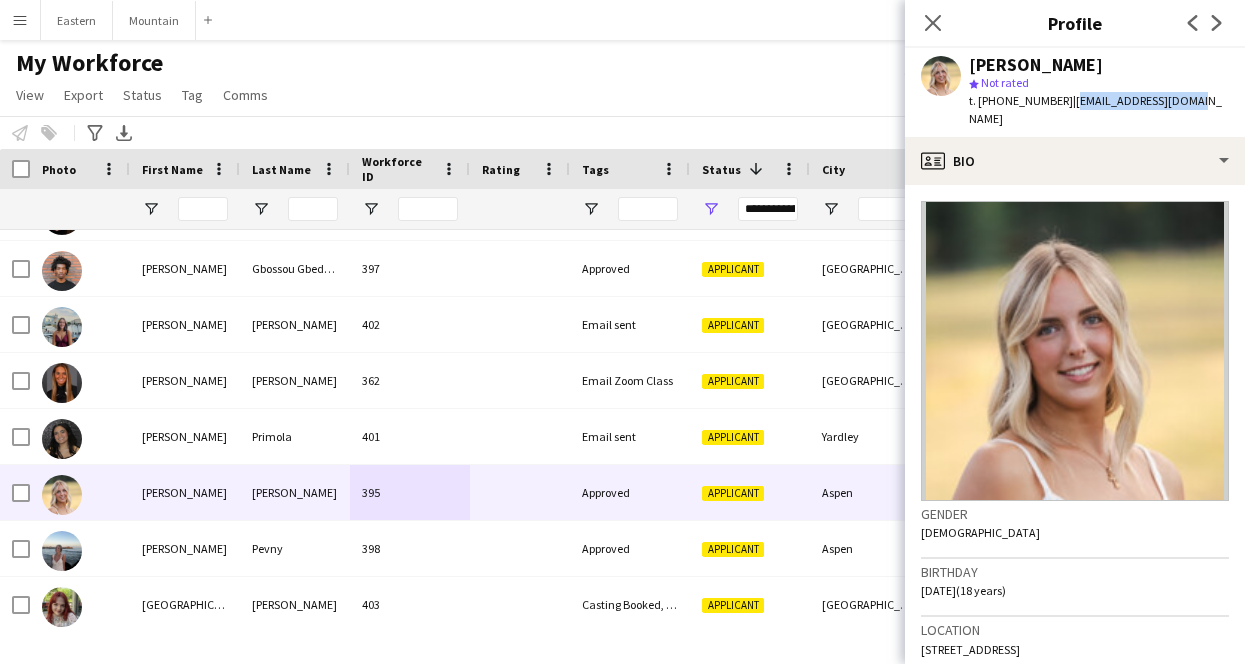 drag, startPoint x: 1057, startPoint y: 101, endPoint x: 1217, endPoint y: 96, distance: 160.07811 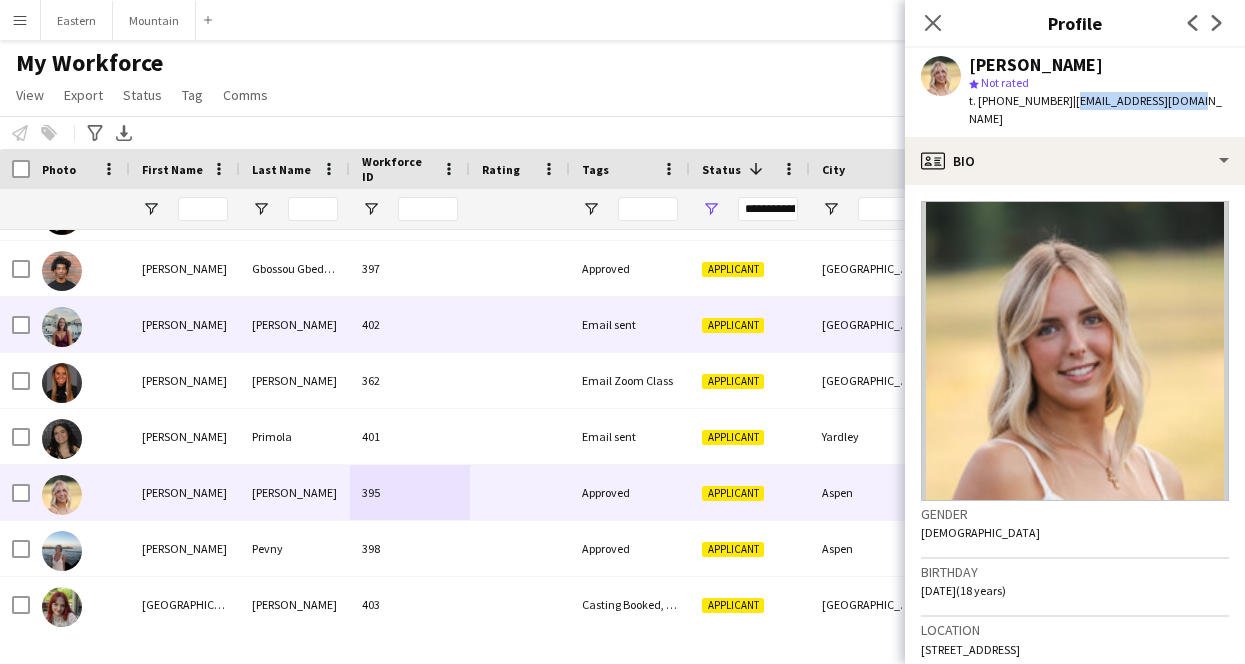 scroll, scrollTop: 2619, scrollLeft: 0, axis: vertical 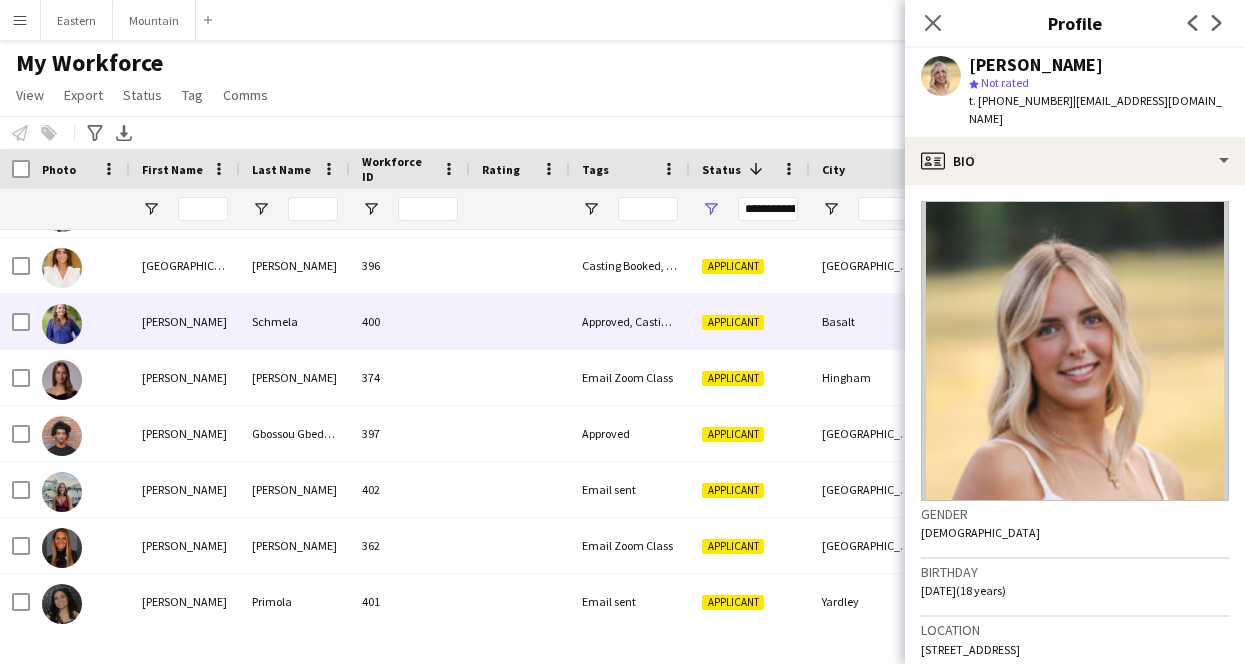 click on "Schmela" at bounding box center [295, 321] 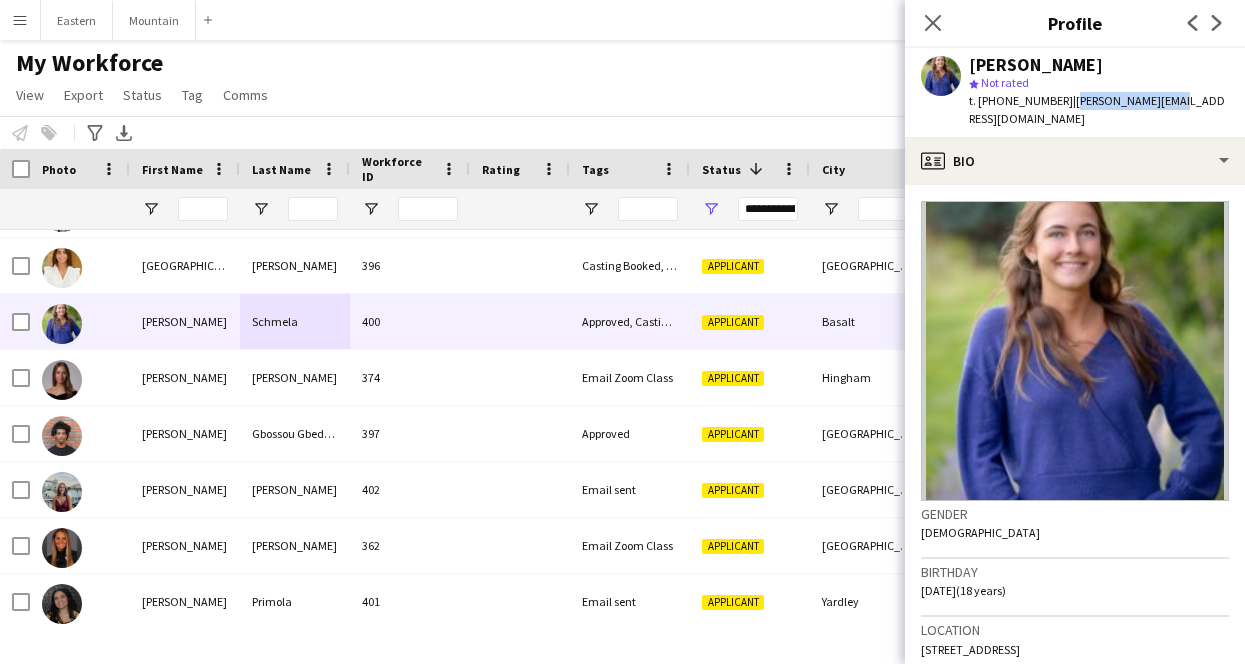 drag, startPoint x: 1057, startPoint y: 98, endPoint x: 1216, endPoint y: 93, distance: 159.0786 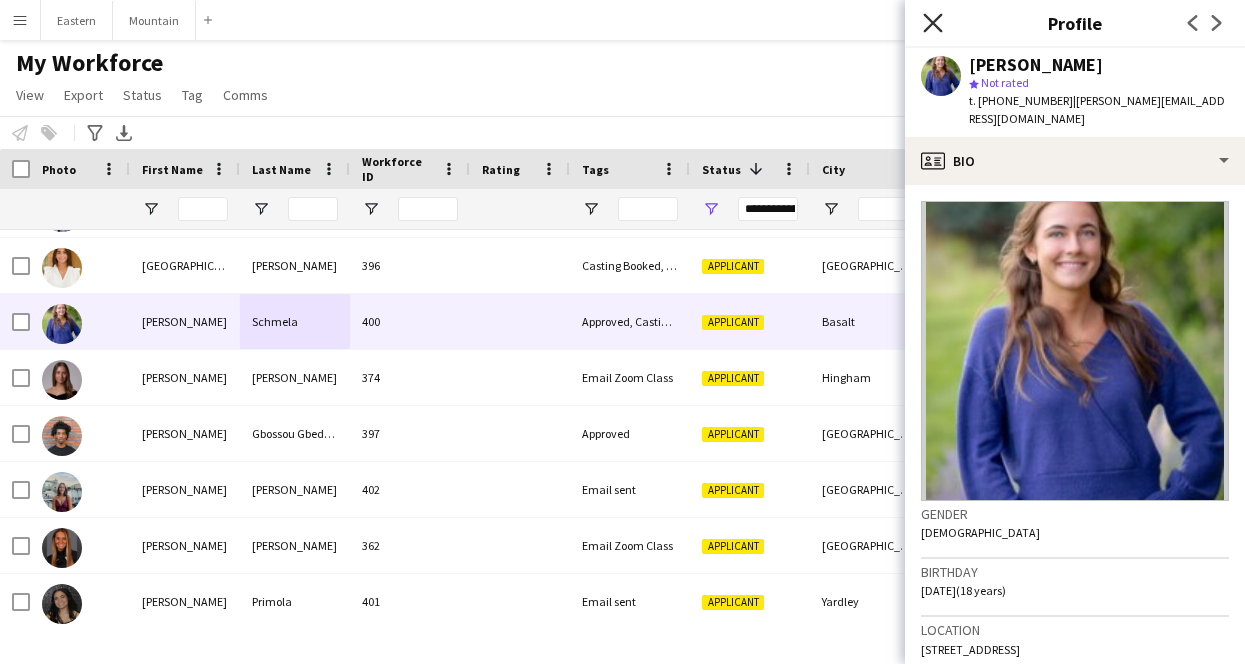 click on "Close pop-in" 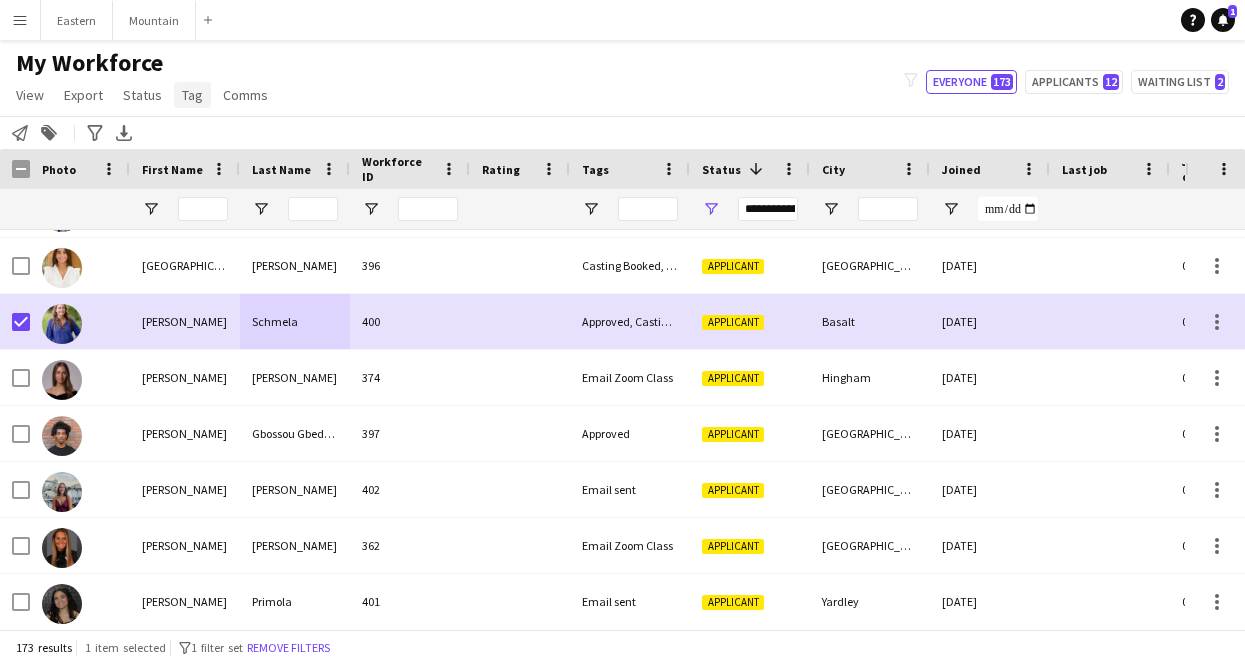 click on "Tag" 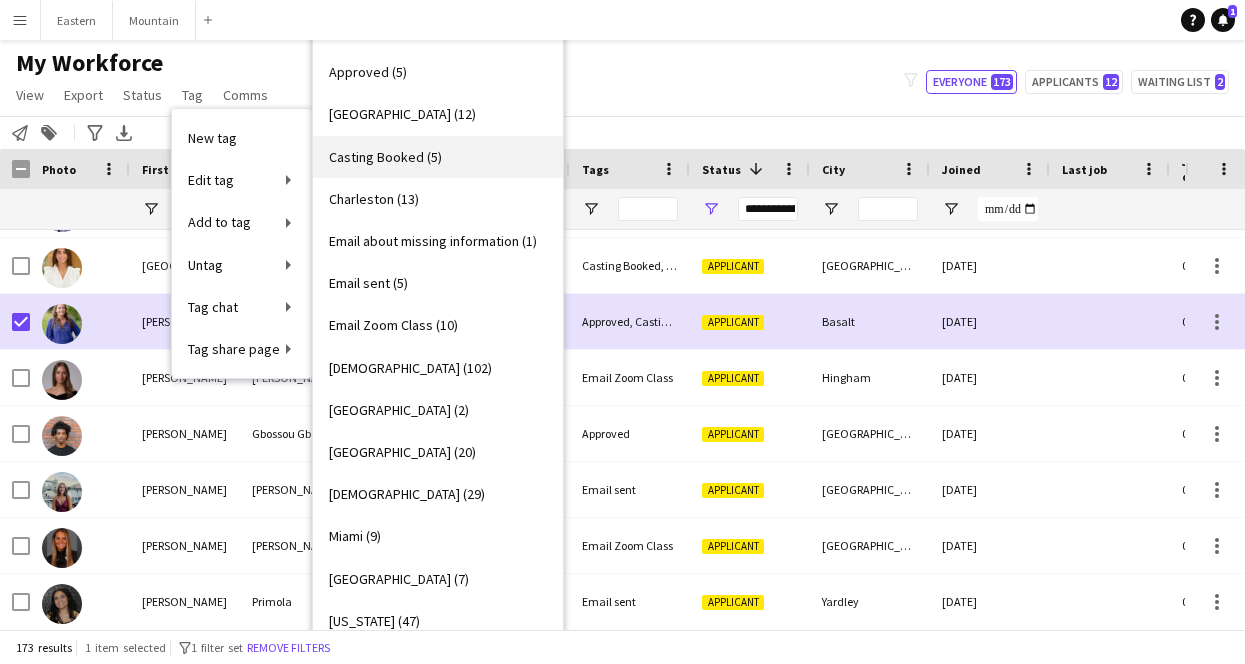 click on "Casting Booked (5)" at bounding box center (385, 157) 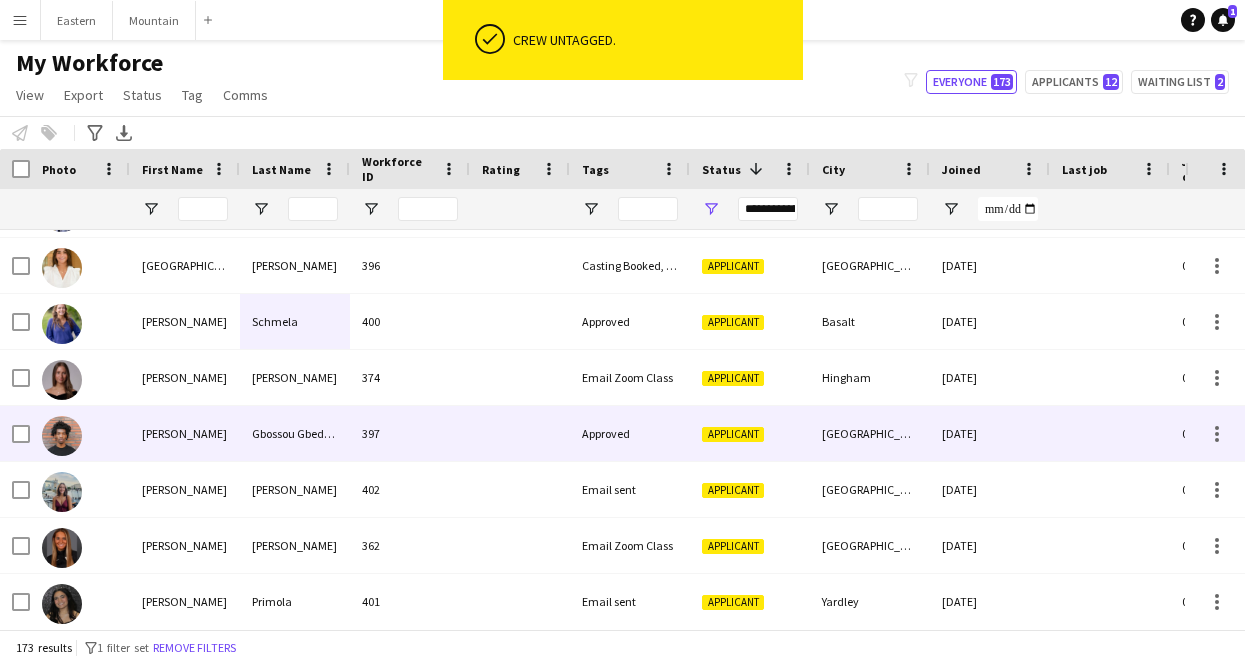 scroll, scrollTop: 2468, scrollLeft: 0, axis: vertical 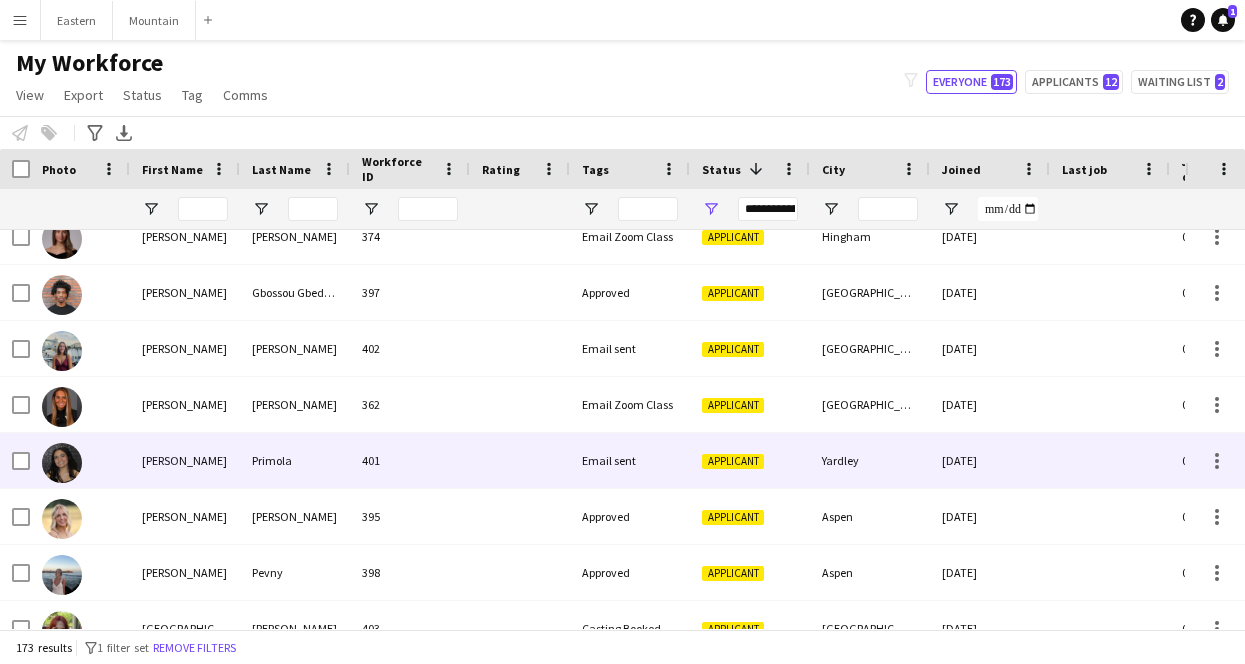 click on "[PERSON_NAME]" at bounding box center [185, 460] 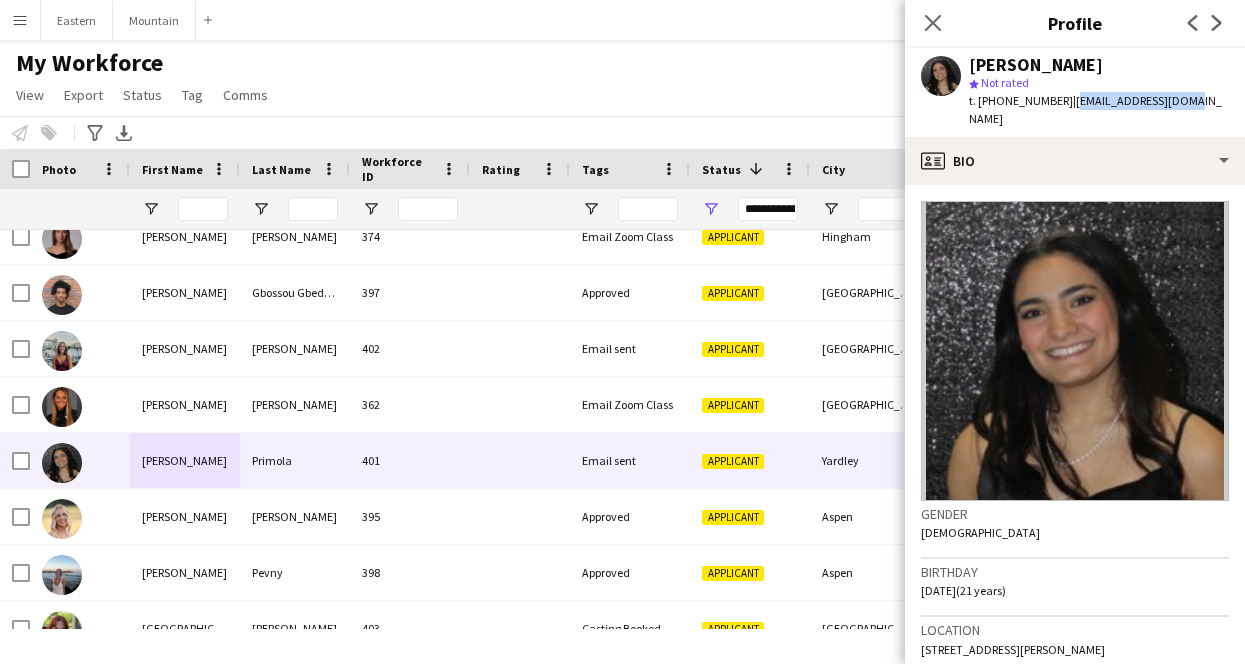 drag, startPoint x: 1059, startPoint y: 99, endPoint x: 1200, endPoint y: 98, distance: 141.00354 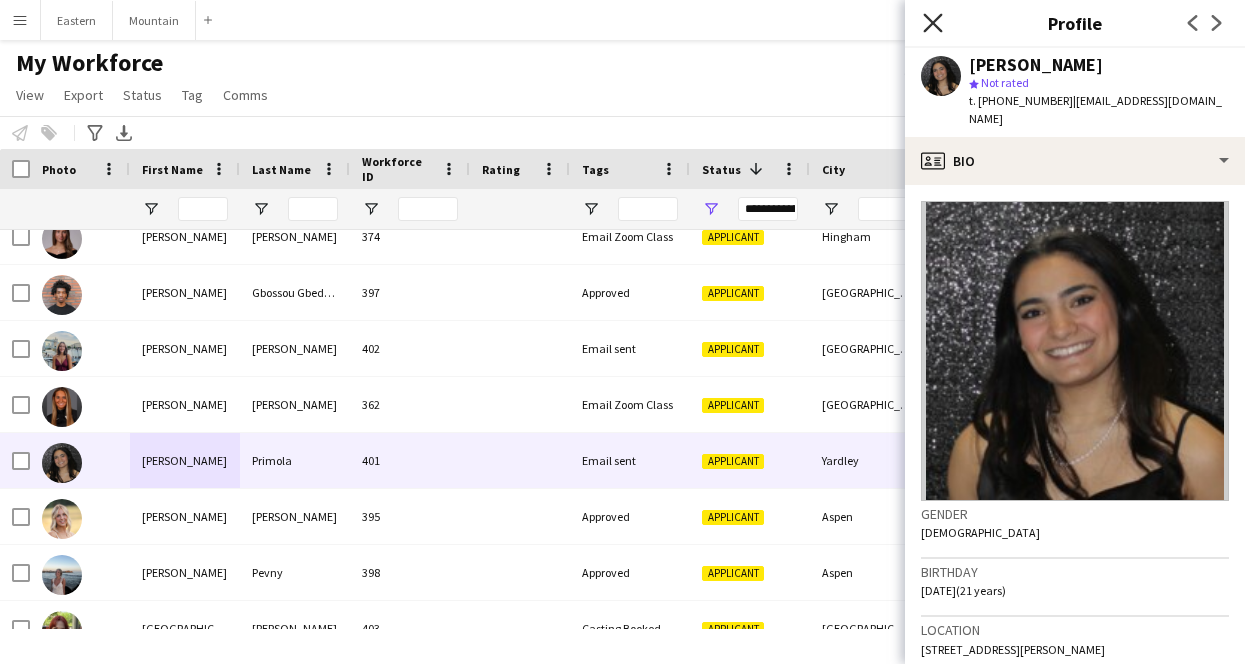 click on "Close pop-in" 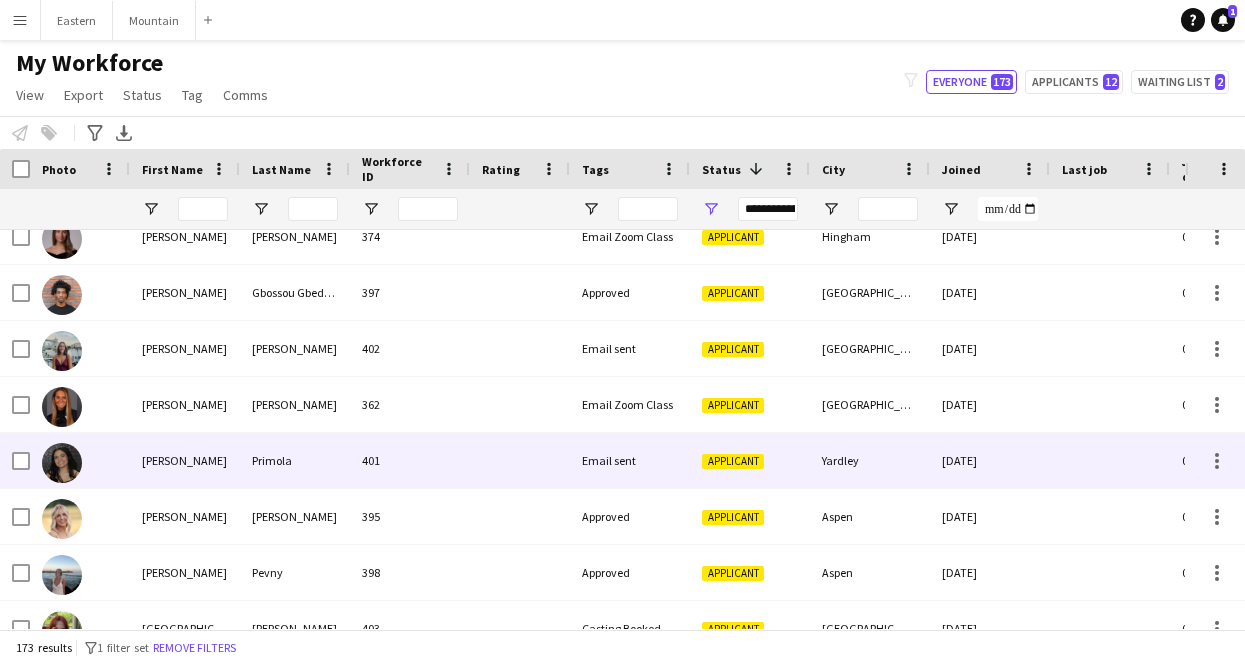 click on "Primola" at bounding box center (295, 460) 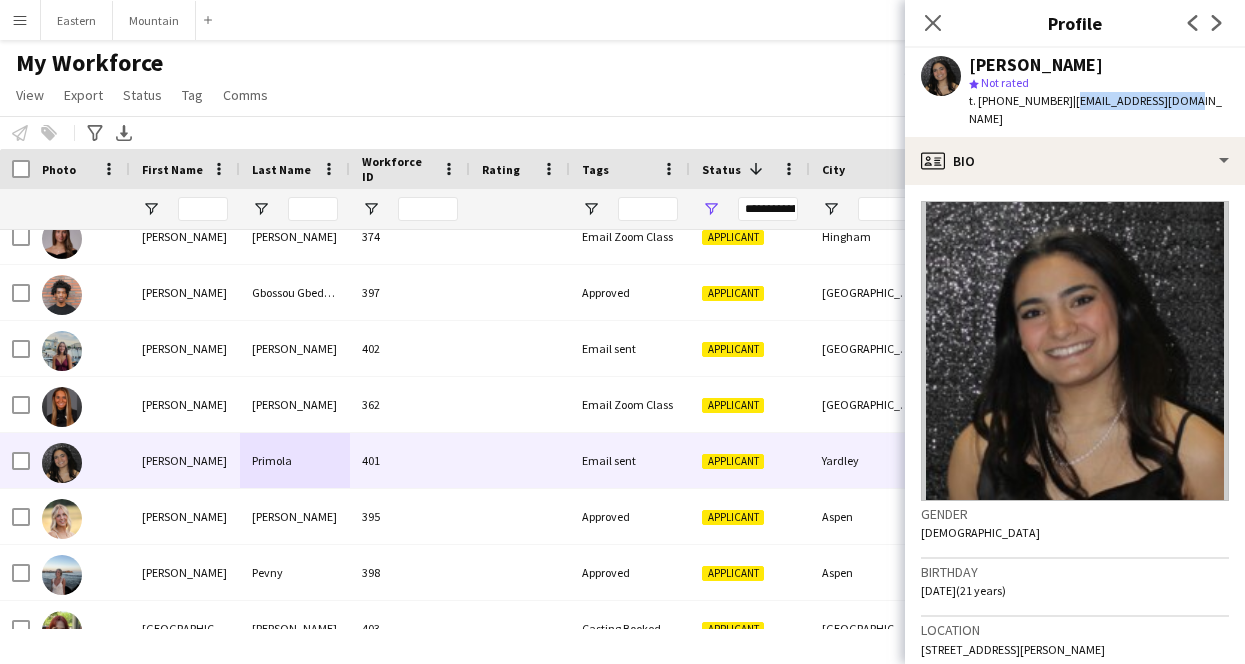 drag, startPoint x: 1057, startPoint y: 103, endPoint x: 1202, endPoint y: 109, distance: 145.12408 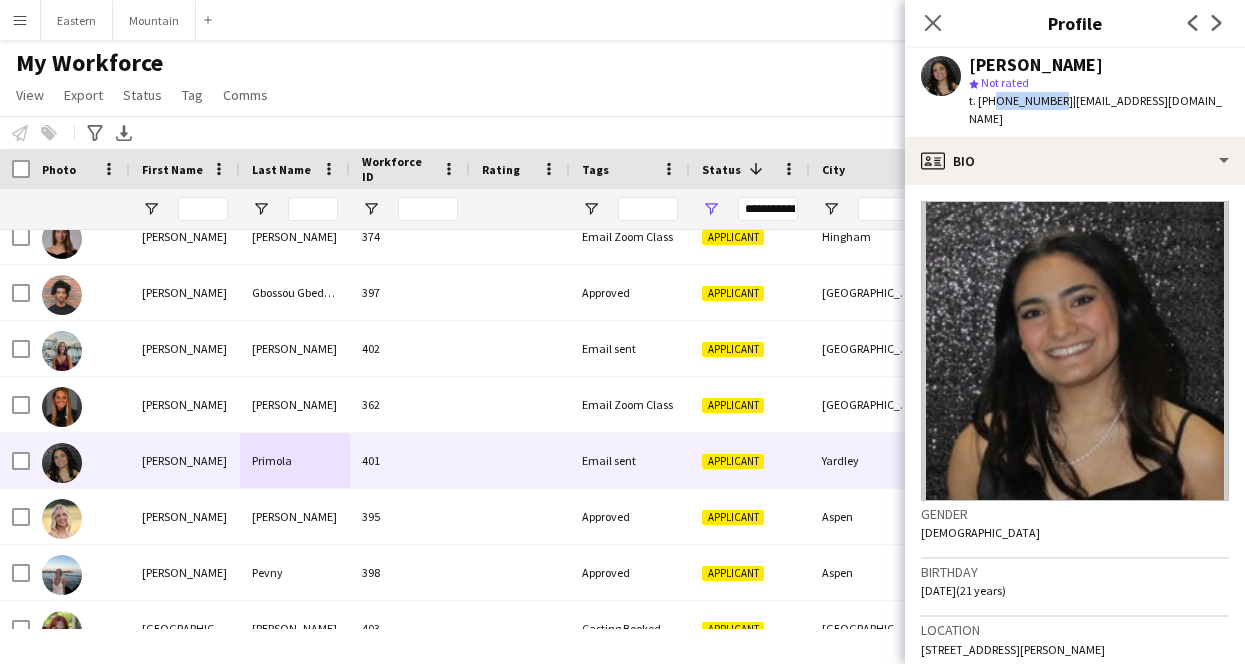 drag, startPoint x: 988, startPoint y: 100, endPoint x: 1051, endPoint y: 103, distance: 63.07139 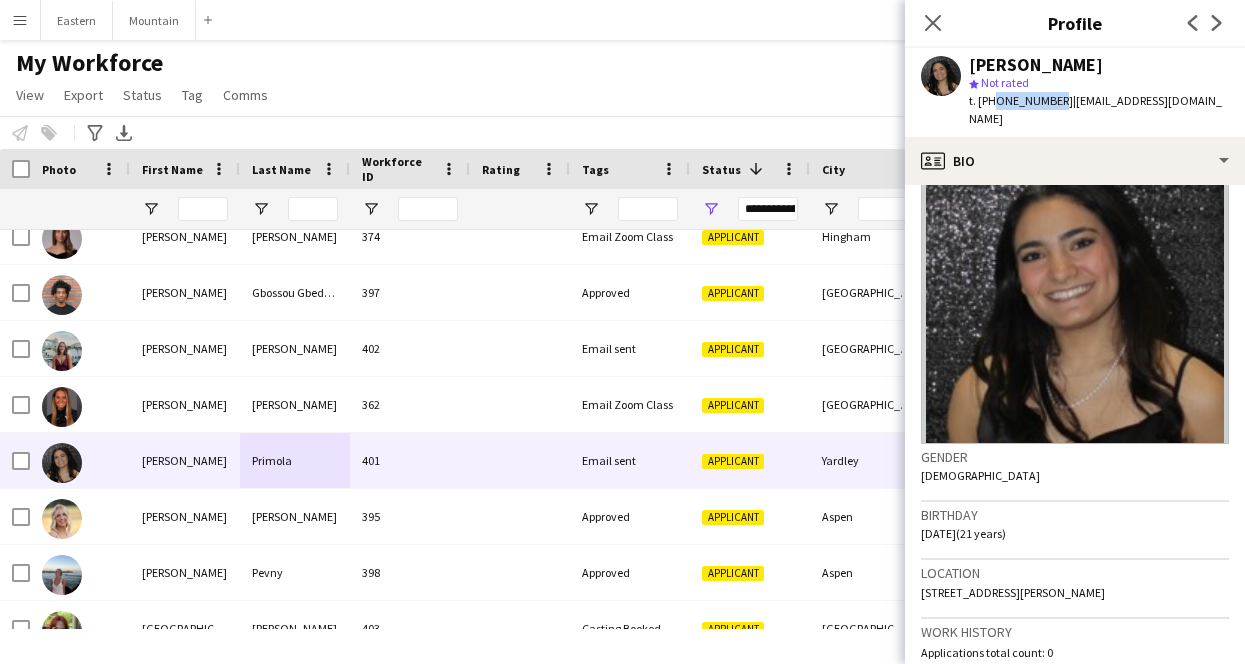 scroll, scrollTop: 58, scrollLeft: 0, axis: vertical 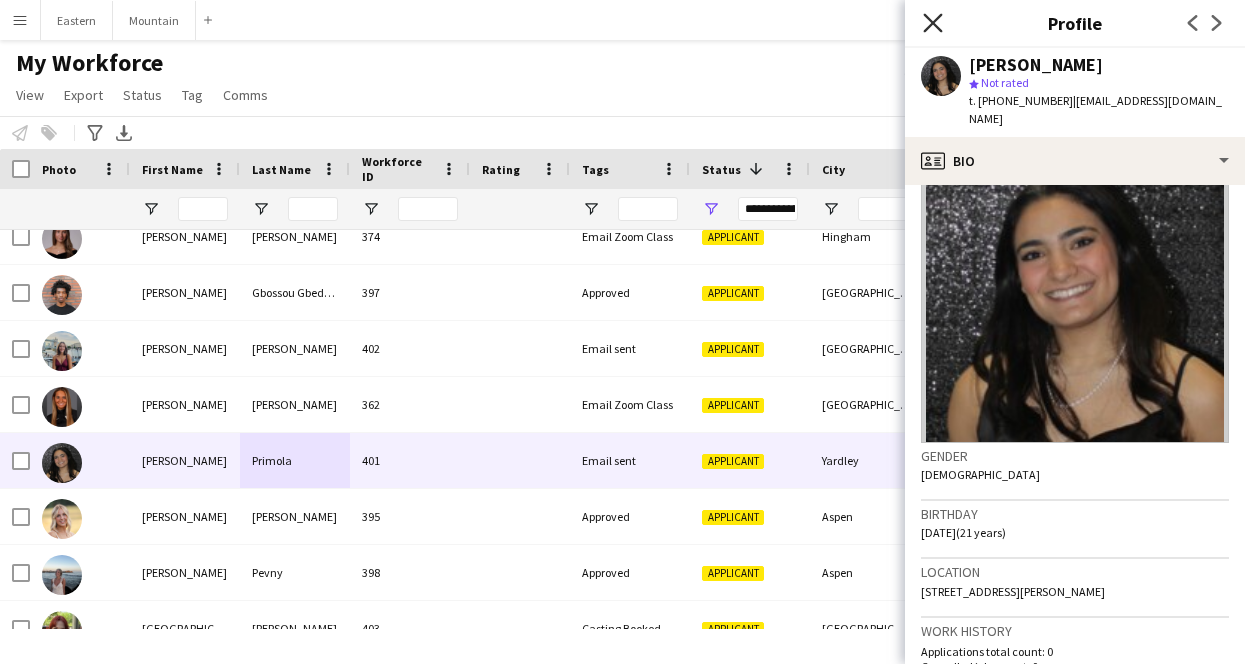 click on "Close pop-in" 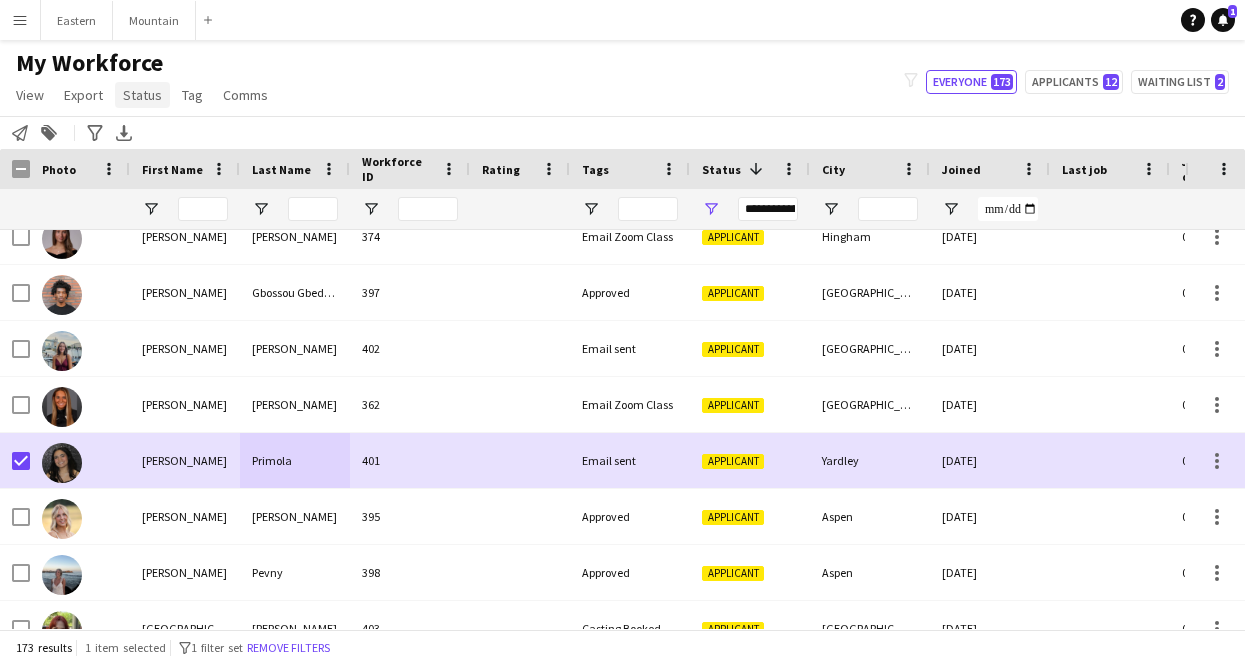 click on "Status" 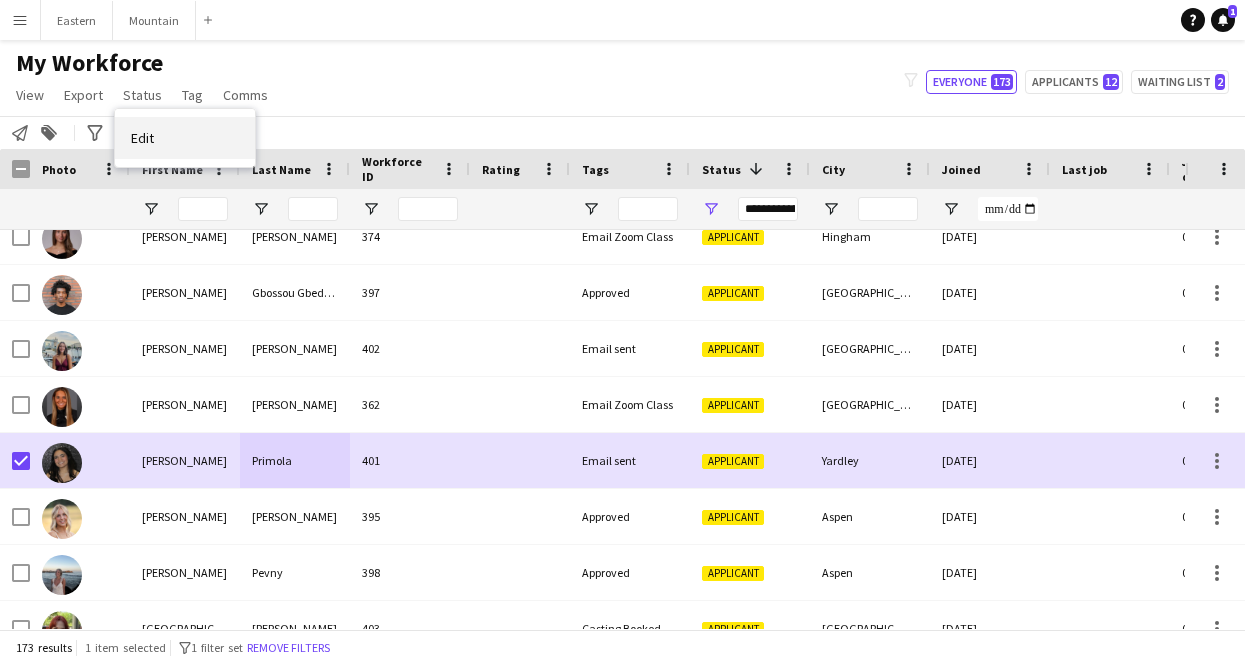 click on "Edit" at bounding box center (142, 138) 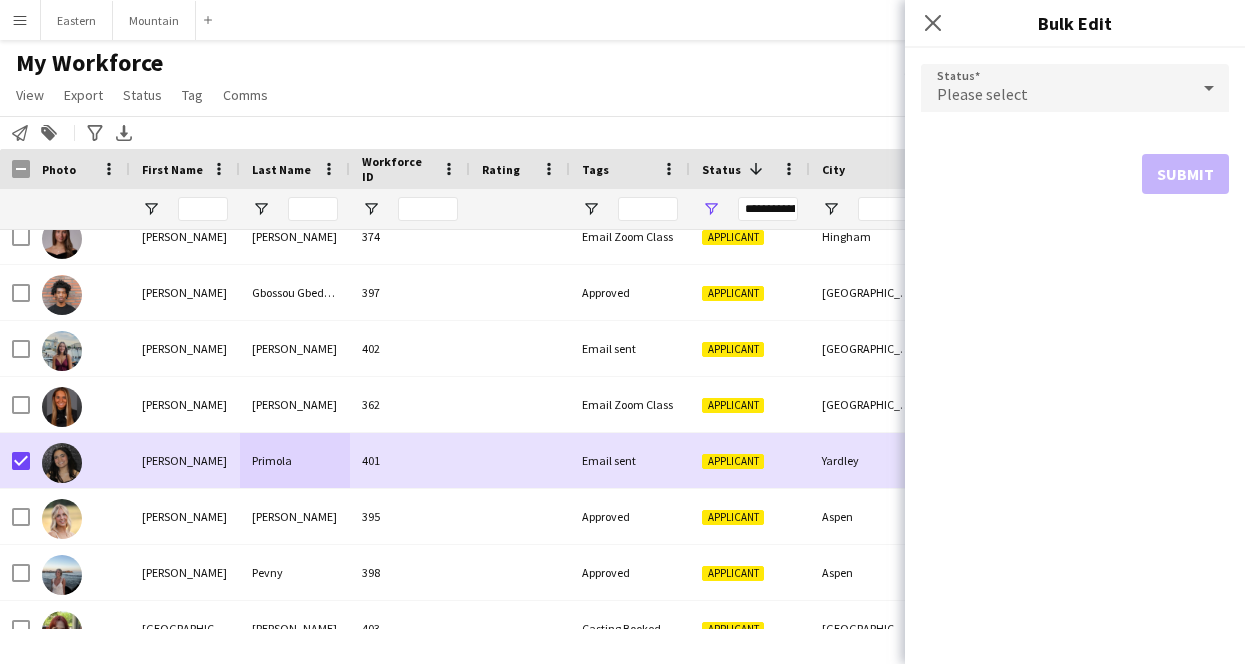 click on "Please select" at bounding box center [982, 94] 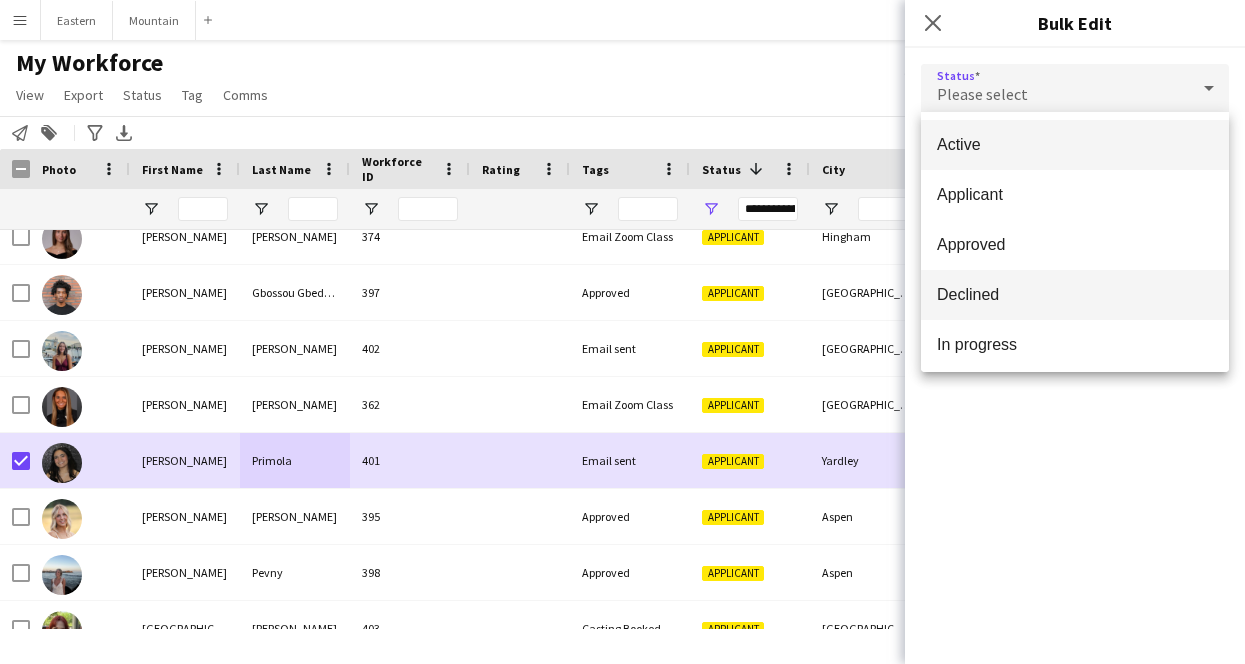 click on "Declined" at bounding box center [1075, 294] 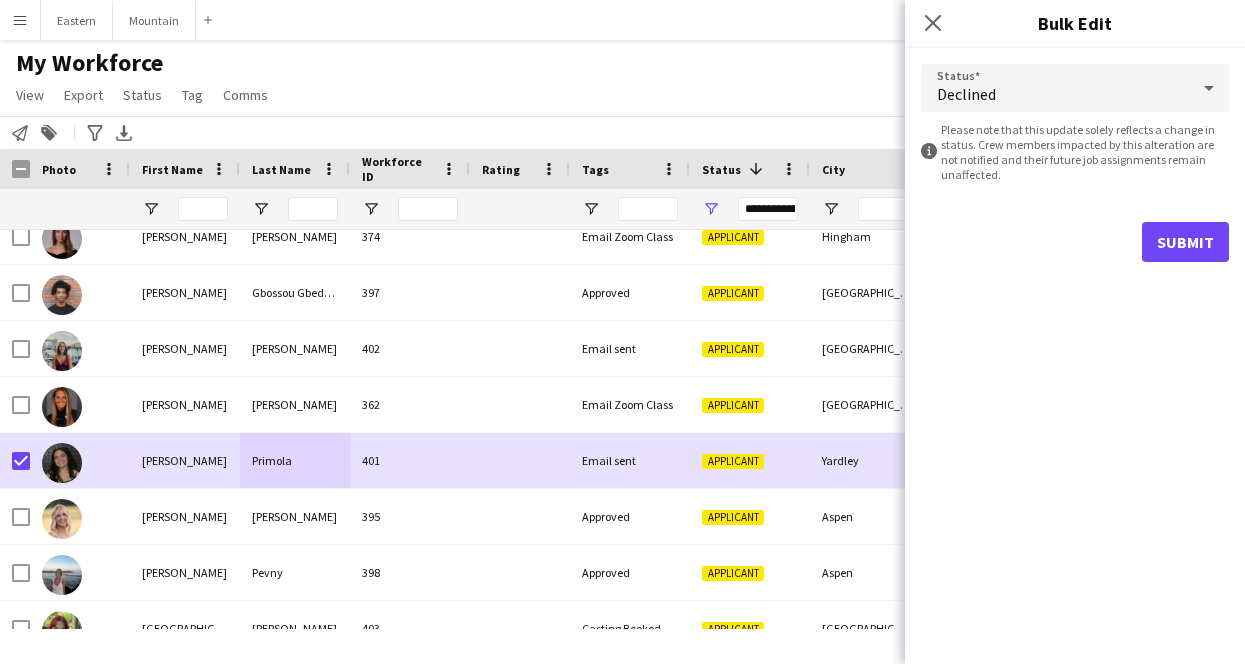 click on "Submit" 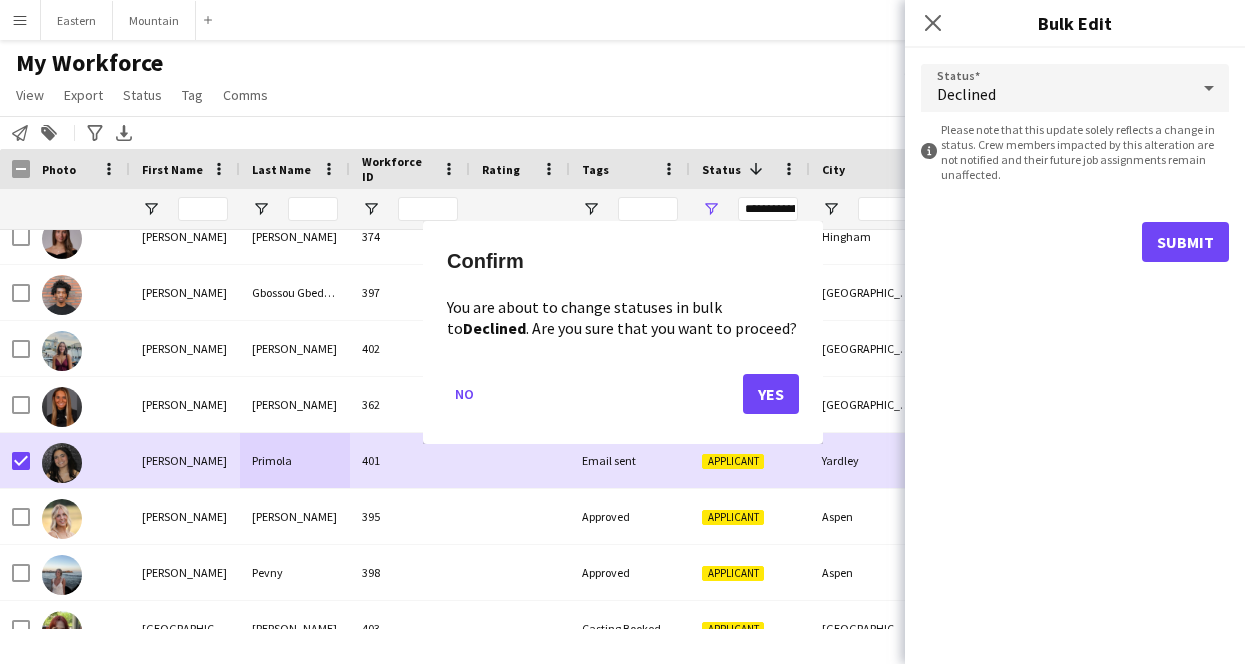 click on "Yes" 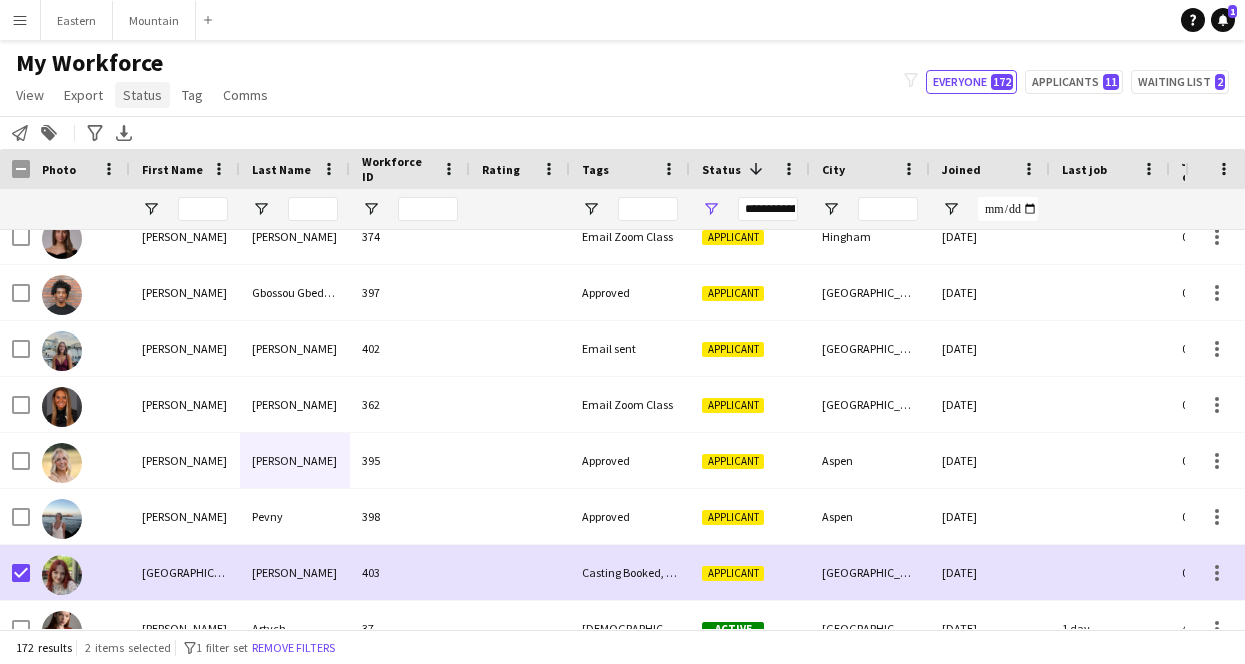 click on "Status" 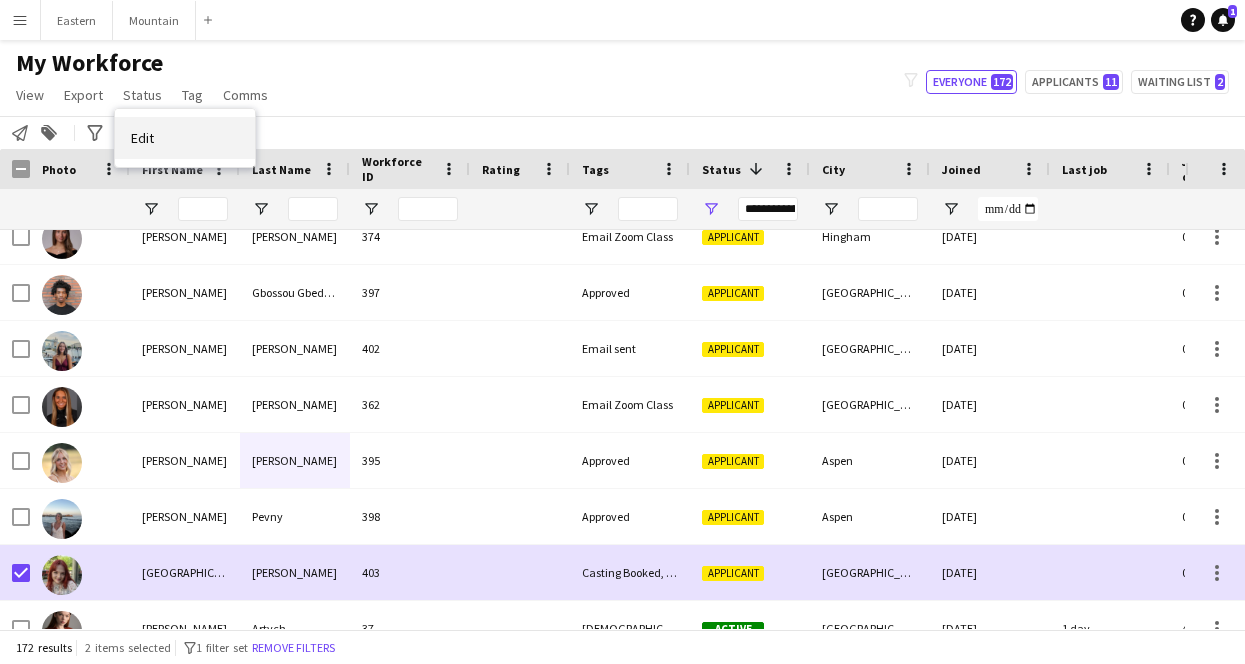click on "Edit" at bounding box center [142, 138] 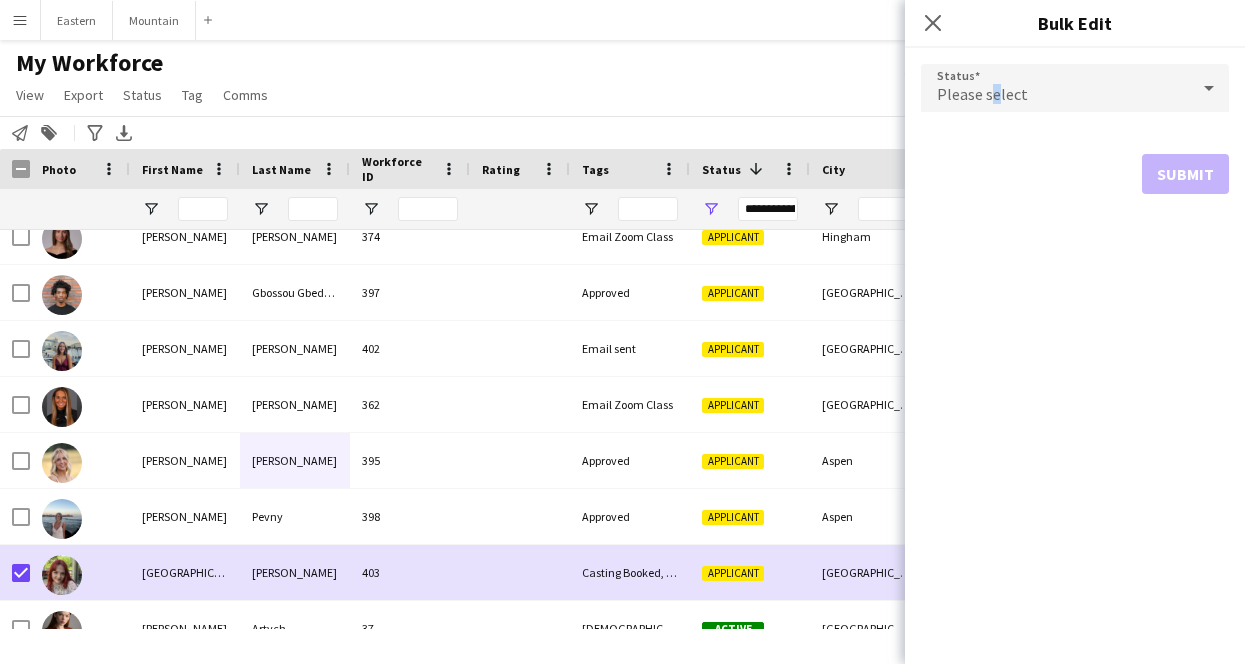 click on "Please select" at bounding box center [982, 94] 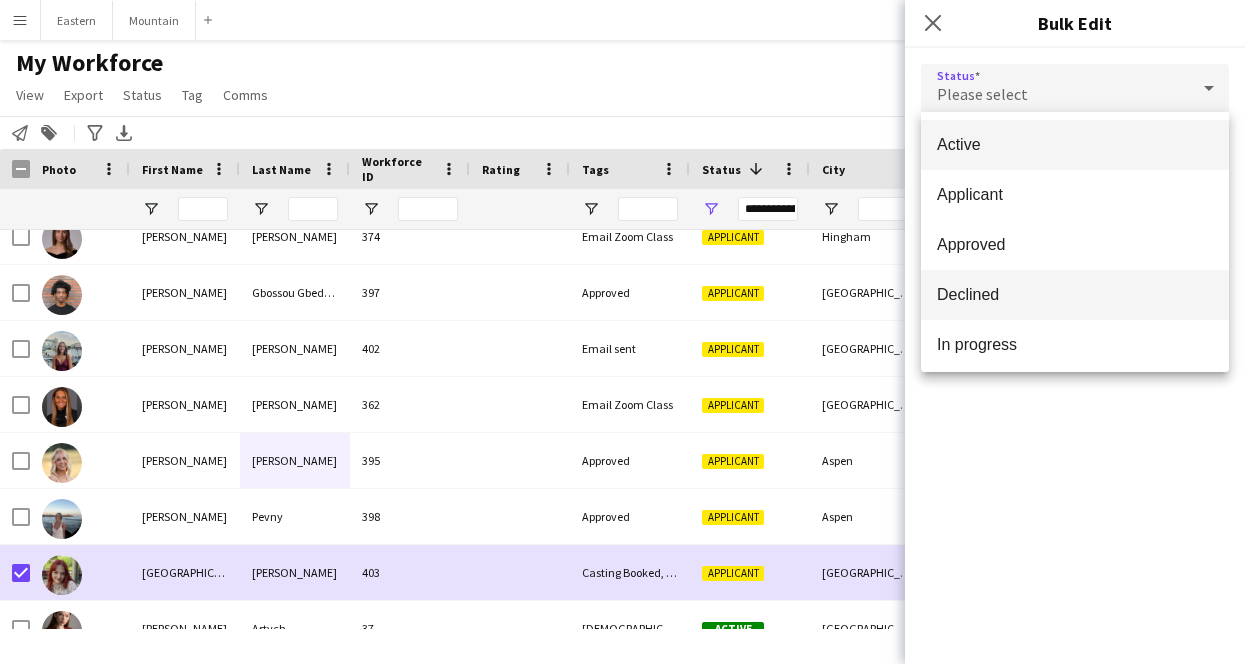 click on "Declined" at bounding box center [1075, 294] 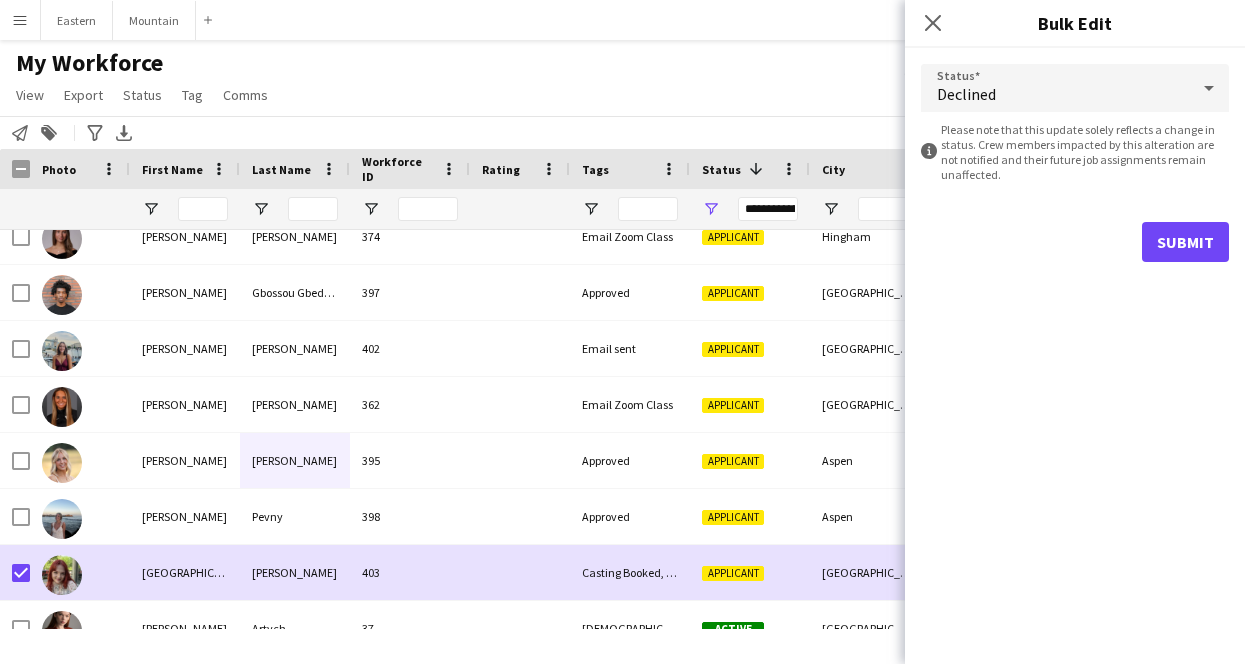 click on "Submit" 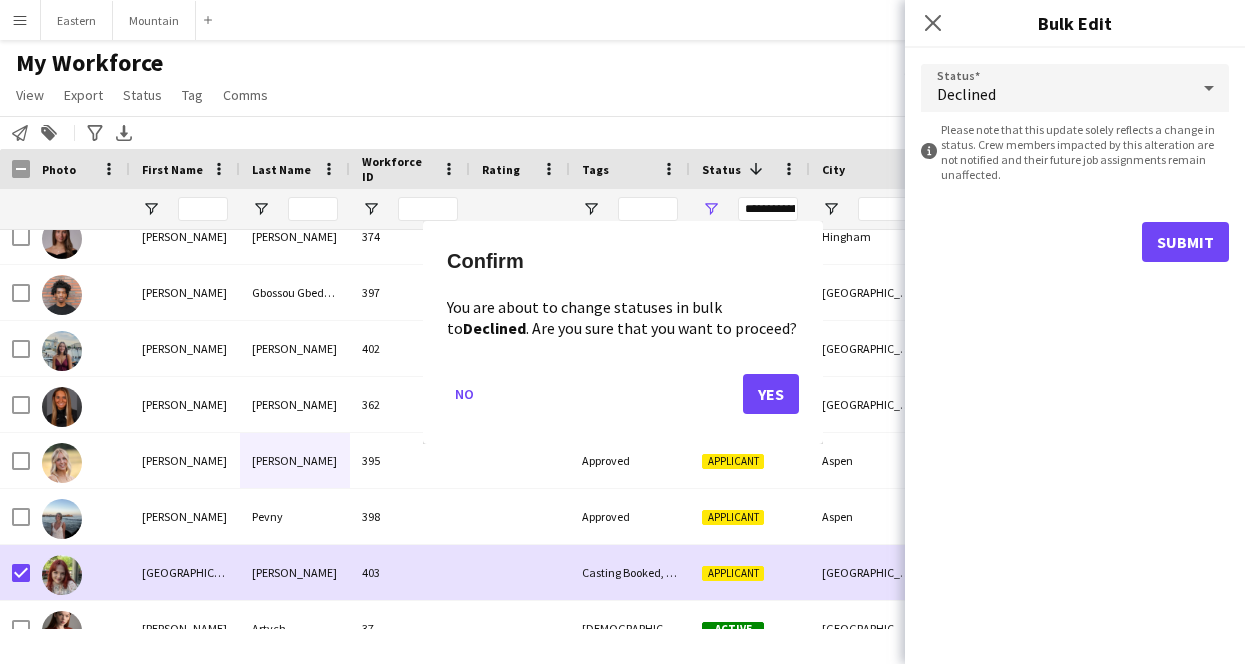 click on "Yes" 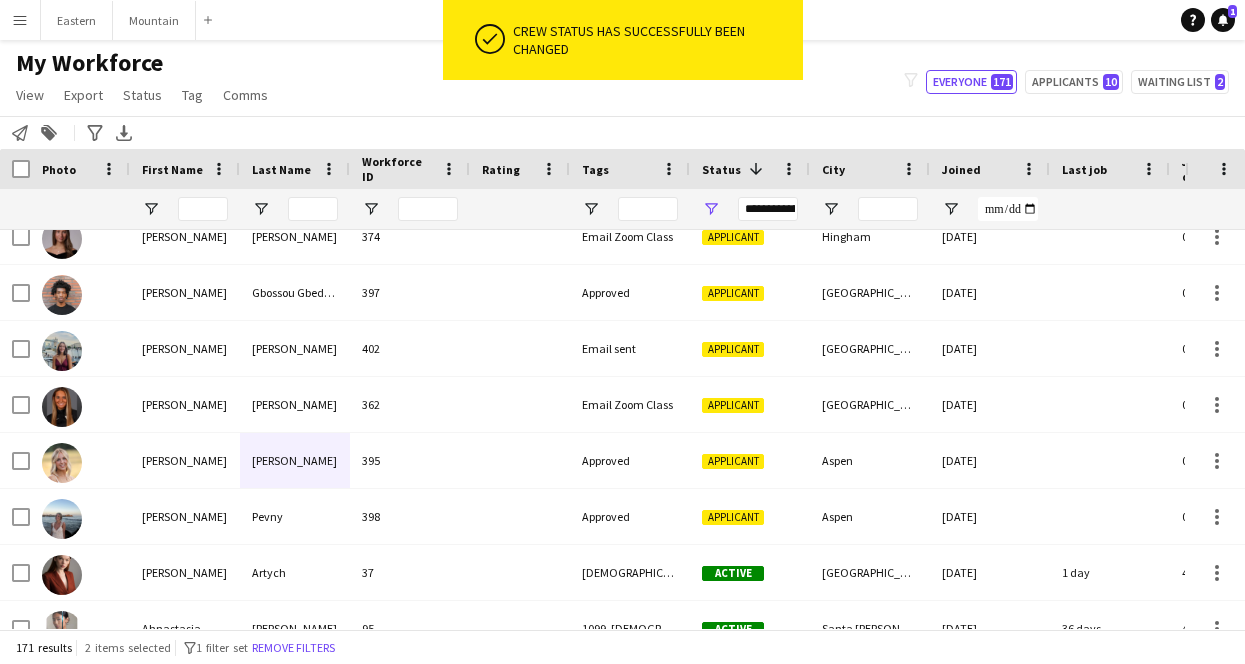 click on "**********" at bounding box center (768, 209) 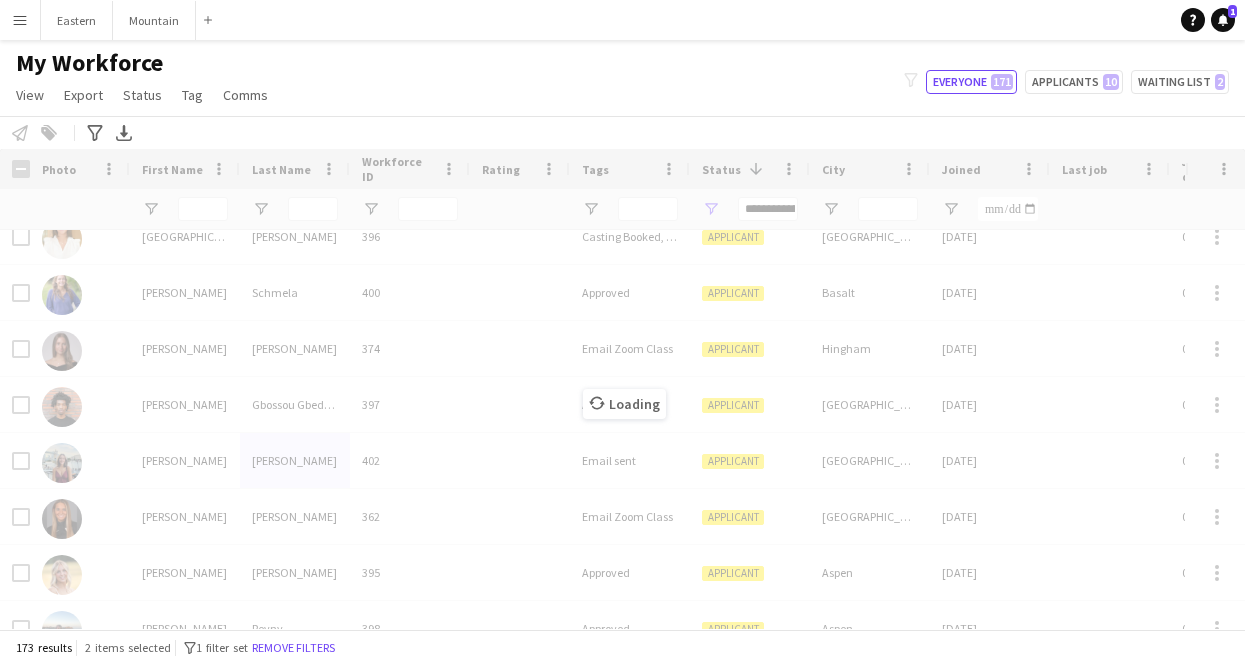 click on "My Workforce   View   Views  Default view New view Update view Delete view Edit name Customise view Customise filters Reset Filters Reset View Reset All  Export  New starters report Export as XLSX Export as PDF  Status  Edit  Tag  New tag  Edit tag  1099 (107) Approved (5) [GEOGRAPHIC_DATA] (12) Casting Booked (3) [GEOGRAPHIC_DATA] (13) Email about missing information (1) Email sent (3) Email Zoom Class (10) [DEMOGRAPHIC_DATA] (102) [GEOGRAPHIC_DATA] (2) [GEOGRAPHIC_DATA] (20) [DEMOGRAPHIC_DATA] (29) [GEOGRAPHIC_DATA] (9) [GEOGRAPHIC_DATA] (7) [US_STATE] (47) [GEOGRAPHIC_DATA] (3) [GEOGRAPHIC_DATA] (11) [GEOGRAPHIC_DATA] (2) Training Scheduled (4) Travel Team (13) W2 (23) [US_STATE], [GEOGRAPHIC_DATA] (11) Zoom Class Completed (9) Zoom Class Email (0)  Add to tag  1099 (107) Approved (5) [GEOGRAPHIC_DATA] (12) Casting Booked (3) [GEOGRAPHIC_DATA] (13) Email about missing information (1) Email sent (3) Email Zoom Class (10) [DEMOGRAPHIC_DATA] (102) [GEOGRAPHIC_DATA] (2) [GEOGRAPHIC_DATA] (20) [DEMOGRAPHIC_DATA] (29) [GEOGRAPHIC_DATA] (9) [GEOGRAPHIC_DATA] (7) [US_STATE] (47) [GEOGRAPHIC_DATA] (3) [GEOGRAPHIC_DATA] (11) [GEOGRAPHIC_DATA] (2) Training Scheduled (4) Travel Team (13) W2 (23) [US_STATE], [GEOGRAPHIC_DATA] (11)  Untag" 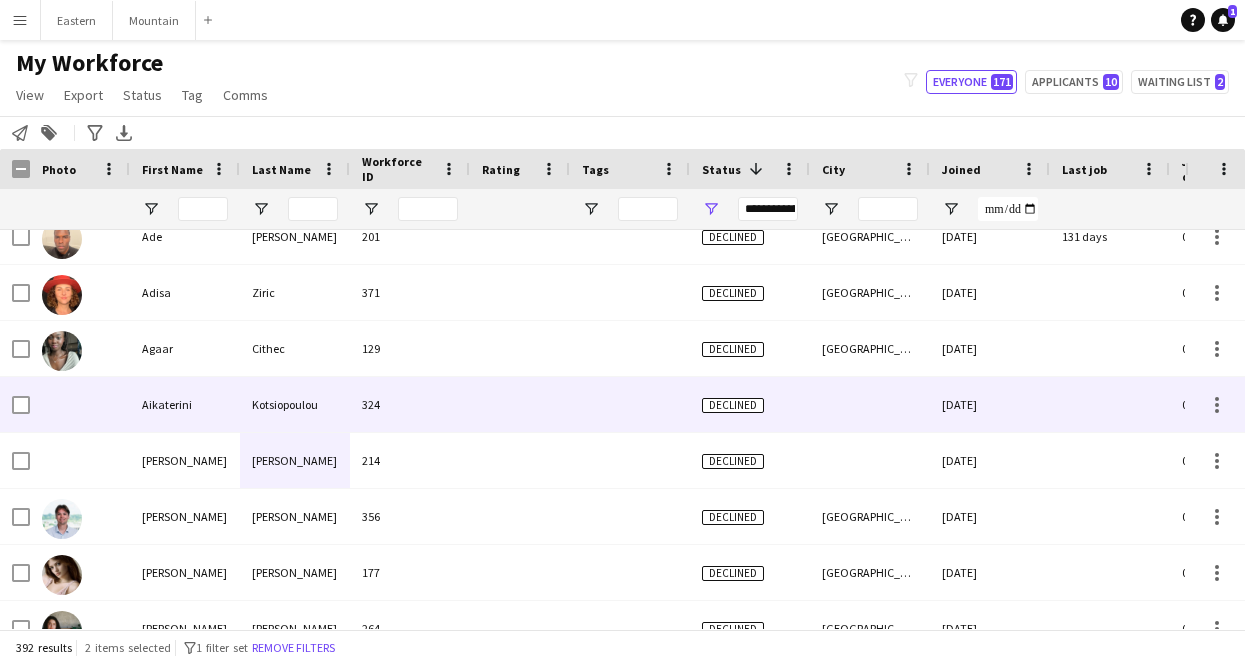 scroll, scrollTop: 2498, scrollLeft: 0, axis: vertical 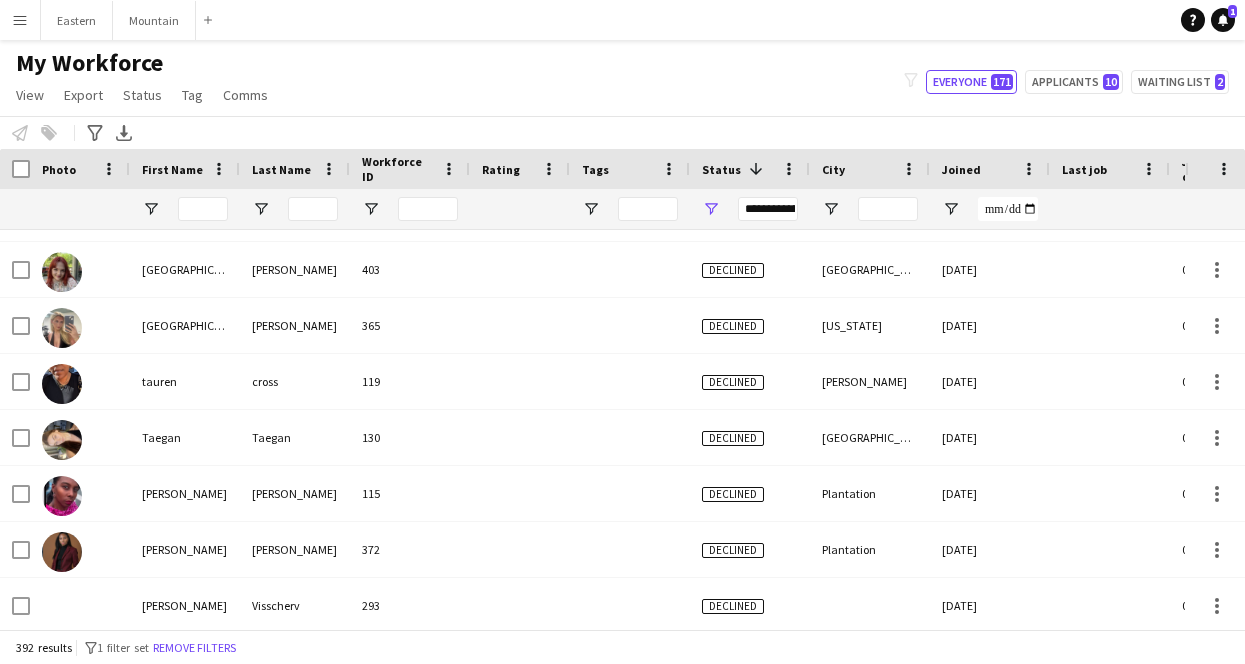 click on "**********" at bounding box center [768, 209] 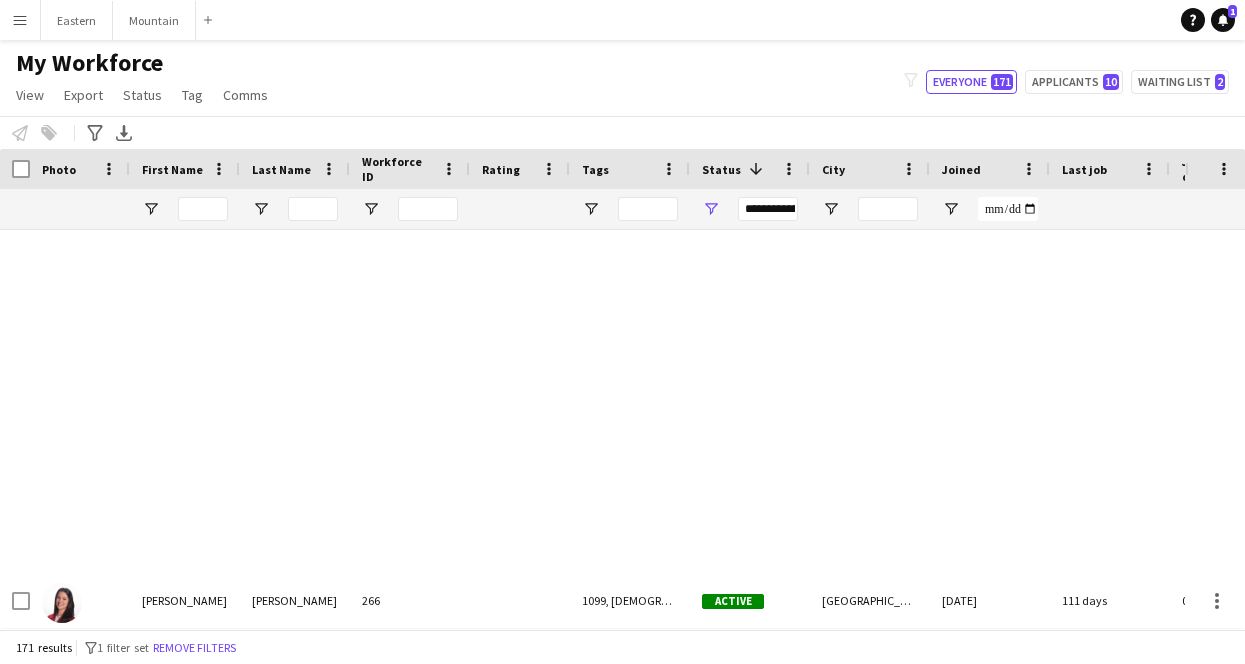 click on "My Workforce   View   Views  Default view New view Update view Delete view Edit name Customise view Customise filters Reset Filters Reset View Reset All  Export  New starters report Export as XLSX Export as PDF  Status  Edit  Tag  New tag  Edit tag  1099 (107) Approved (5) [GEOGRAPHIC_DATA] (12) Casting Booked (3) [GEOGRAPHIC_DATA] (13) Email about missing information (1) Email sent (3) Email Zoom Class (10) [DEMOGRAPHIC_DATA] (102) [GEOGRAPHIC_DATA] (2) [GEOGRAPHIC_DATA] (20) [DEMOGRAPHIC_DATA] (29) [GEOGRAPHIC_DATA] (9) [GEOGRAPHIC_DATA] (7) [US_STATE] (47) [GEOGRAPHIC_DATA] (3) [GEOGRAPHIC_DATA] (11) [GEOGRAPHIC_DATA] (2) Training Scheduled (4) Travel Team (13) W2 (23) [US_STATE], [GEOGRAPHIC_DATA] (11) Zoom Class Completed (9) Zoom Class Email (0)  Add to tag  1099 (107) Approved (5) [GEOGRAPHIC_DATA] (12) Casting Booked (3) [GEOGRAPHIC_DATA] (13) Email about missing information (1) Email sent (3) Email Zoom Class (10) [DEMOGRAPHIC_DATA] (102) [GEOGRAPHIC_DATA] (2) [GEOGRAPHIC_DATA] (20) [DEMOGRAPHIC_DATA] (29) [GEOGRAPHIC_DATA] (9) [GEOGRAPHIC_DATA] (7) [US_STATE] (47) [GEOGRAPHIC_DATA] (3) [GEOGRAPHIC_DATA] (11) [GEOGRAPHIC_DATA] (2) Training Scheduled (4) Travel Team (13) W2 (23) [US_STATE], [GEOGRAPHIC_DATA] (11)  Untag" 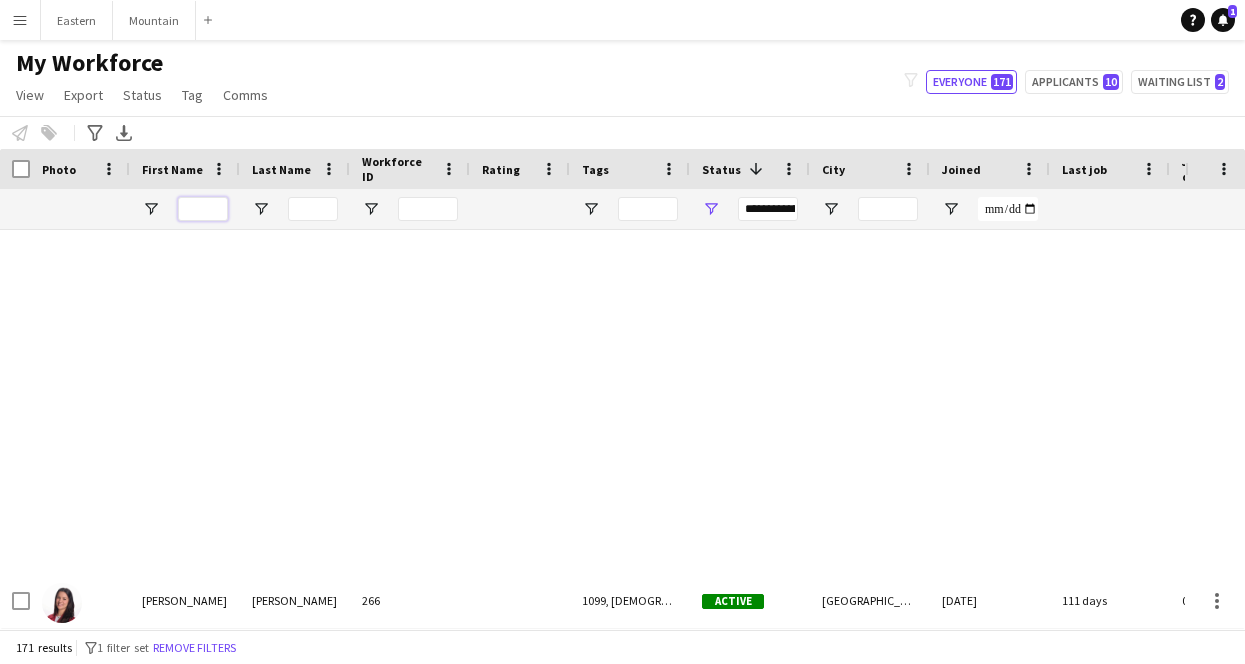 click at bounding box center [203, 209] 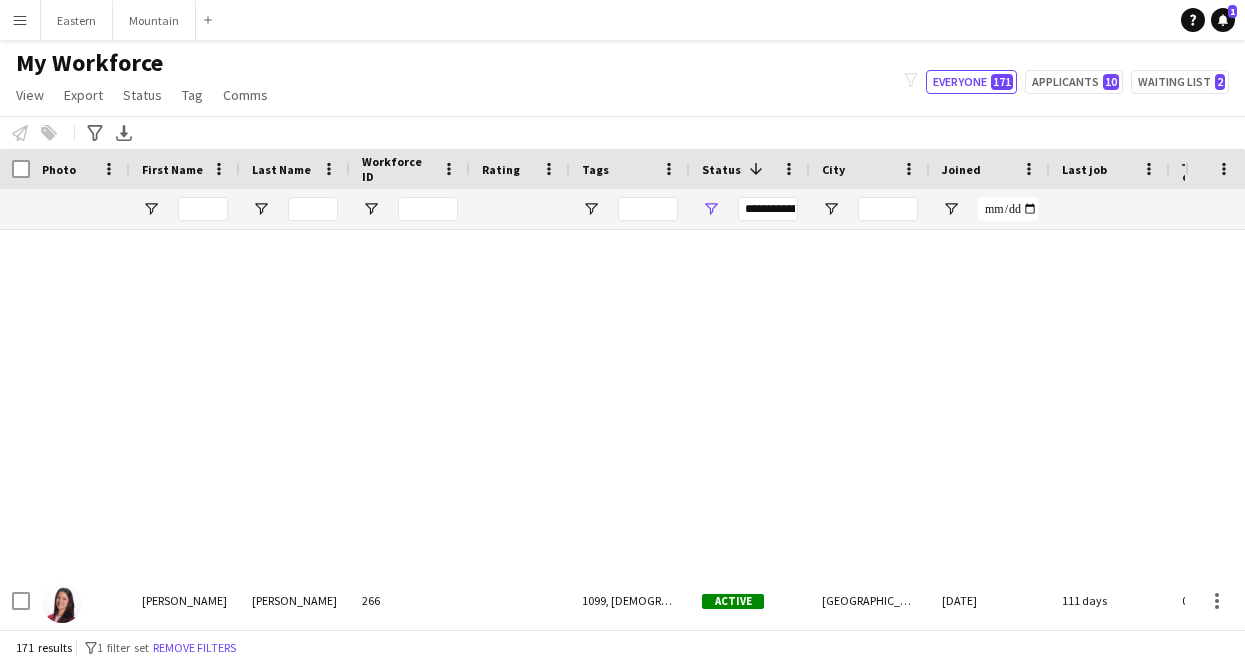 click on "**********" at bounding box center (768, 209) 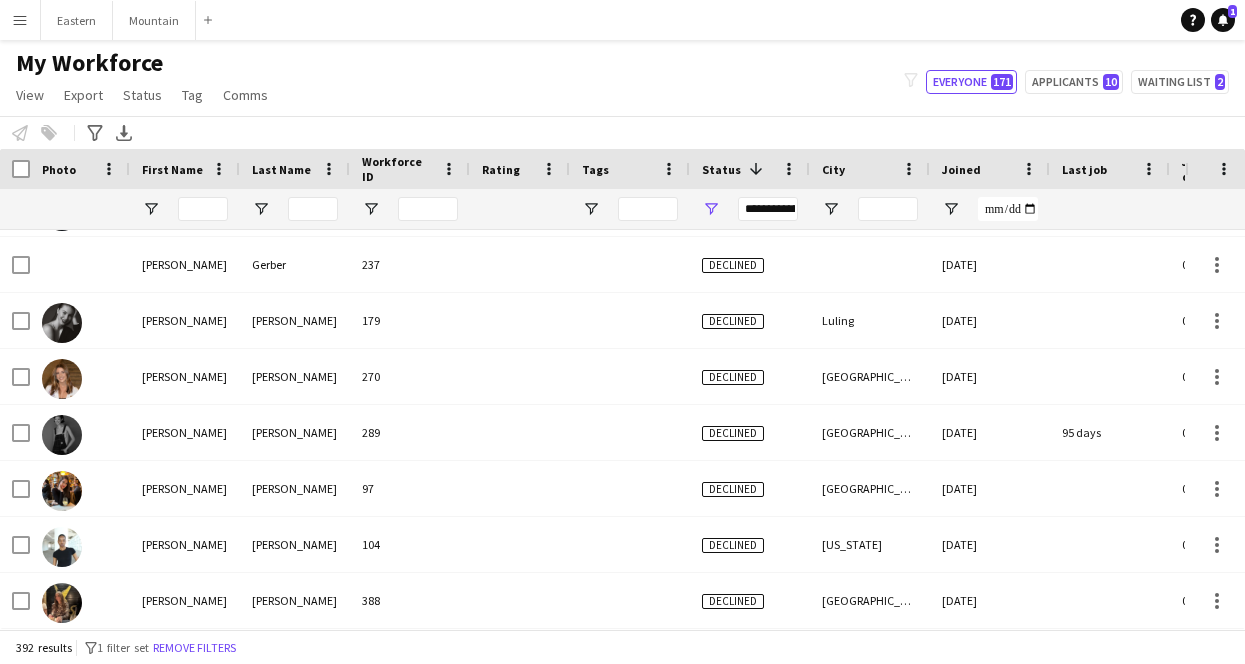 click on "My Workforce   View   Views  Default view New view Update view Delete view Edit name Customise view Customise filters Reset Filters Reset View Reset All  Export  New starters report Export as XLSX Export as PDF  Status  Edit  Tag  New tag  Edit tag  1099 (107) Approved (5) [GEOGRAPHIC_DATA] (12) Casting Booked (3) [GEOGRAPHIC_DATA] (13) Email about missing information (1) Email sent (3) Email Zoom Class (10) [DEMOGRAPHIC_DATA] (102) [GEOGRAPHIC_DATA] (2) [GEOGRAPHIC_DATA] (20) [DEMOGRAPHIC_DATA] (29) [GEOGRAPHIC_DATA] (9) [GEOGRAPHIC_DATA] (7) [US_STATE] (47) [GEOGRAPHIC_DATA] (3) [GEOGRAPHIC_DATA] (11) [GEOGRAPHIC_DATA] (2) Training Scheduled (4) Travel Team (13) W2 (23) [US_STATE], [GEOGRAPHIC_DATA] (11) Zoom Class Completed (9) Zoom Class Email (0)  Add to tag  1099 (107) Approved (5) [GEOGRAPHIC_DATA] (12) Casting Booked (3) [GEOGRAPHIC_DATA] (13) Email about missing information (1) Email sent (3) Email Zoom Class (10) [DEMOGRAPHIC_DATA] (102) [GEOGRAPHIC_DATA] (2) [GEOGRAPHIC_DATA] (20) [DEMOGRAPHIC_DATA] (29) [GEOGRAPHIC_DATA] (9) [GEOGRAPHIC_DATA] (7) [US_STATE] (47) [GEOGRAPHIC_DATA] (3) [GEOGRAPHIC_DATA] (11) [GEOGRAPHIC_DATA] (2) Training Scheduled (4) Travel Team (13) W2 (23) [US_STATE], [GEOGRAPHIC_DATA] (11)  Untag" 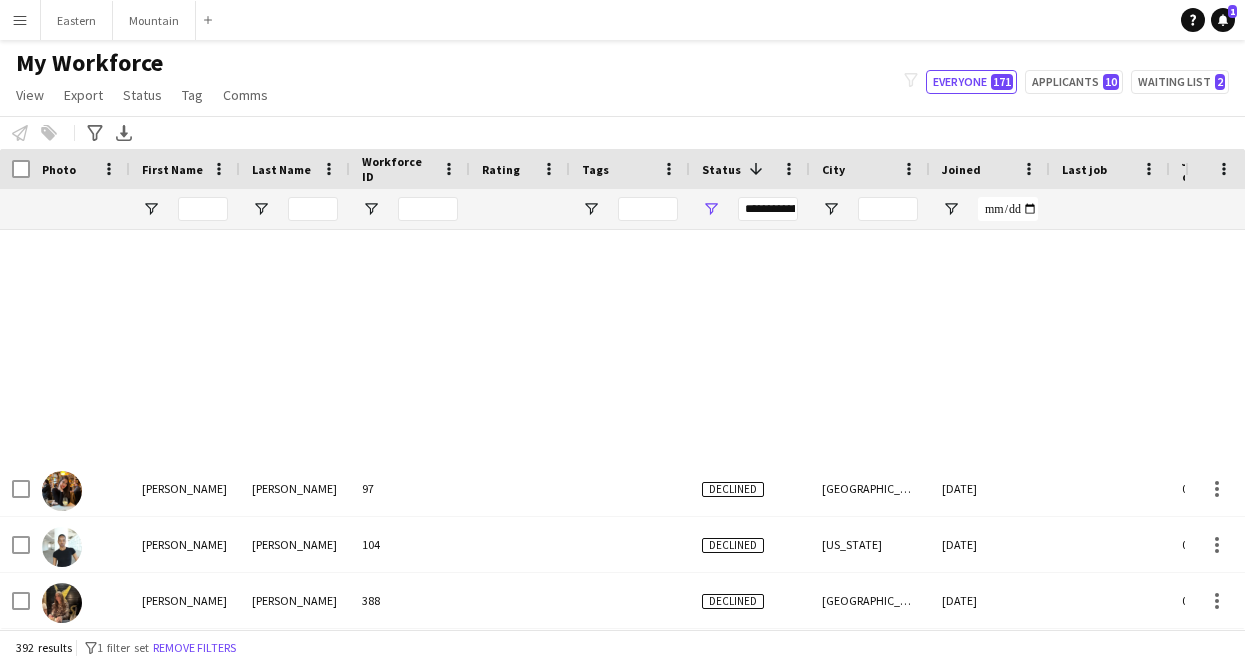 scroll, scrollTop: 10523, scrollLeft: 0, axis: vertical 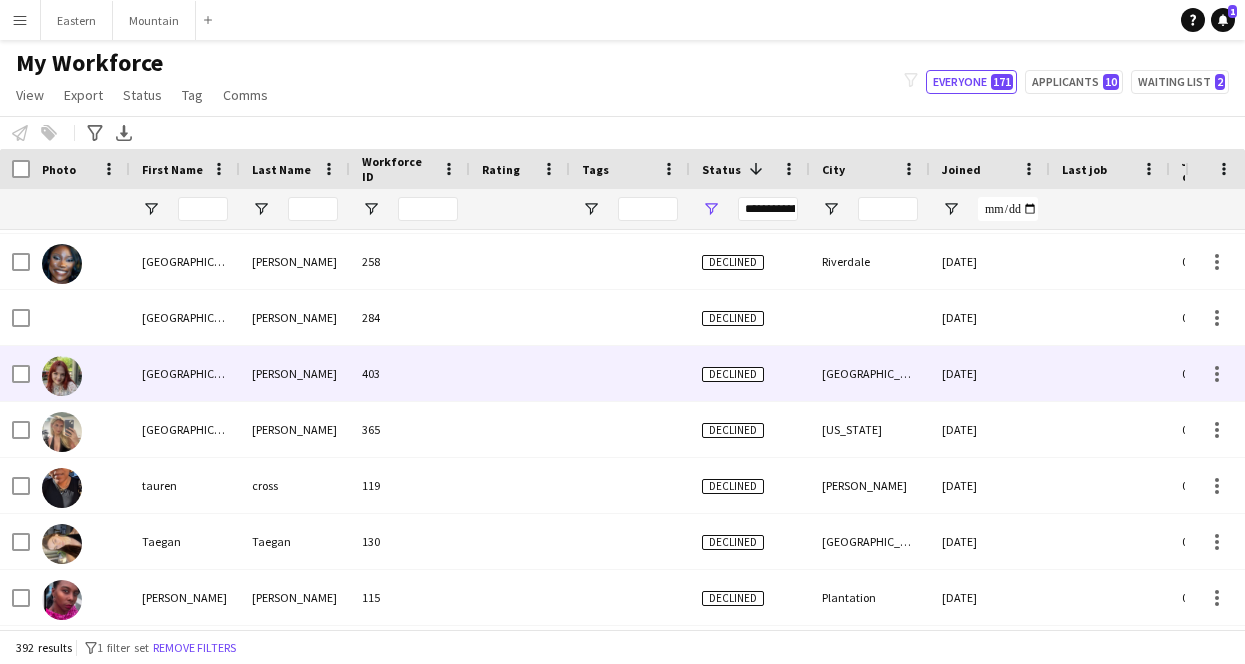 click on "[PERSON_NAME]" at bounding box center (295, 373) 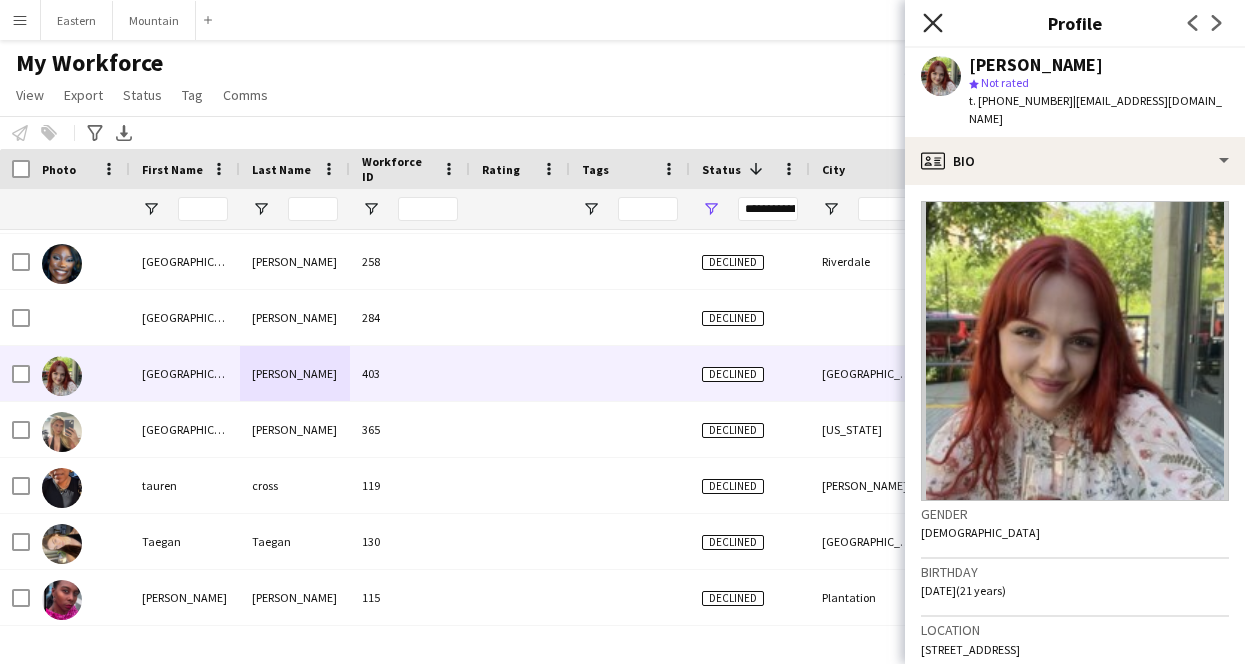 click on "Close pop-in" 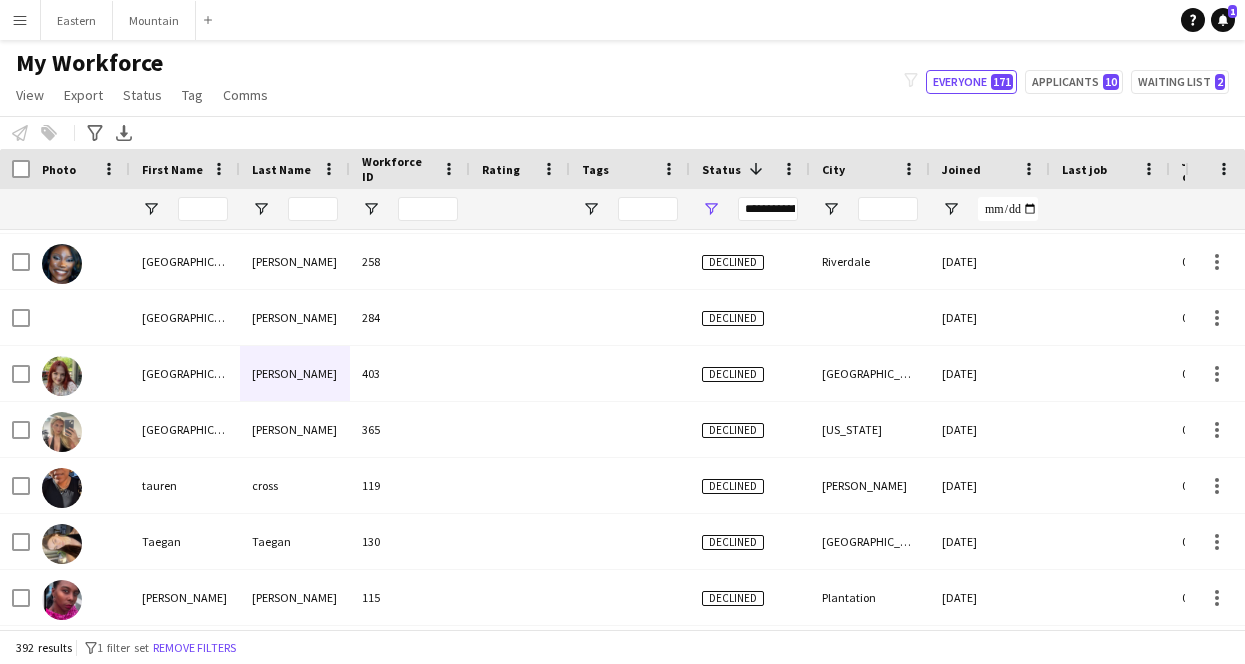 click on "**********" at bounding box center (768, 209) 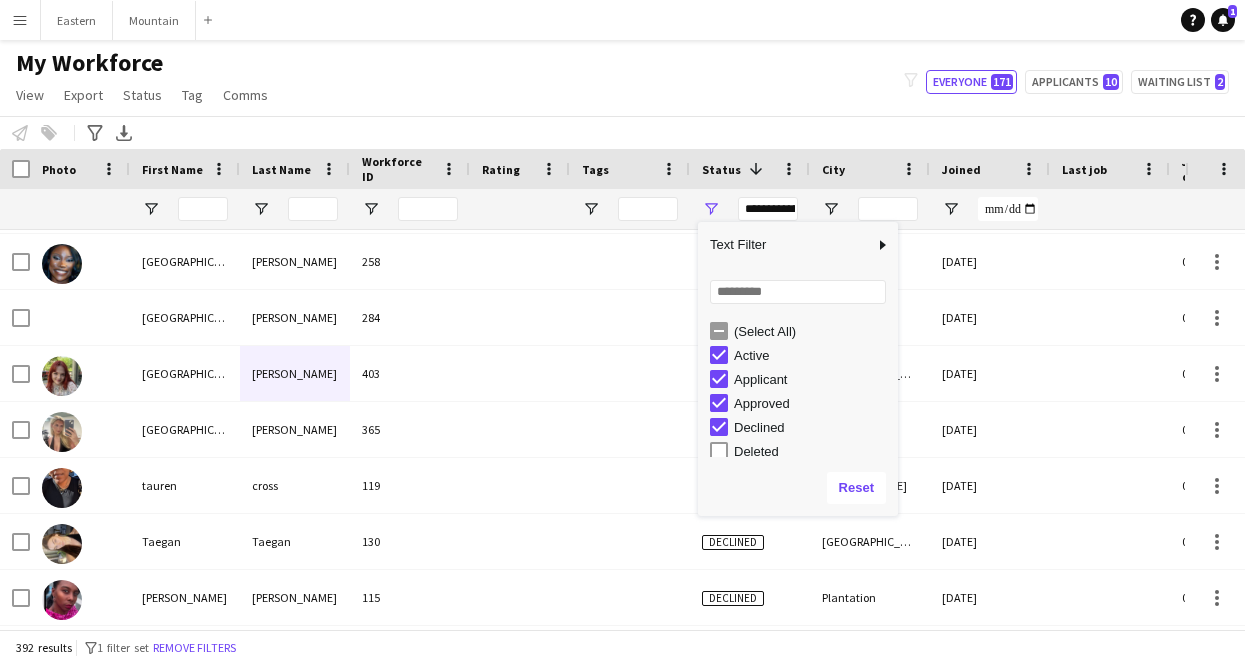 type on "**********" 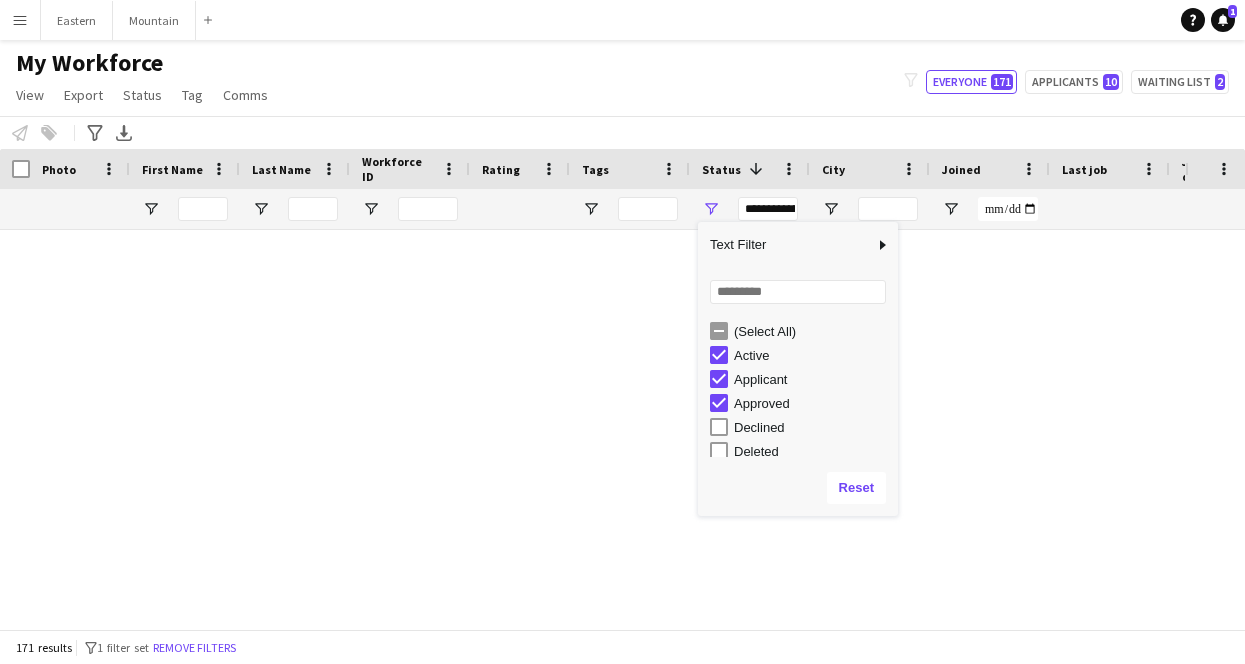 scroll, scrollTop: 9177, scrollLeft: 0, axis: vertical 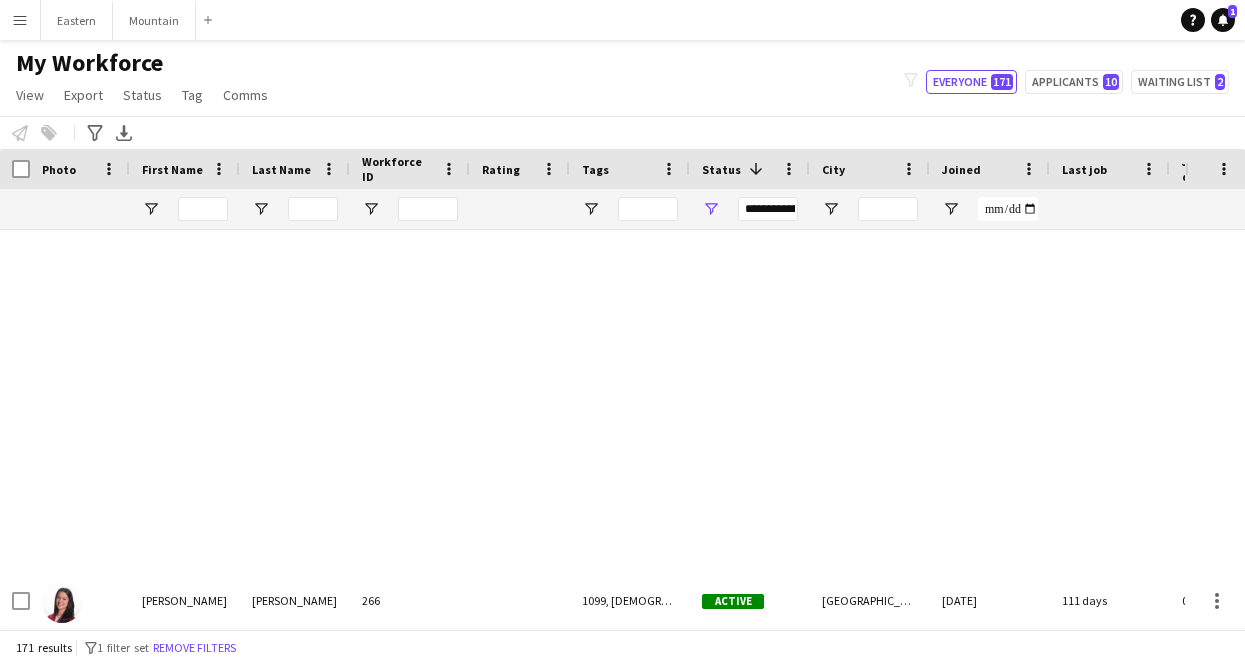 click on "My Workforce   View   Views  Default view New view Update view Delete view Edit name Customise view Customise filters Reset Filters Reset View Reset All  Export  New starters report Export as XLSX Export as PDF  Status  Edit  Tag  New tag  Edit tag  1099 (107) Approved (5) [GEOGRAPHIC_DATA] (12) Casting Booked (3) [GEOGRAPHIC_DATA] (13) Email about missing information (1) Email sent (3) Email Zoom Class (10) [DEMOGRAPHIC_DATA] (102) [GEOGRAPHIC_DATA] (2) [GEOGRAPHIC_DATA] (20) [DEMOGRAPHIC_DATA] (29) [GEOGRAPHIC_DATA] (9) [GEOGRAPHIC_DATA] (7) [US_STATE] (47) [GEOGRAPHIC_DATA] (3) [GEOGRAPHIC_DATA] (11) [GEOGRAPHIC_DATA] (2) Training Scheduled (4) Travel Team (13) W2 (23) [US_STATE], [GEOGRAPHIC_DATA] (11) Zoom Class Completed (9) Zoom Class Email (0)  Add to tag  1099 (107) Approved (5) [GEOGRAPHIC_DATA] (12) Casting Booked (3) [GEOGRAPHIC_DATA] (13) Email about missing information (1) Email sent (3) Email Zoom Class (10) [DEMOGRAPHIC_DATA] (102) [GEOGRAPHIC_DATA] (2) [GEOGRAPHIC_DATA] (20) [DEMOGRAPHIC_DATA] (29) [GEOGRAPHIC_DATA] (9) [GEOGRAPHIC_DATA] (7) [US_STATE] (47) [GEOGRAPHIC_DATA] (3) [GEOGRAPHIC_DATA] (11) [GEOGRAPHIC_DATA] (2) Training Scheduled (4) Travel Team (13) W2 (23) [US_STATE], [GEOGRAPHIC_DATA] (11)  Untag" 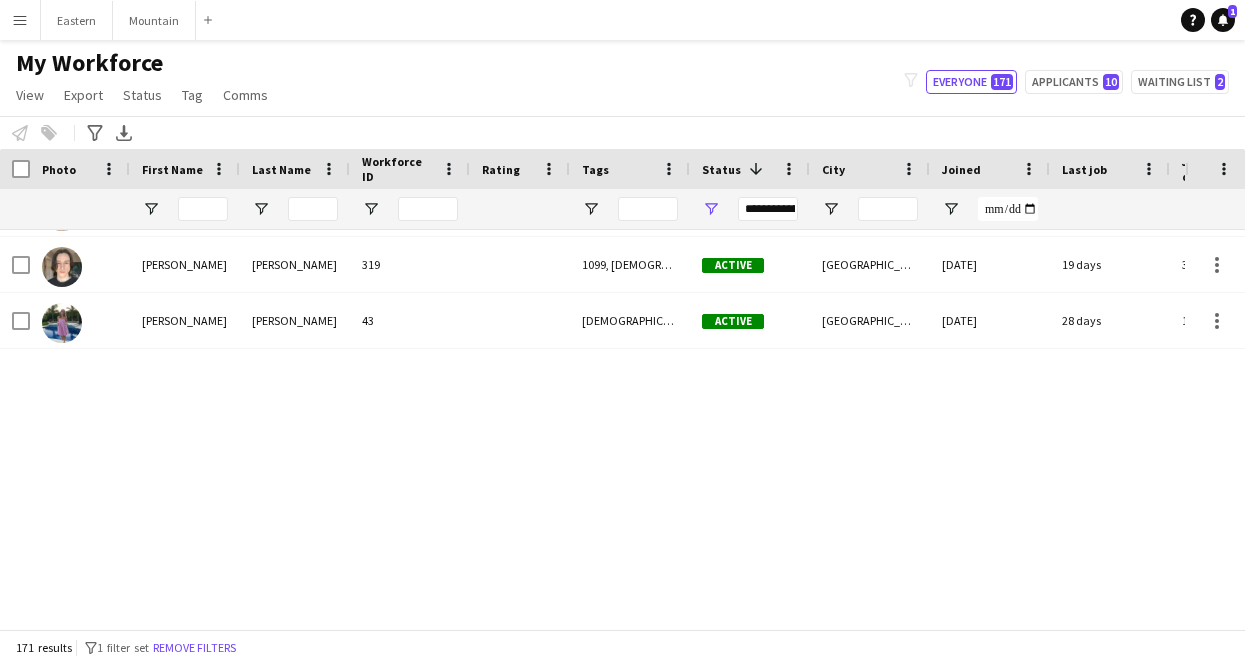 scroll, scrollTop: 8096, scrollLeft: 0, axis: vertical 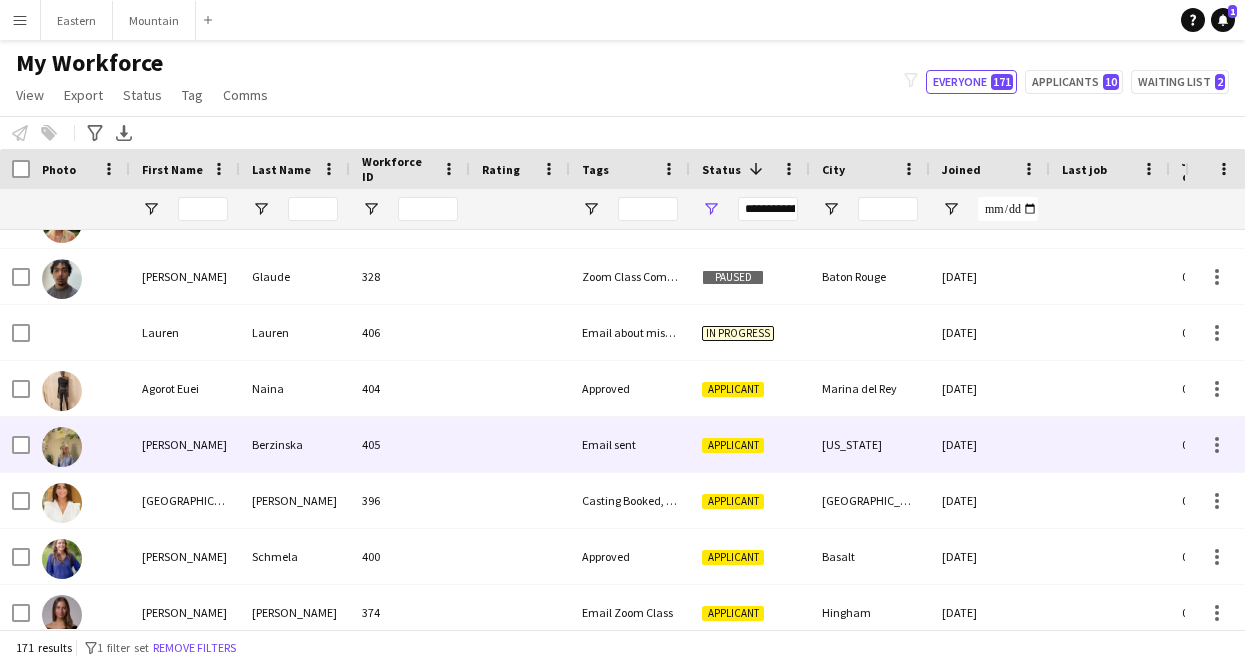 click on "Berzinska" at bounding box center (295, 444) 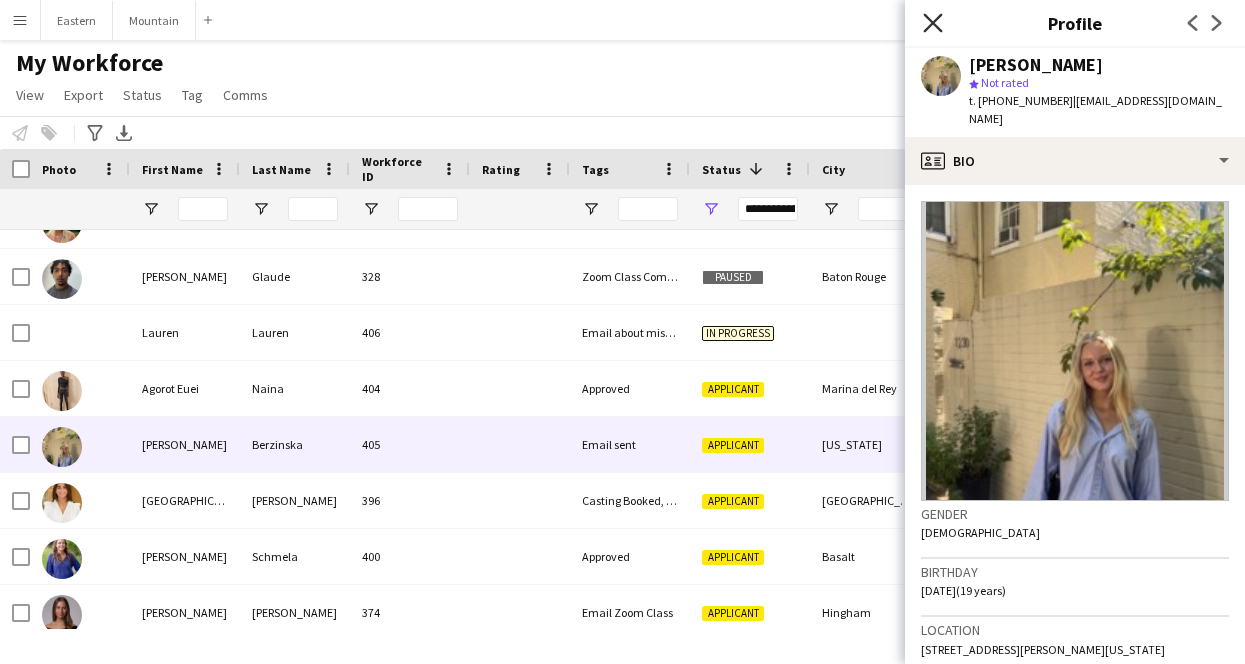 click on "Close pop-in" 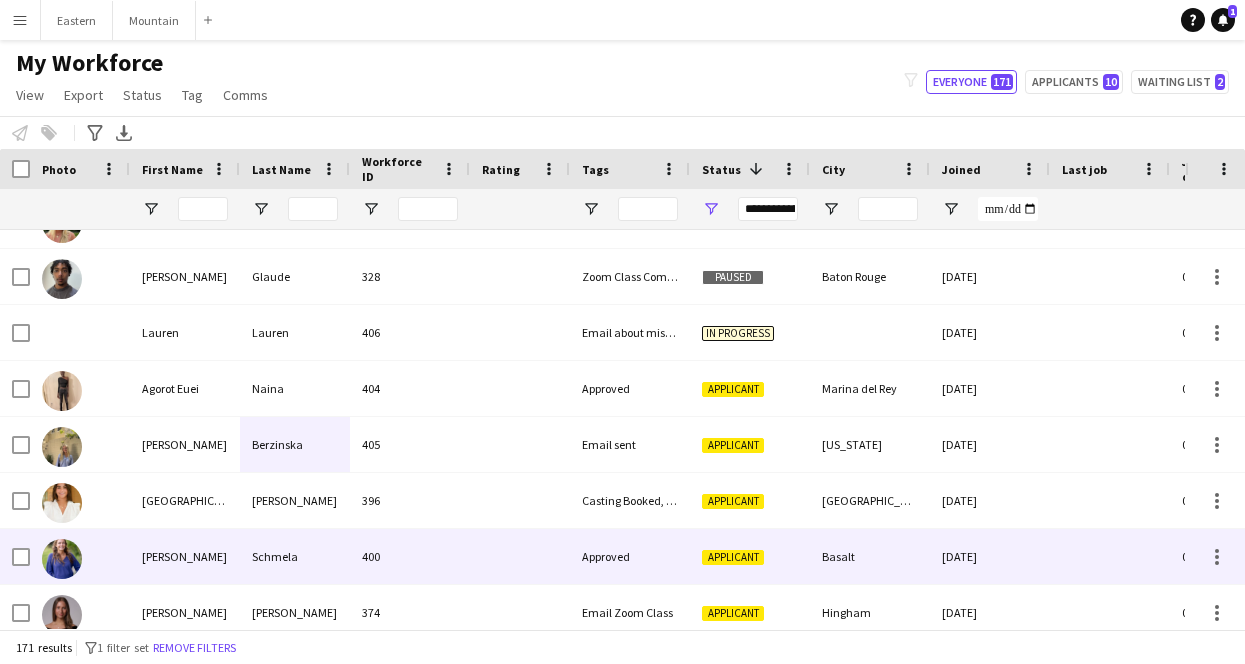 scroll, scrollTop: 2402, scrollLeft: 0, axis: vertical 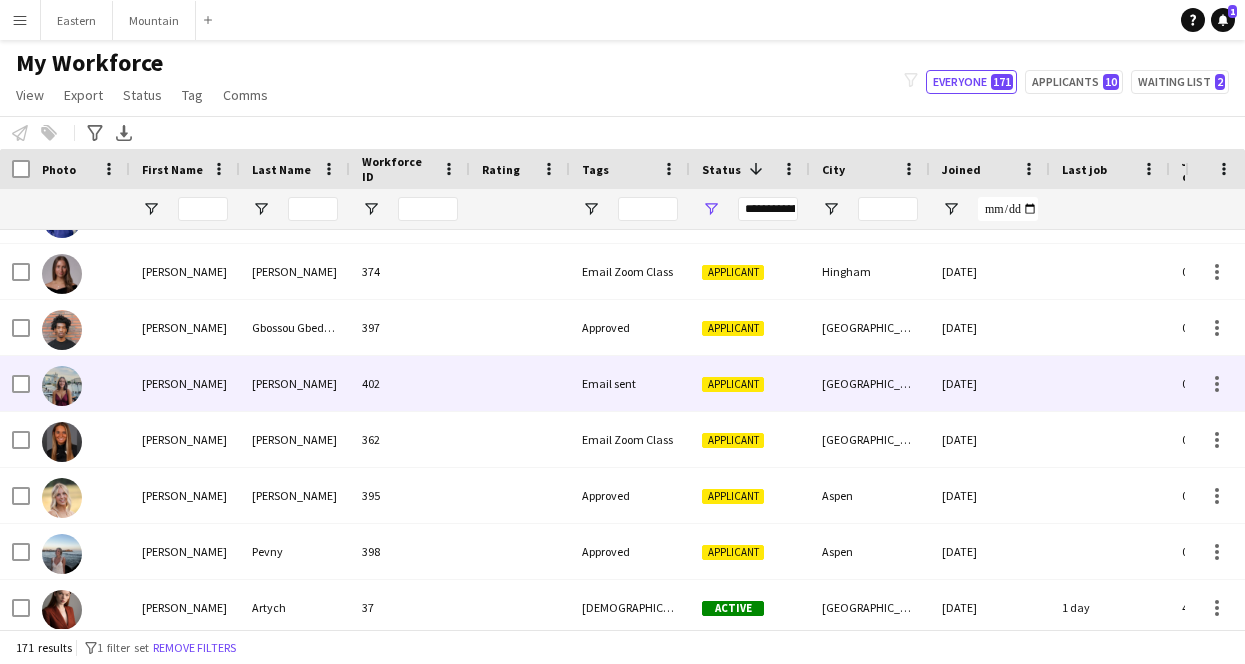 click on "[PERSON_NAME]" at bounding box center [295, 383] 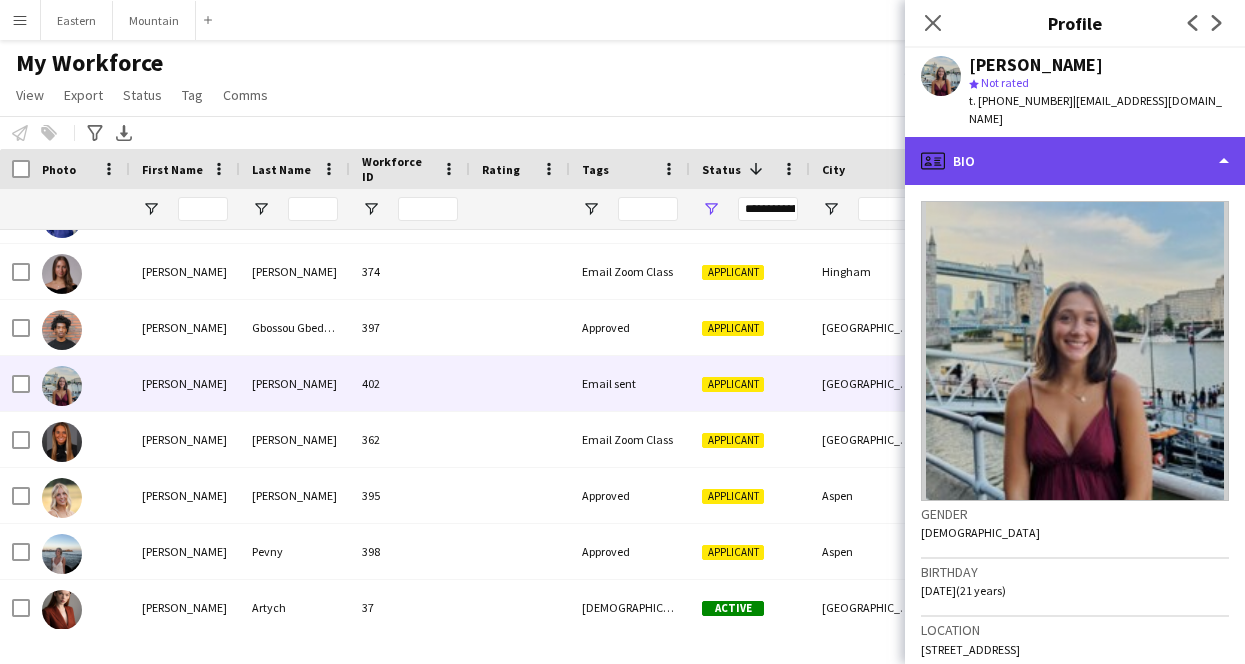 click on "profile
Bio" 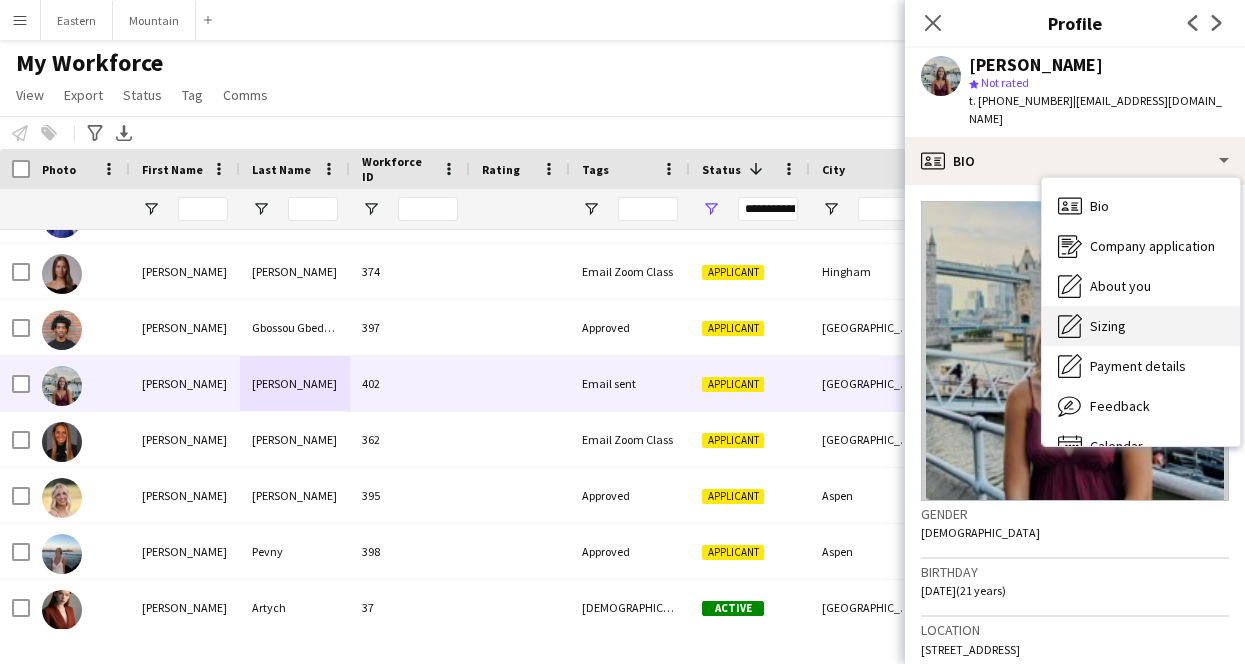 click on "Sizing" at bounding box center (1108, 326) 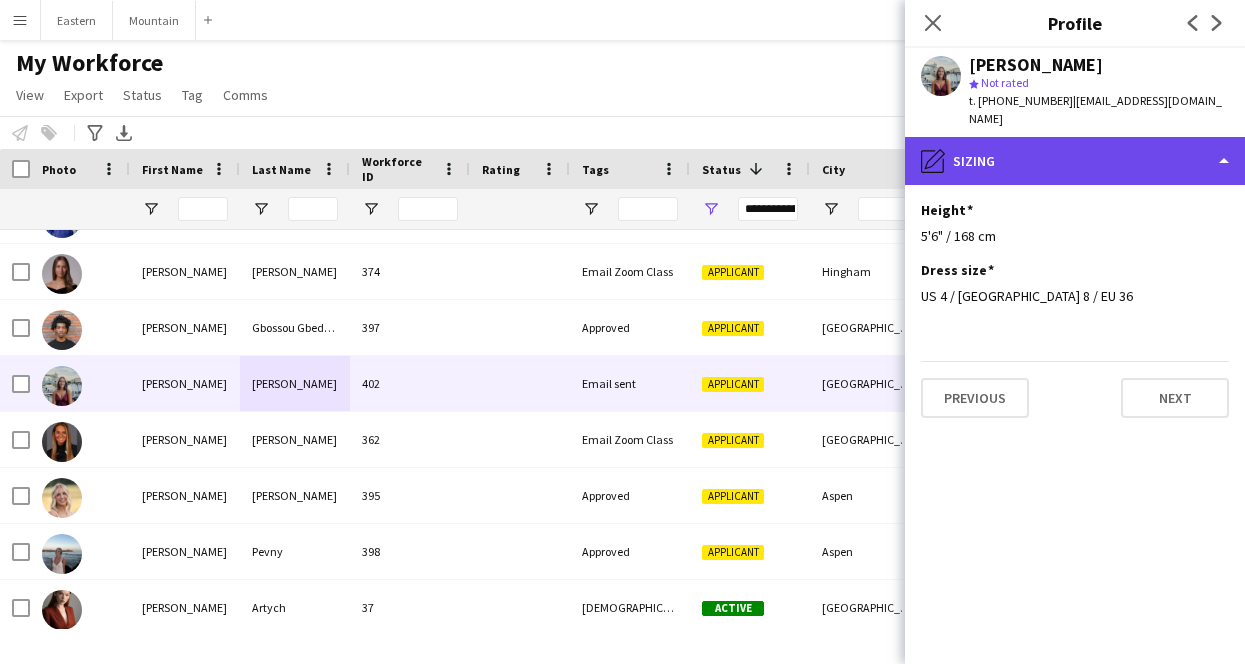 click on "pencil4
[GEOGRAPHIC_DATA]" 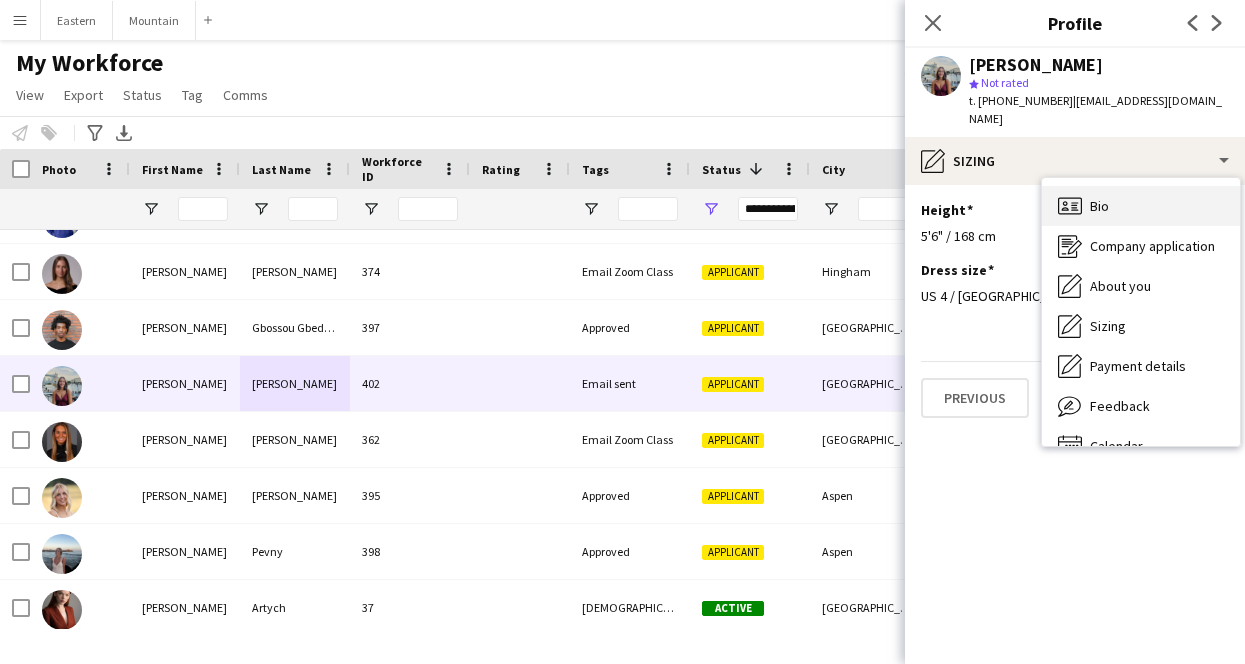 click on "Bio" at bounding box center (1099, 206) 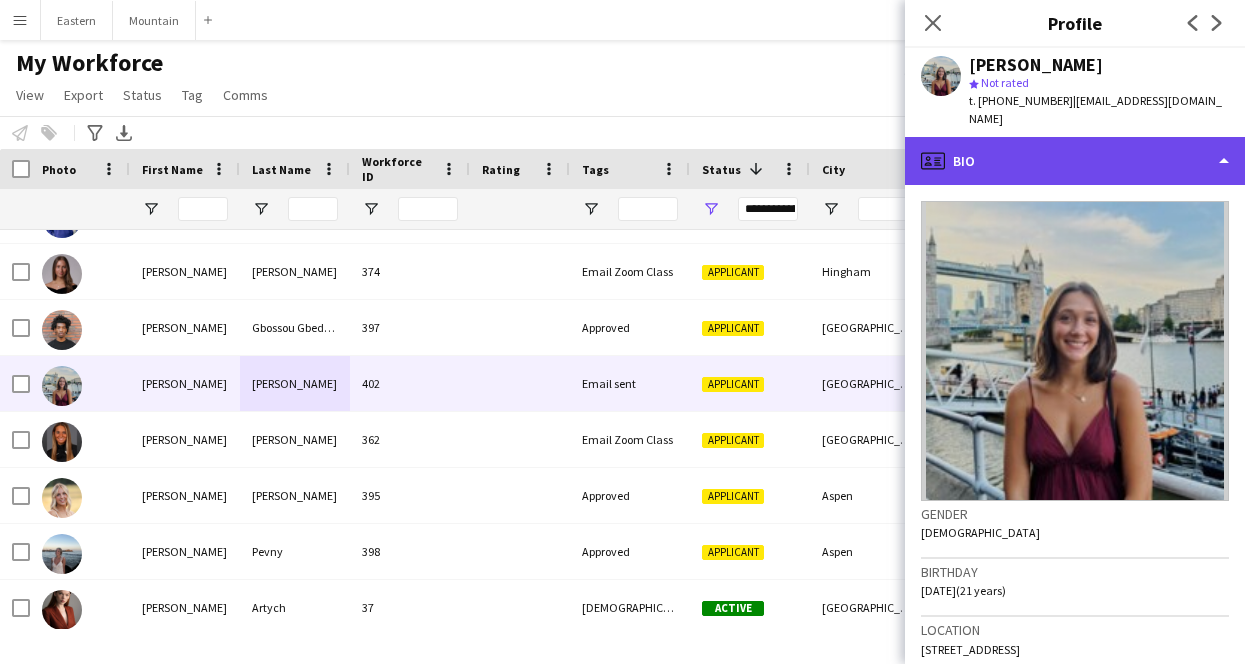 click on "profile
Bio" 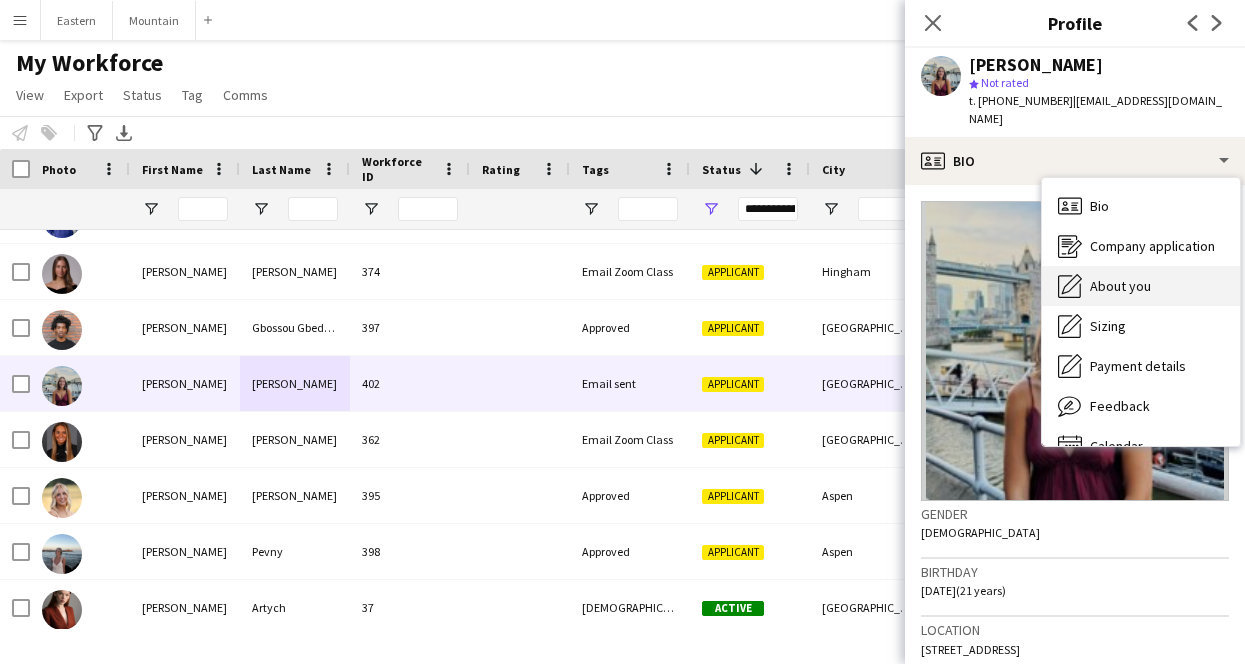 click on "About you" at bounding box center [1120, 286] 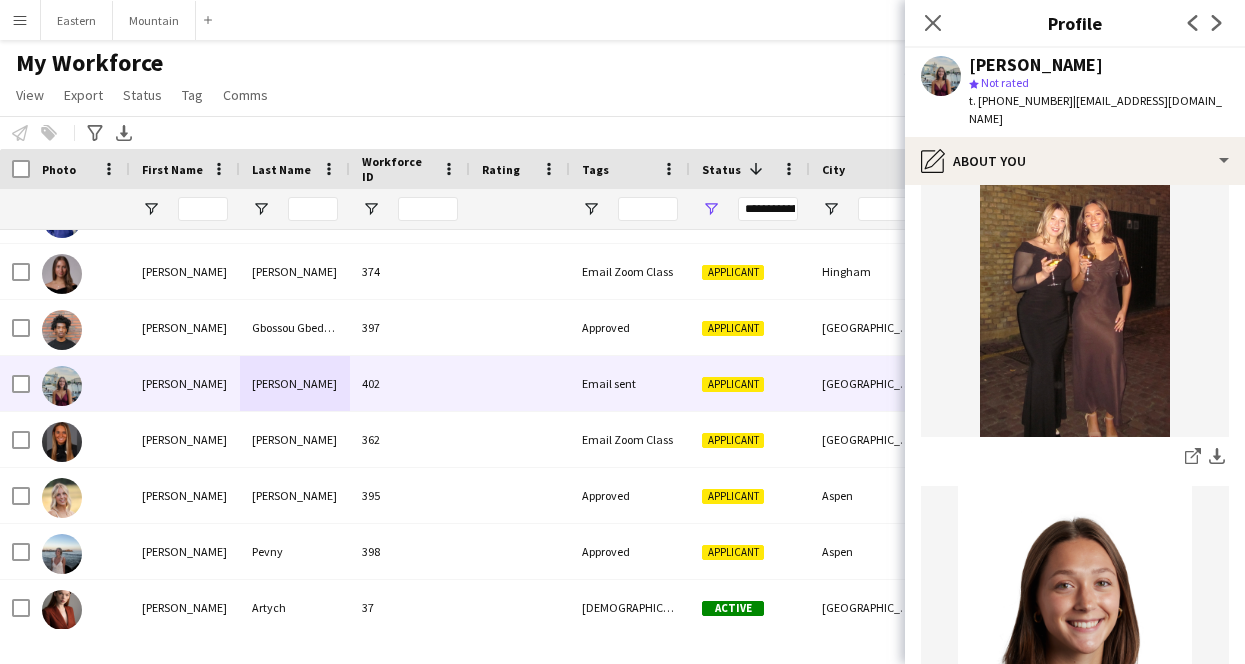 scroll, scrollTop: 48, scrollLeft: 0, axis: vertical 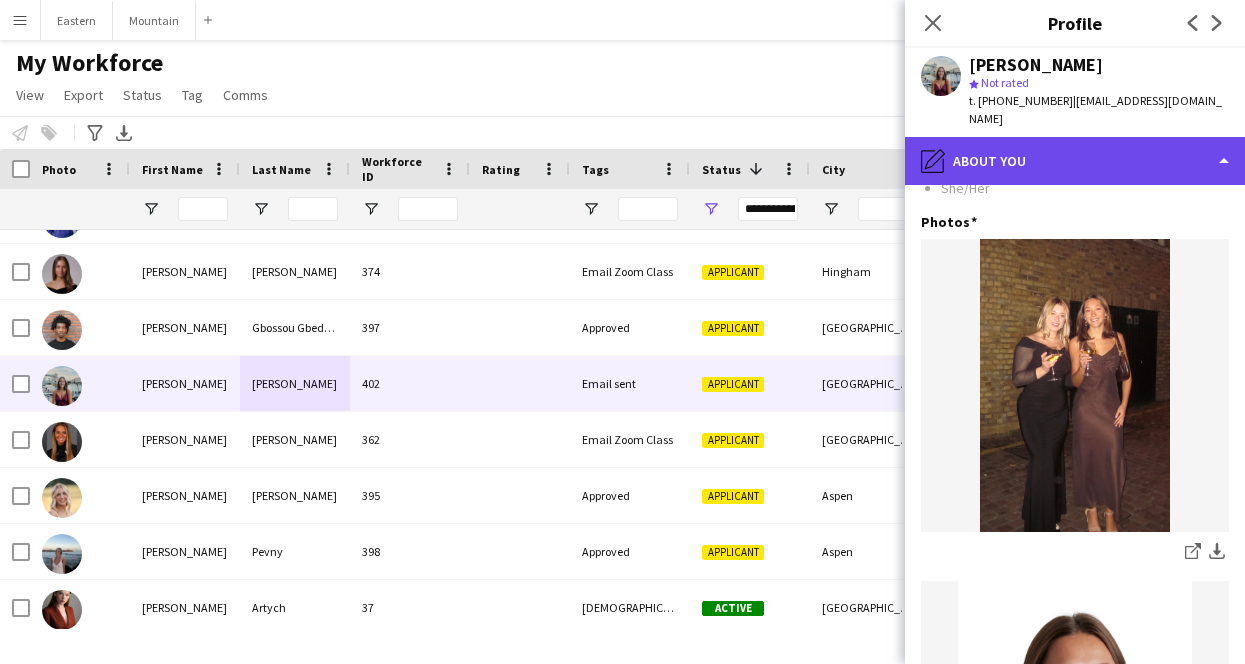 click on "pencil4
About you" 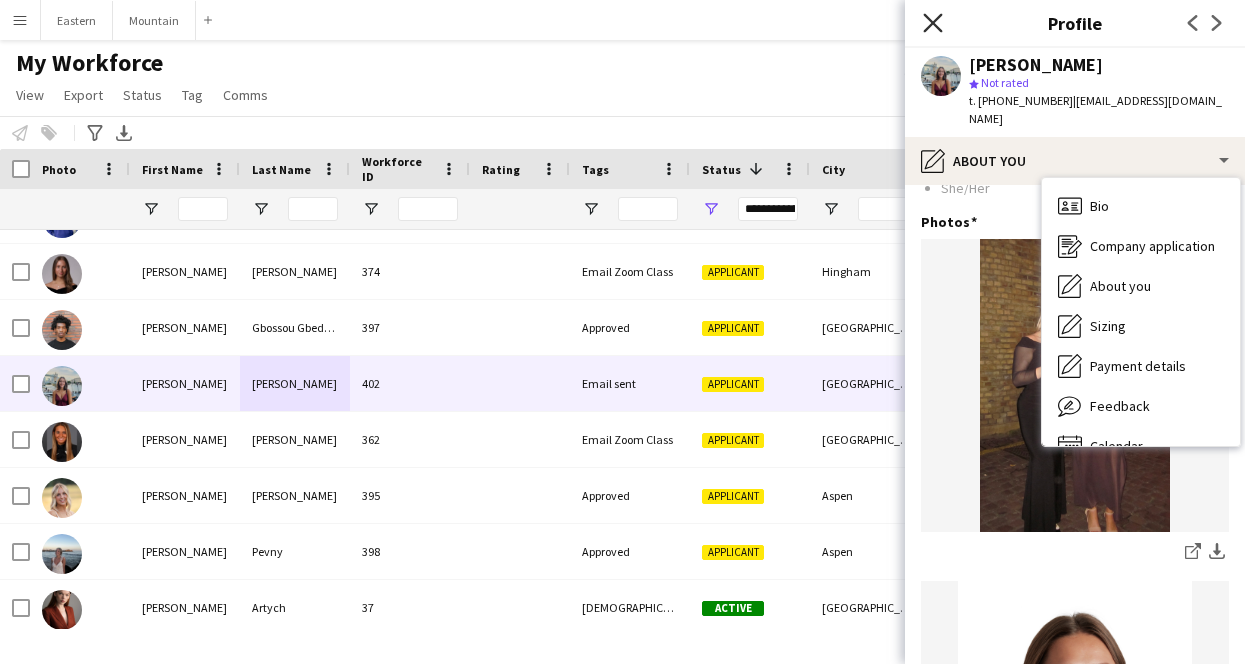 click 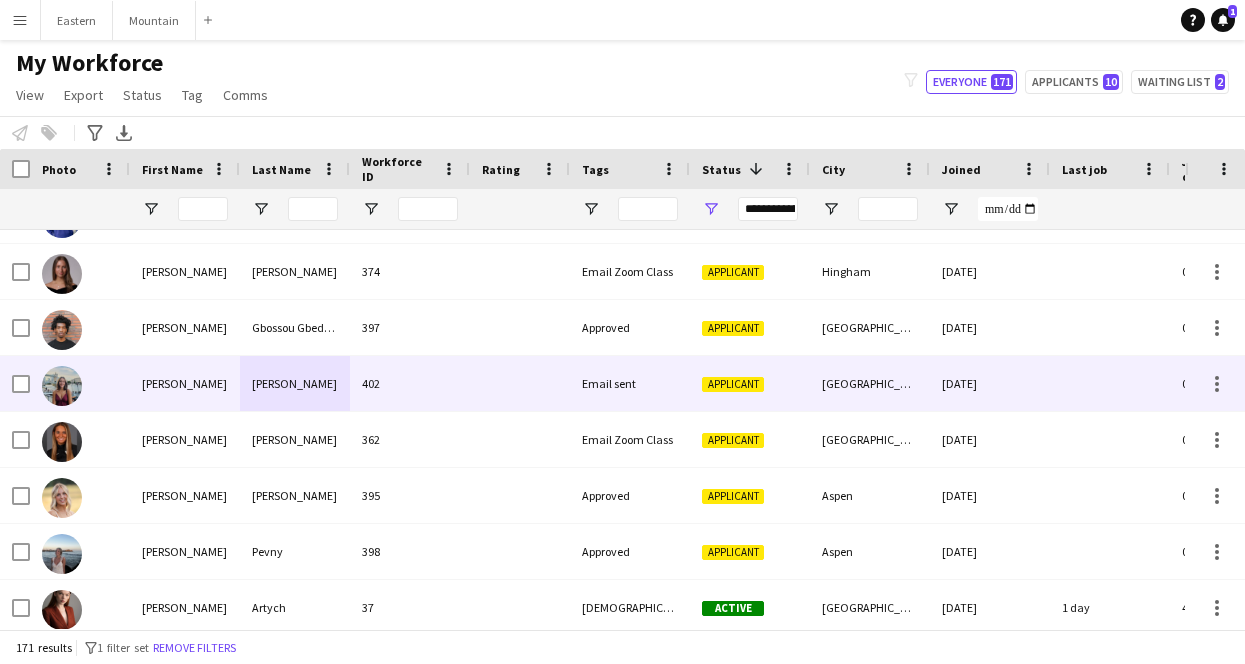 scroll, scrollTop: 2302, scrollLeft: 0, axis: vertical 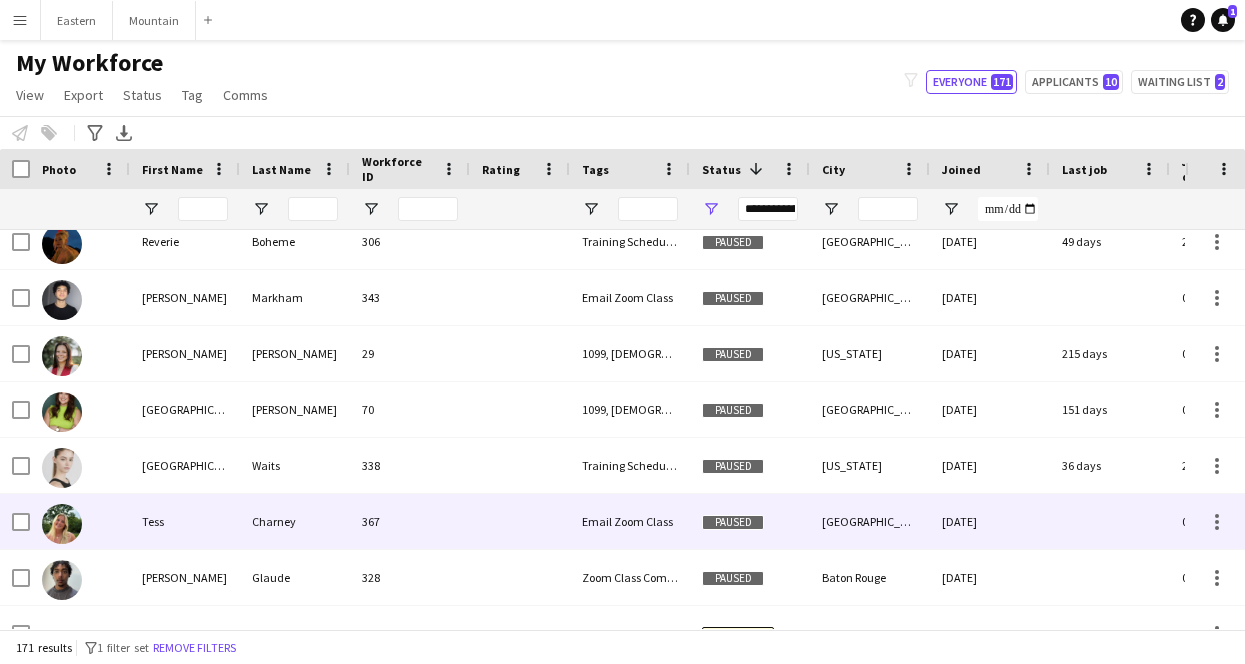 click on "Charney" at bounding box center [295, 521] 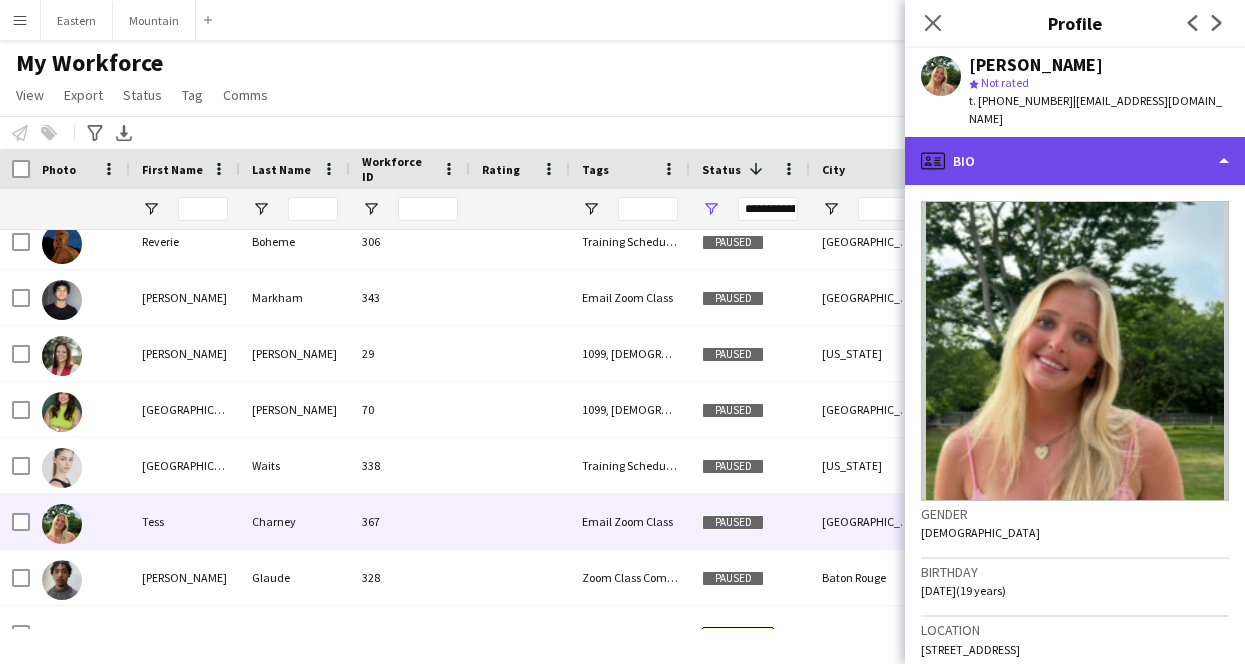 click on "profile
Bio" 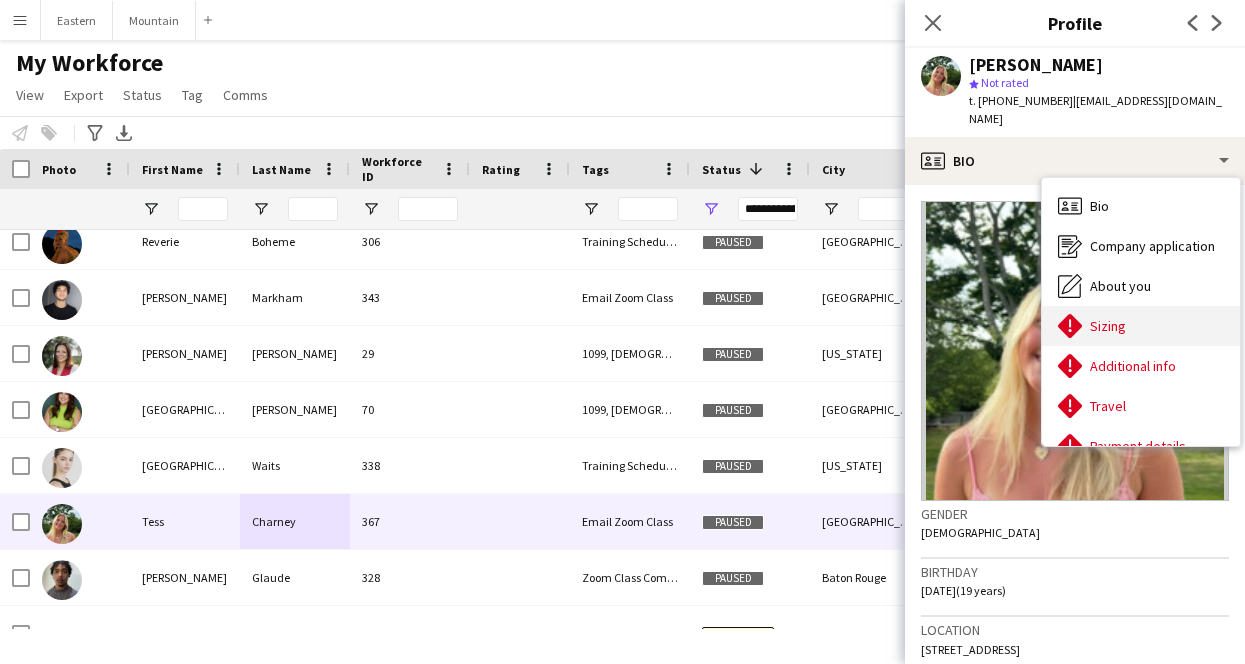 click on "Sizing" at bounding box center [1108, 326] 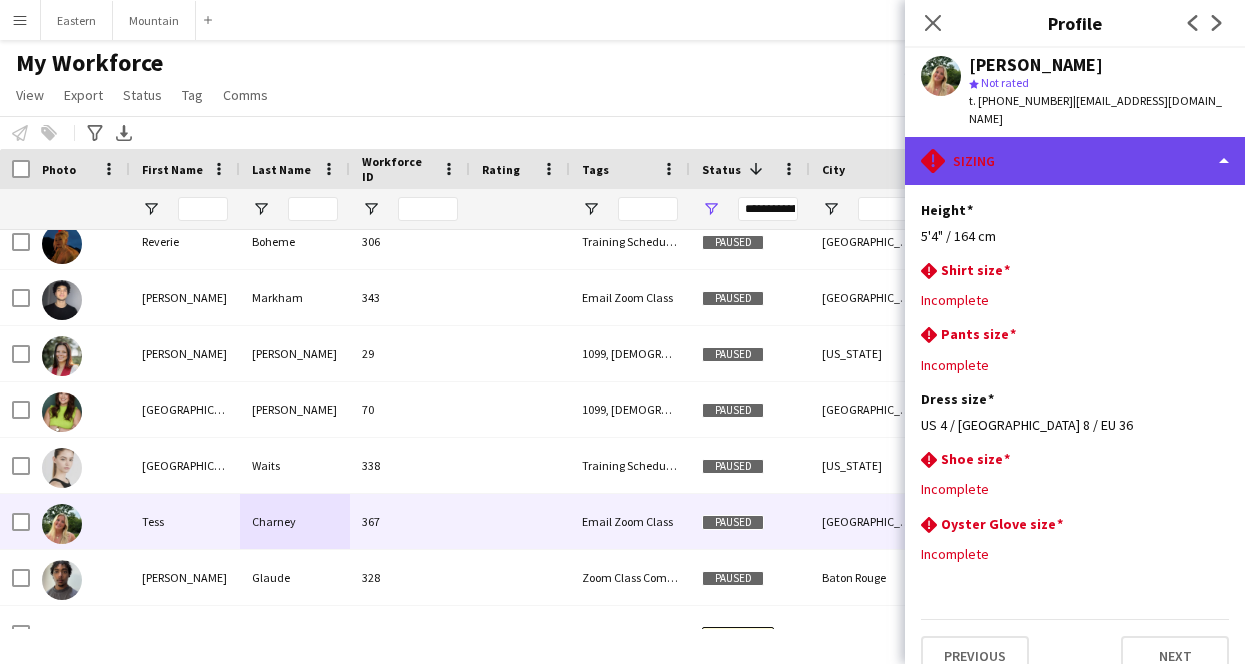 click on "rhombus-alert
[GEOGRAPHIC_DATA]" 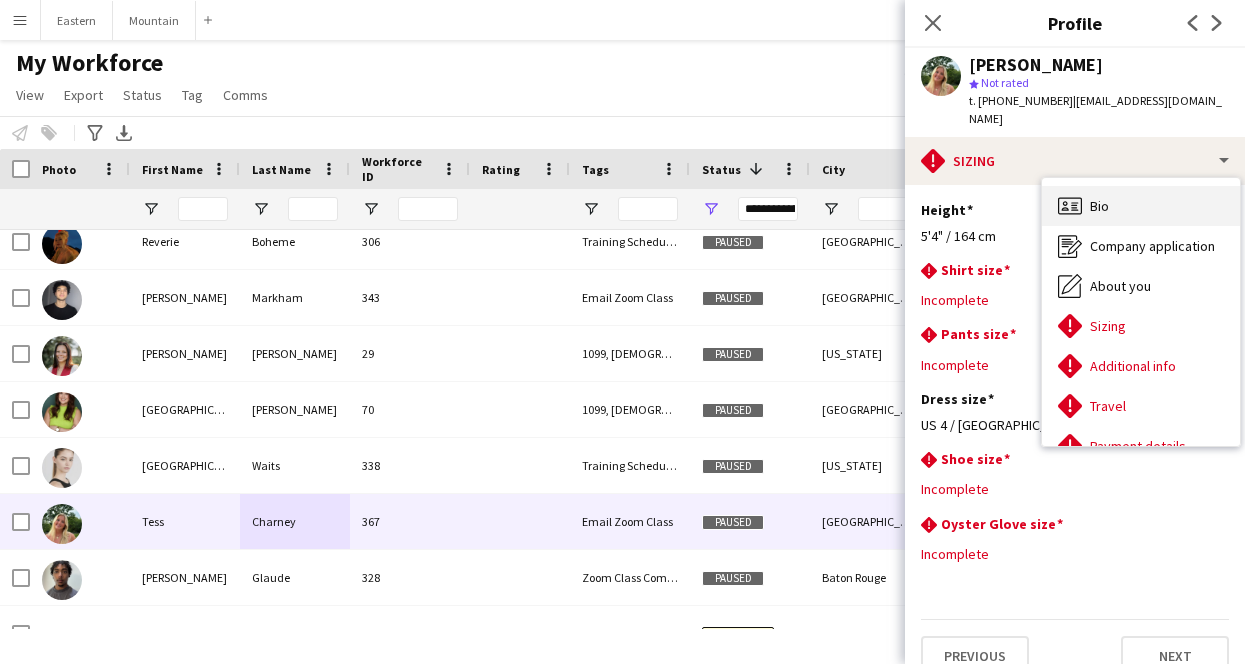 click on "Bio
Bio" at bounding box center (1141, 206) 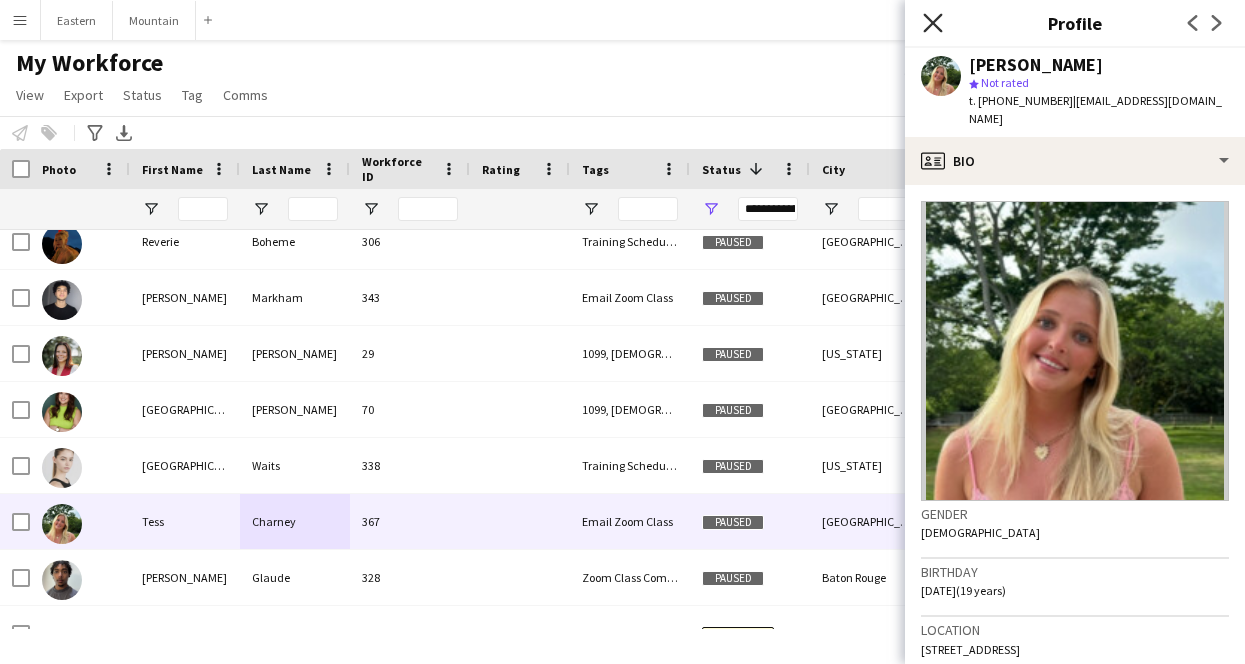 click 